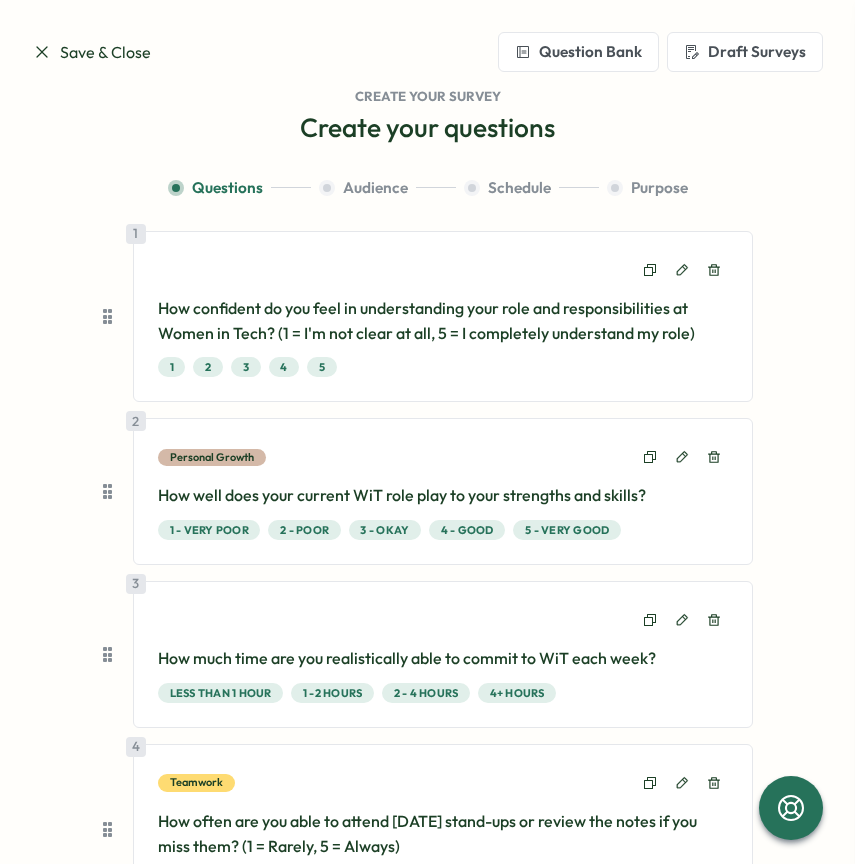 scroll, scrollTop: 0, scrollLeft: 0, axis: both 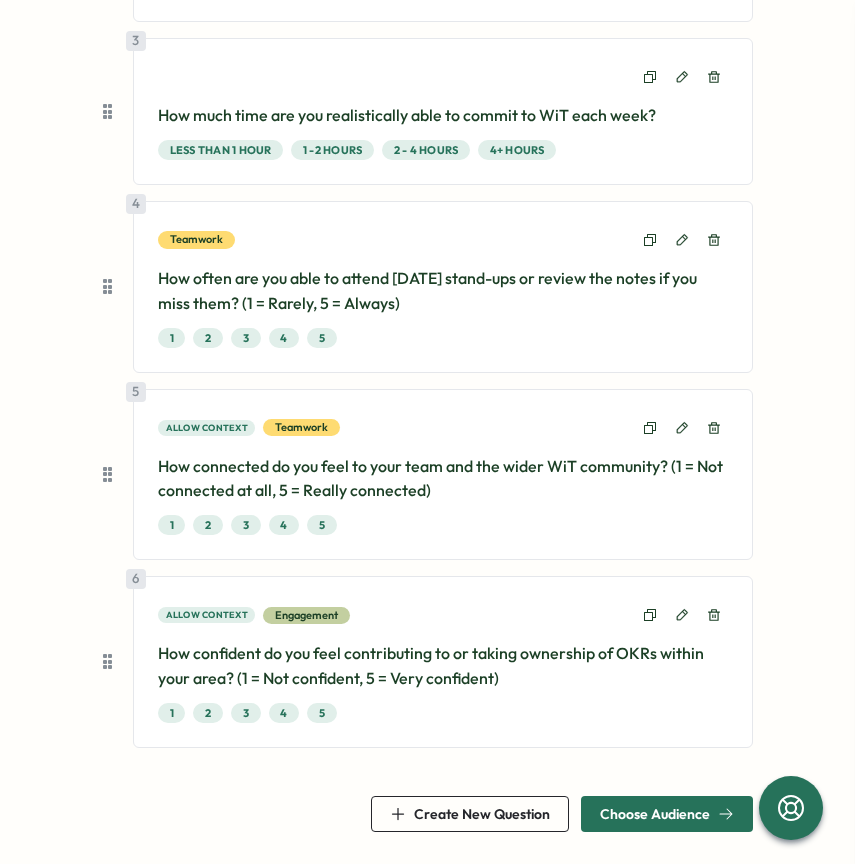 click on "Create New Question" at bounding box center (470, 814) 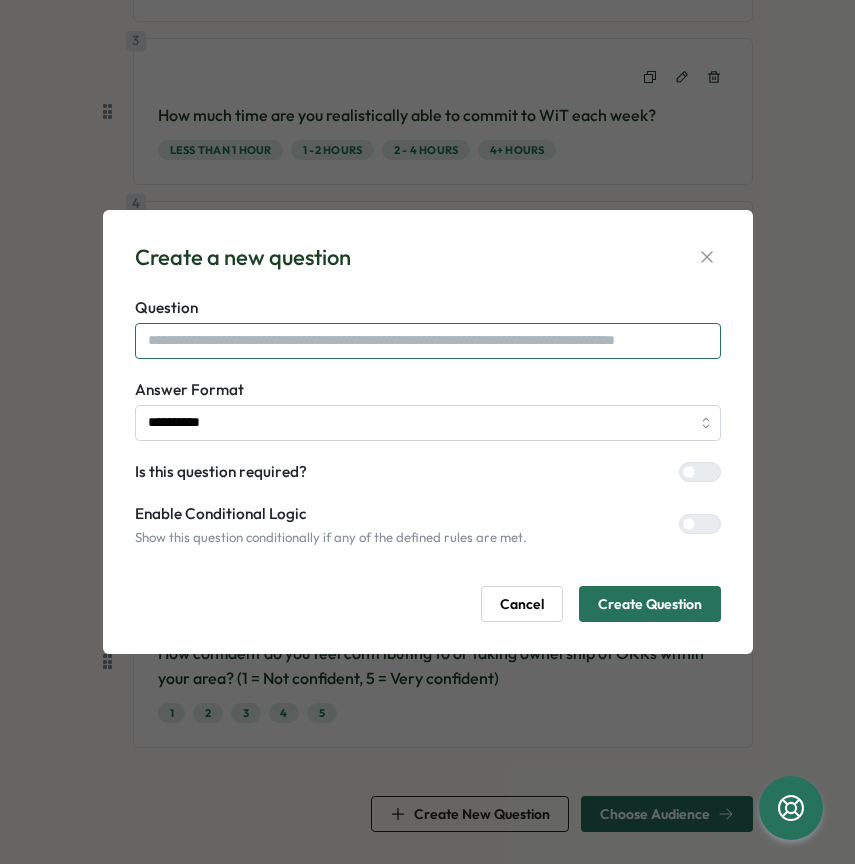click at bounding box center (428, 341) 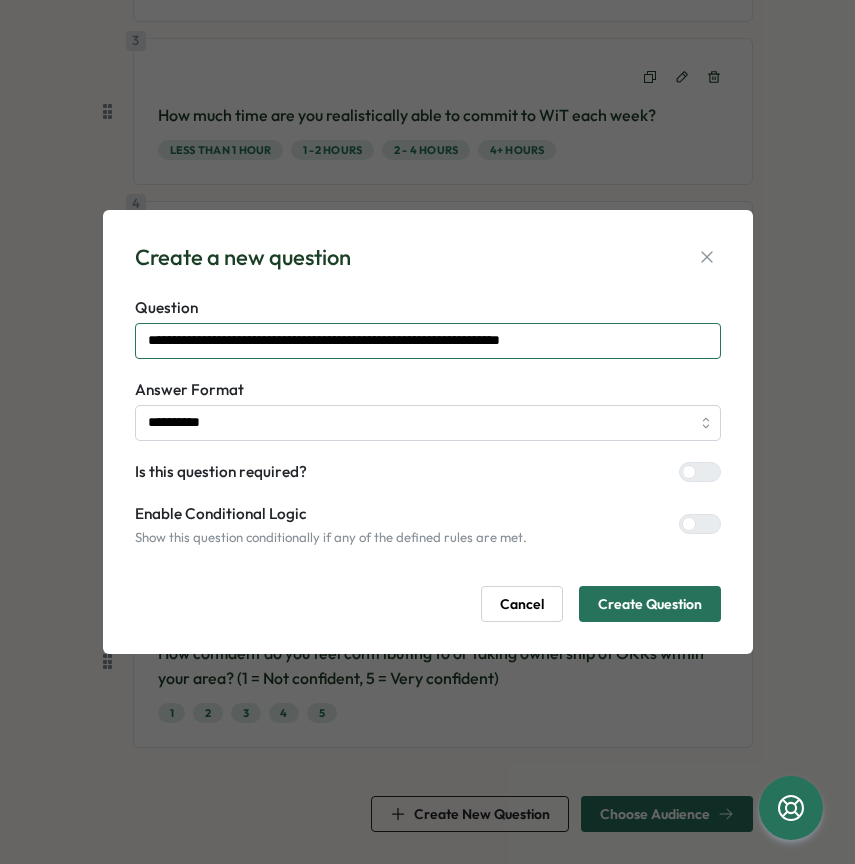 click on "**********" at bounding box center [428, 341] 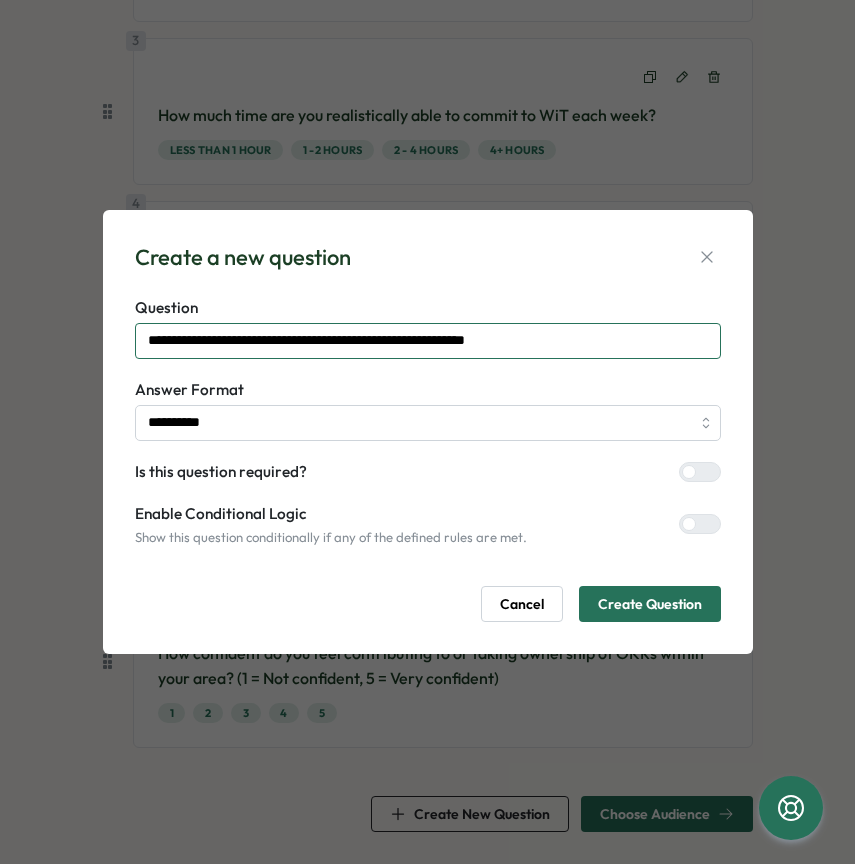 type on "**********" 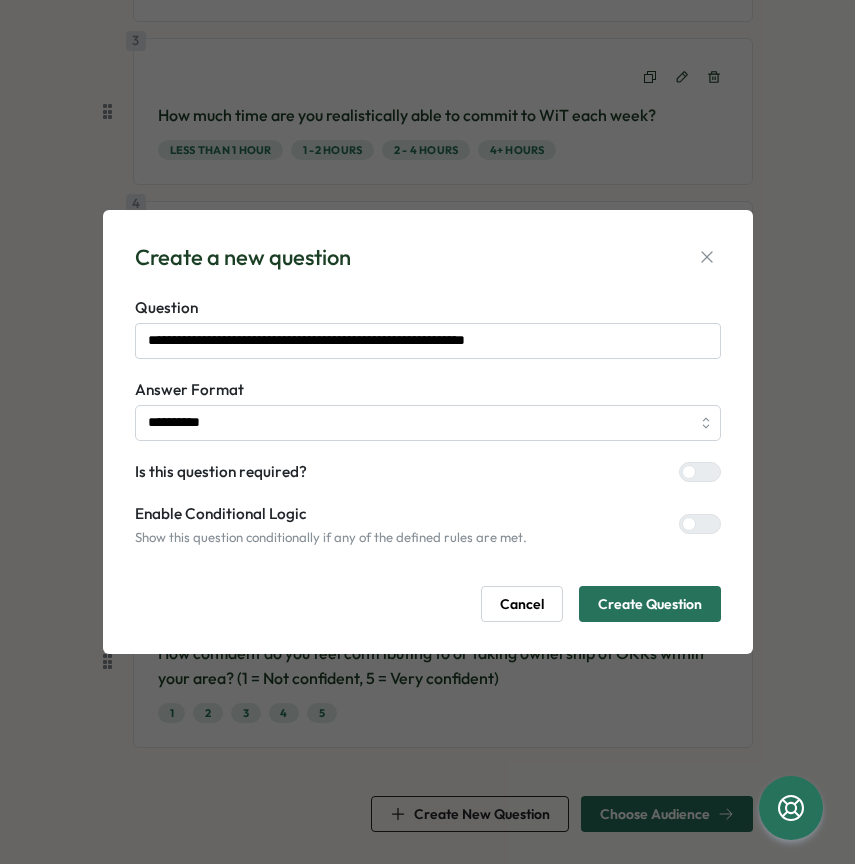 click on "Create Question" at bounding box center [650, 604] 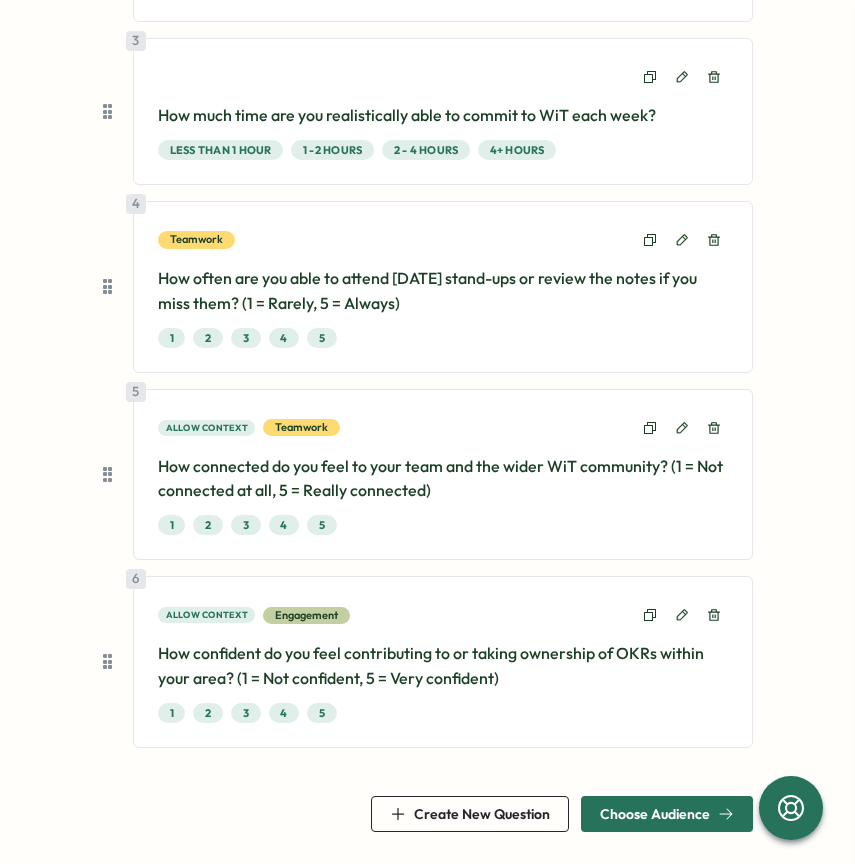 scroll, scrollTop: 705, scrollLeft: 0, axis: vertical 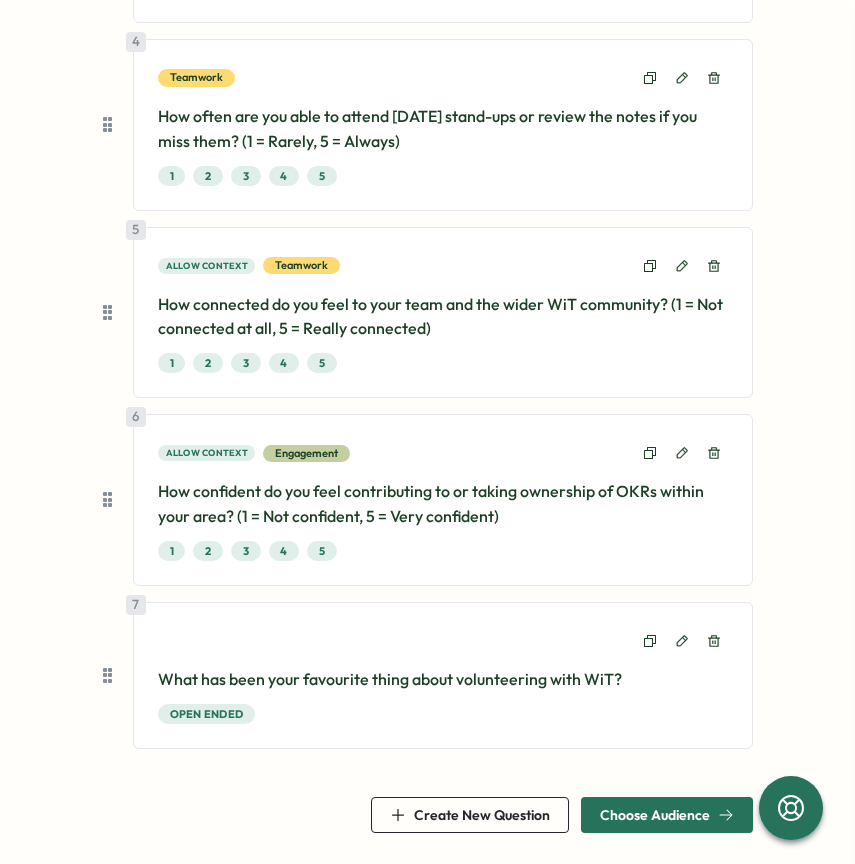 click on "Create New Question" at bounding box center (482, 815) 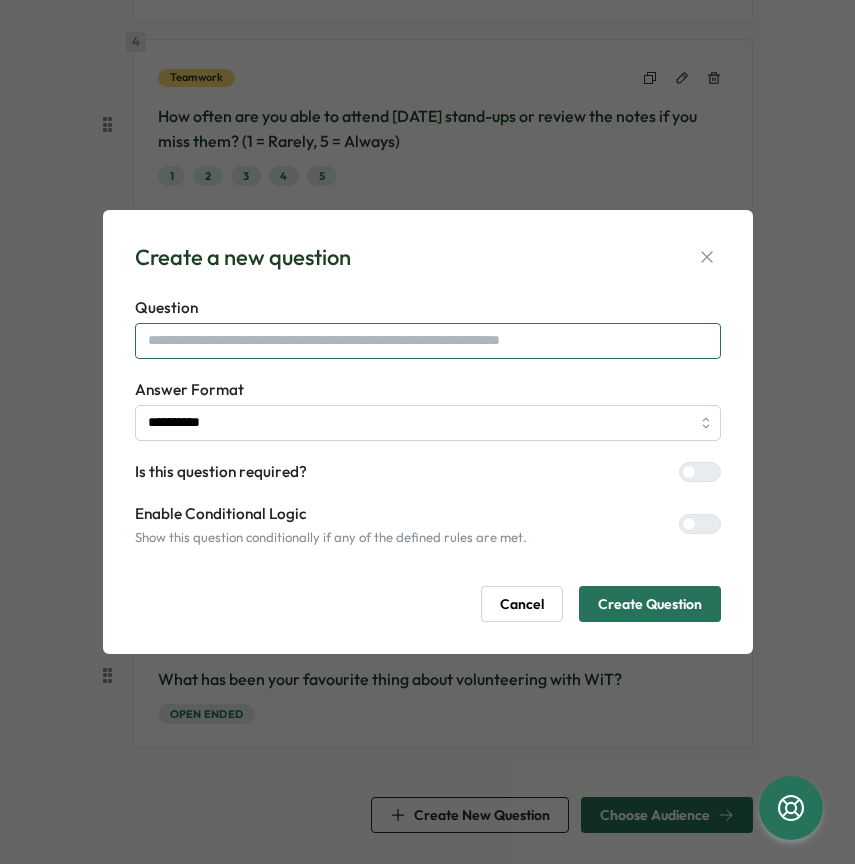 click at bounding box center [428, 341] 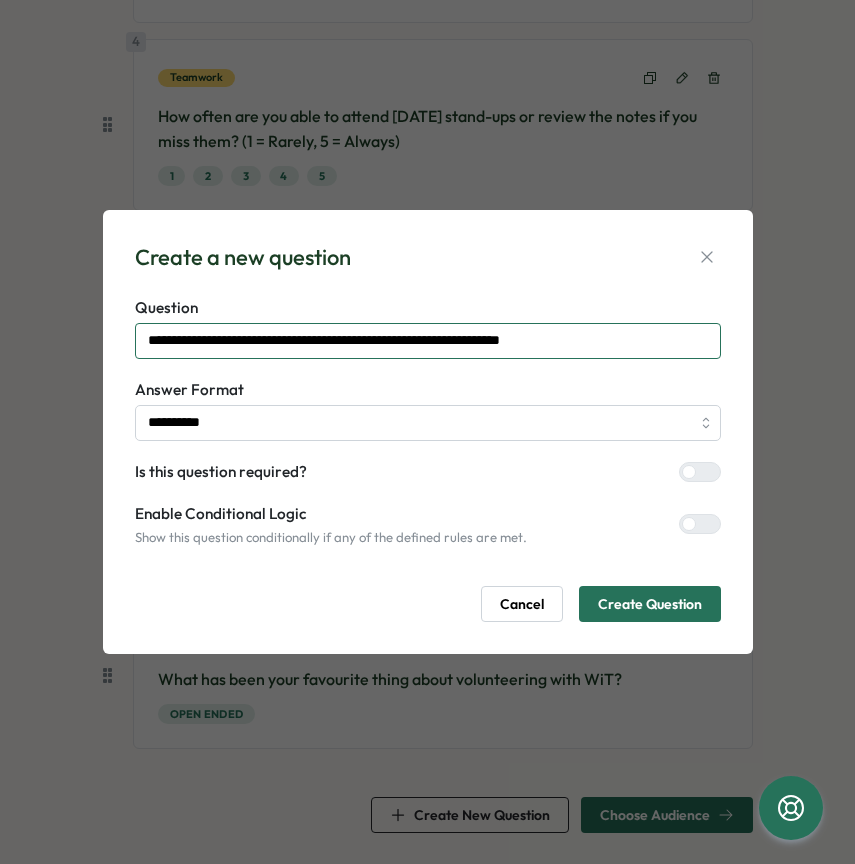 drag, startPoint x: 605, startPoint y: 336, endPoint x: 499, endPoint y: 339, distance: 106.04244 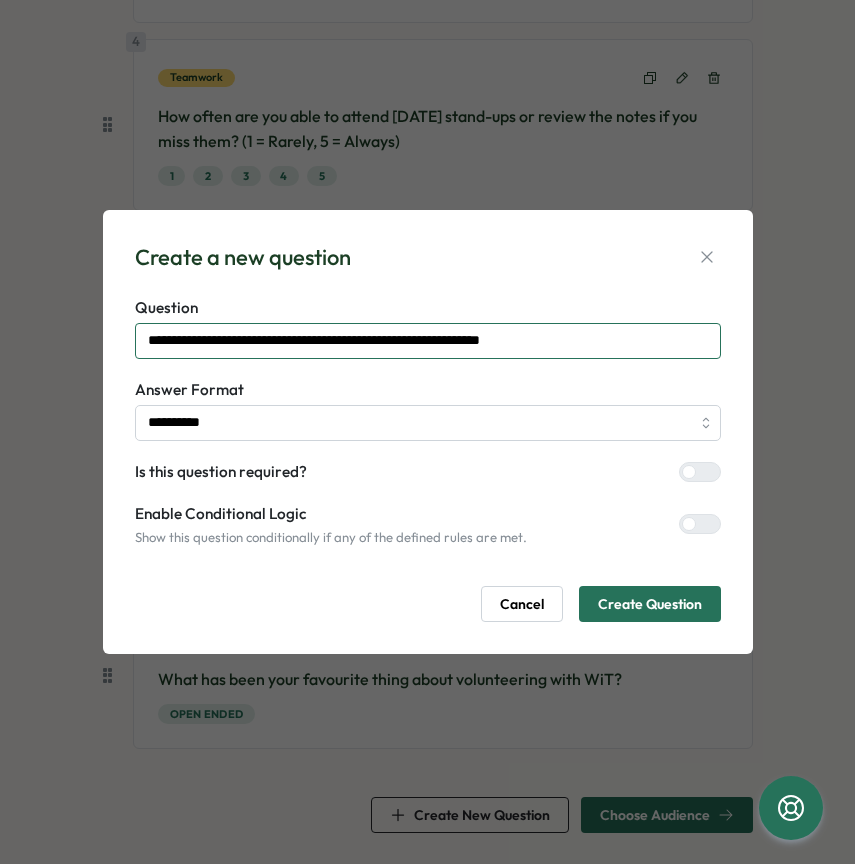 type on "**********" 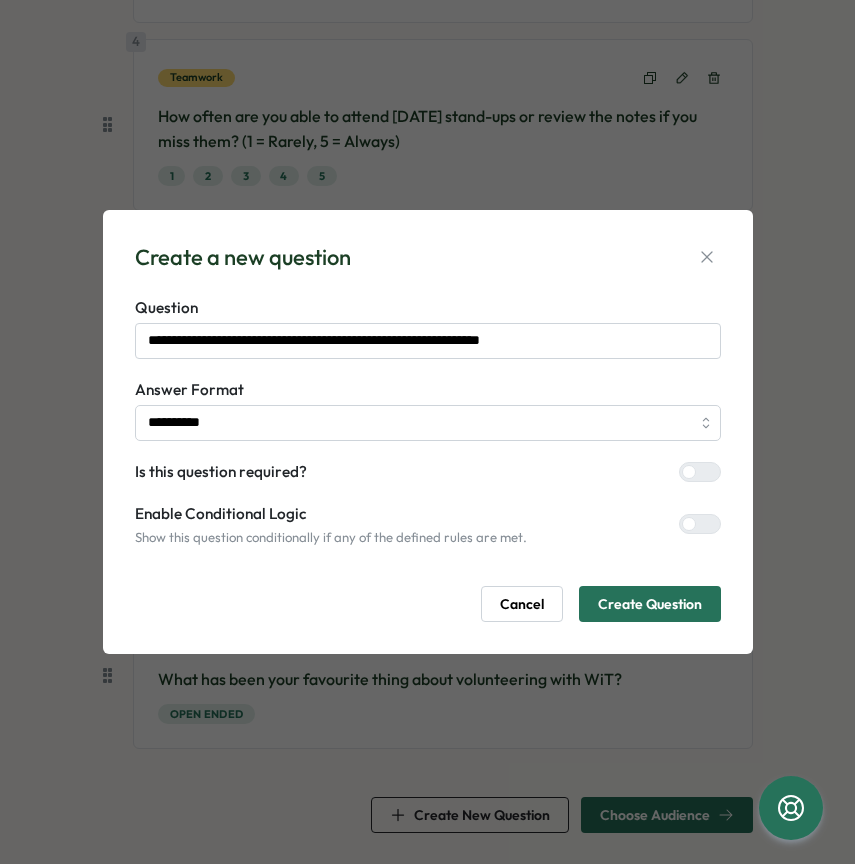 click on "Create Question" at bounding box center [650, 604] 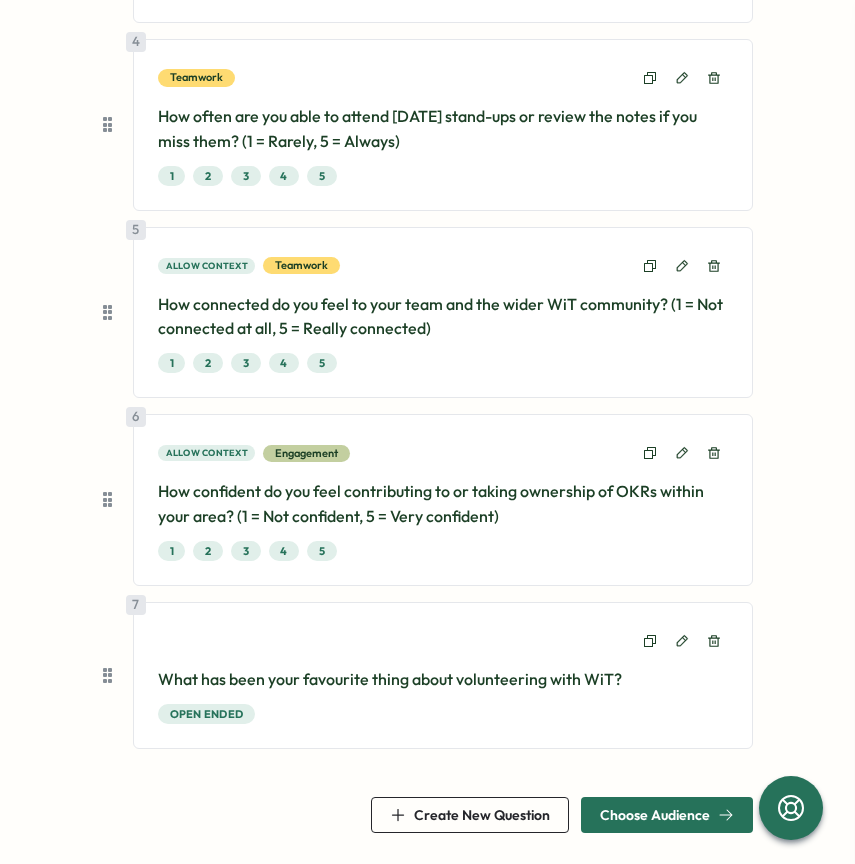 scroll, scrollTop: 868, scrollLeft: 0, axis: vertical 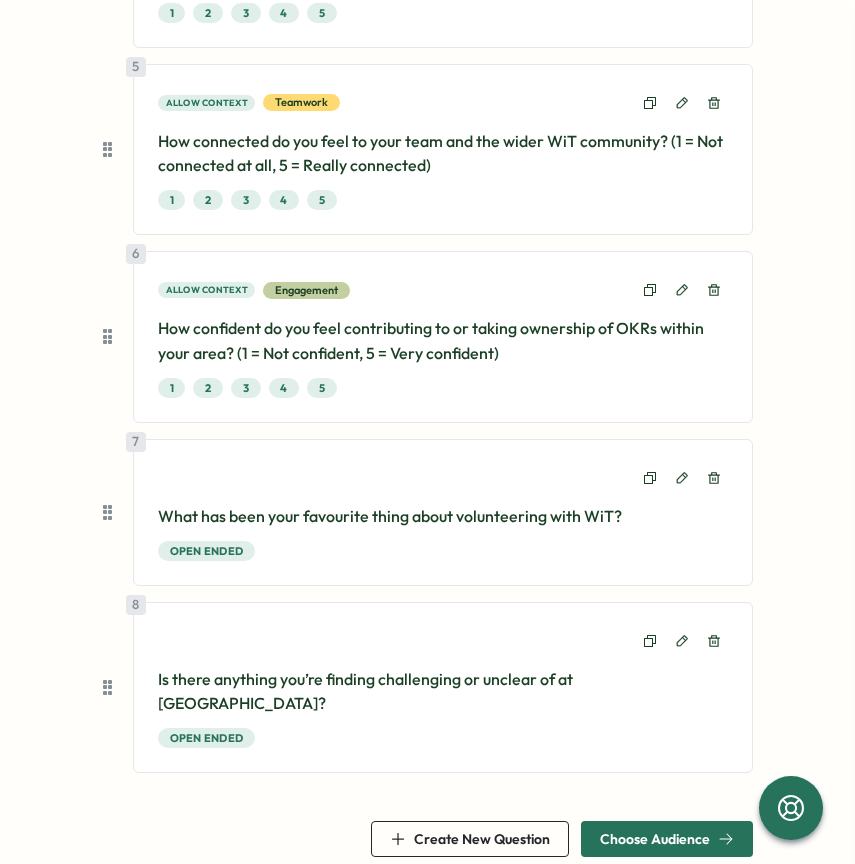 click on "Create New Question" at bounding box center (482, 839) 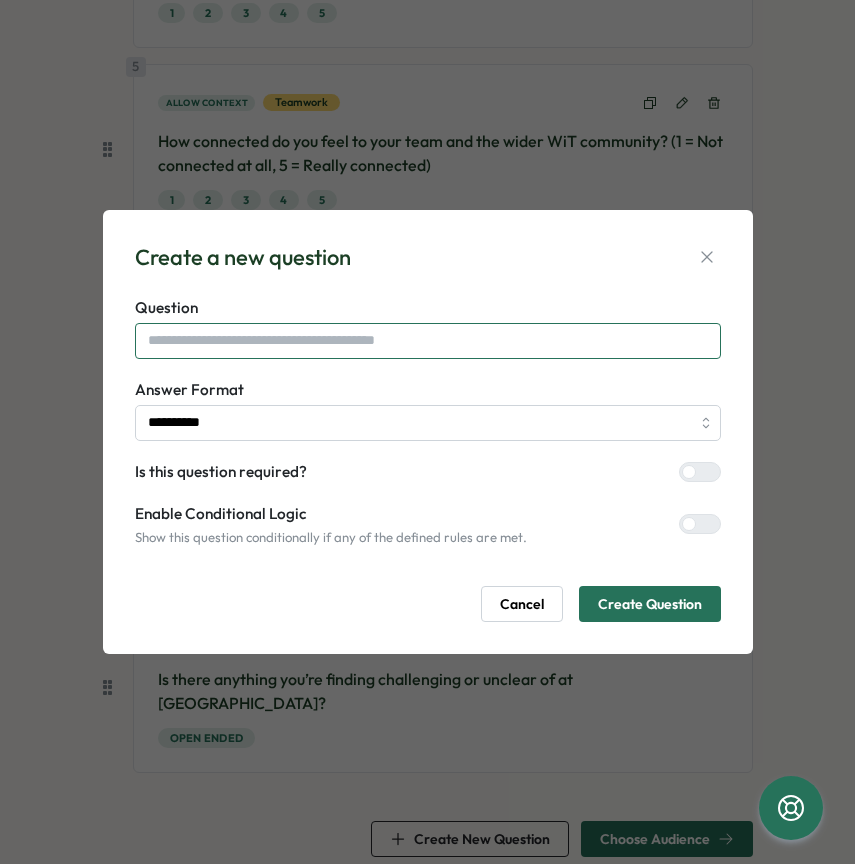 click at bounding box center (428, 341) 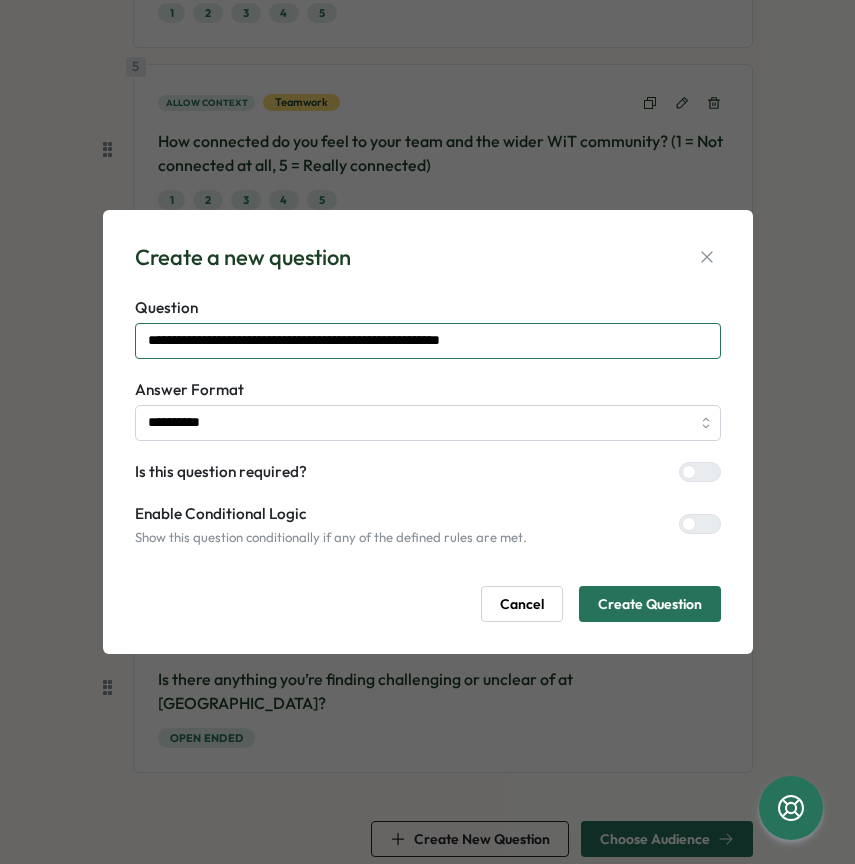 type on "**********" 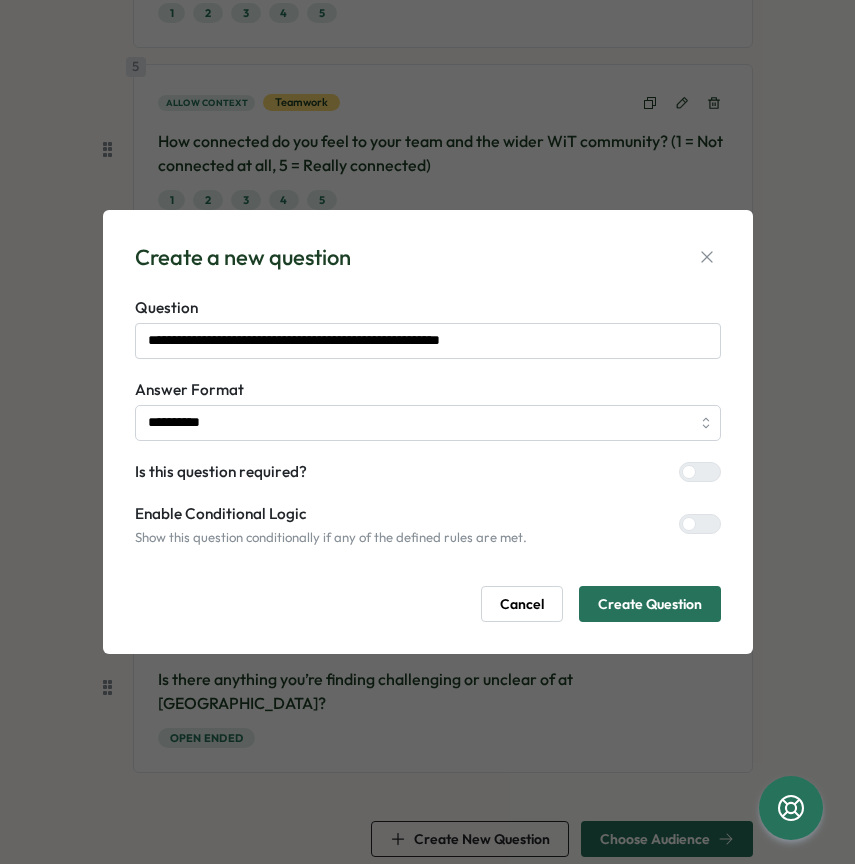 click on "Create Question" at bounding box center [650, 604] 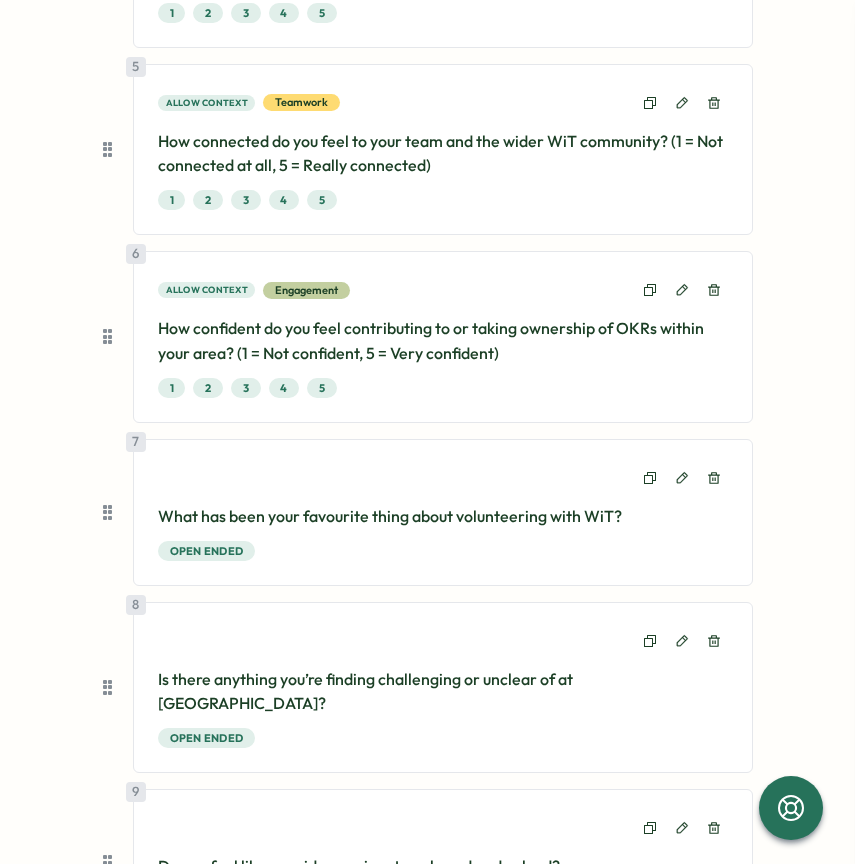 scroll, scrollTop: 1031, scrollLeft: 0, axis: vertical 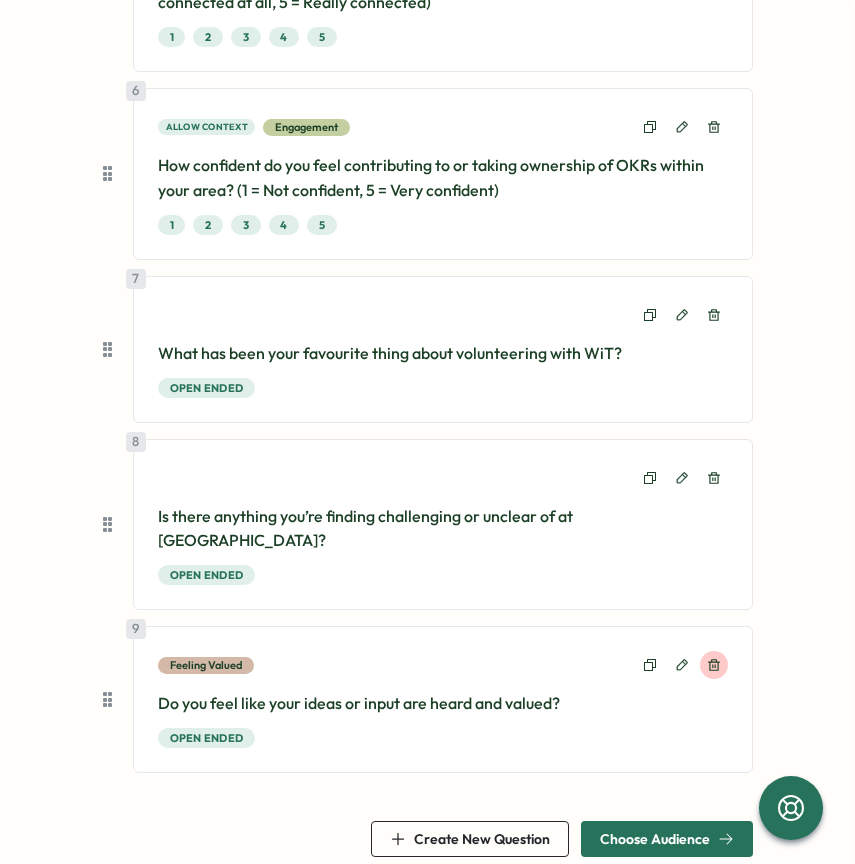click 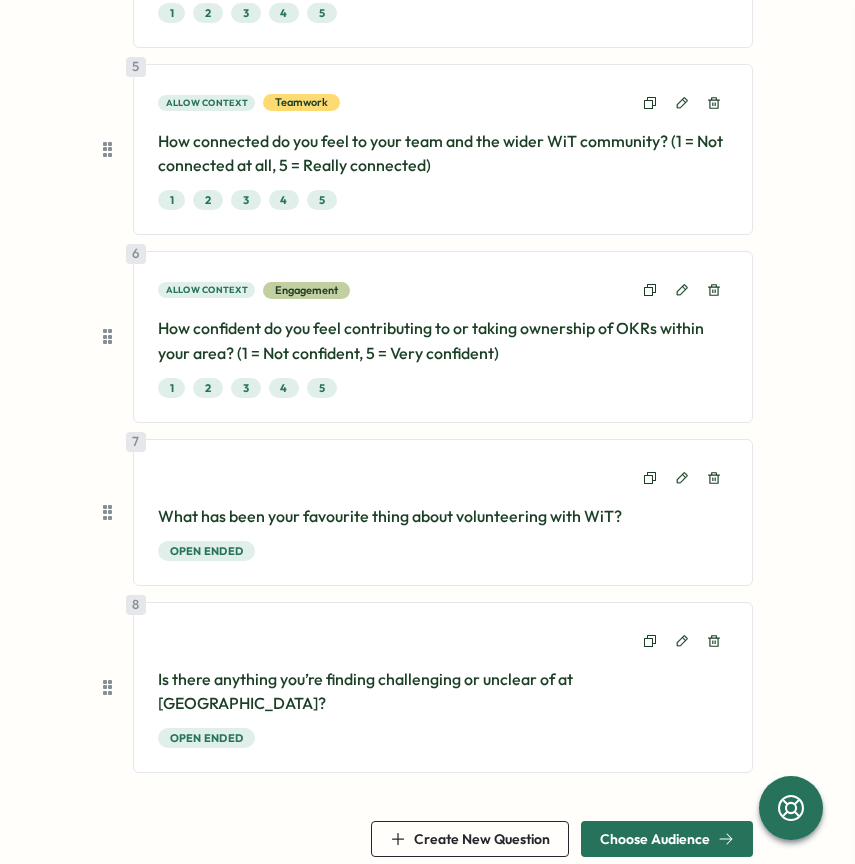 click on "Create New Question" at bounding box center (482, 839) 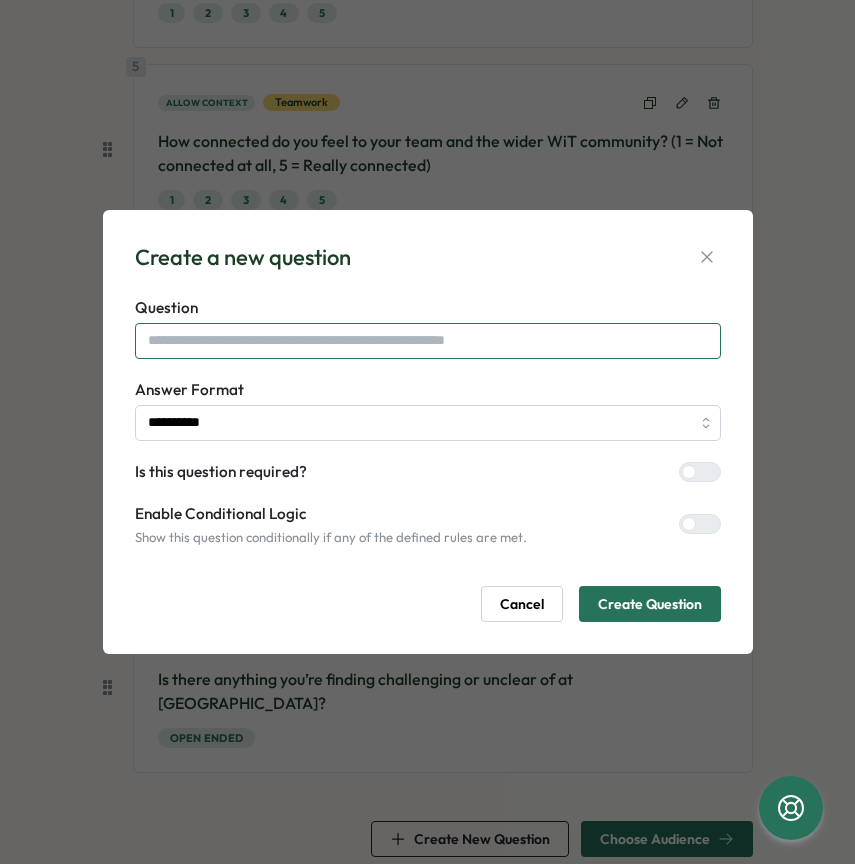 click at bounding box center [428, 341] 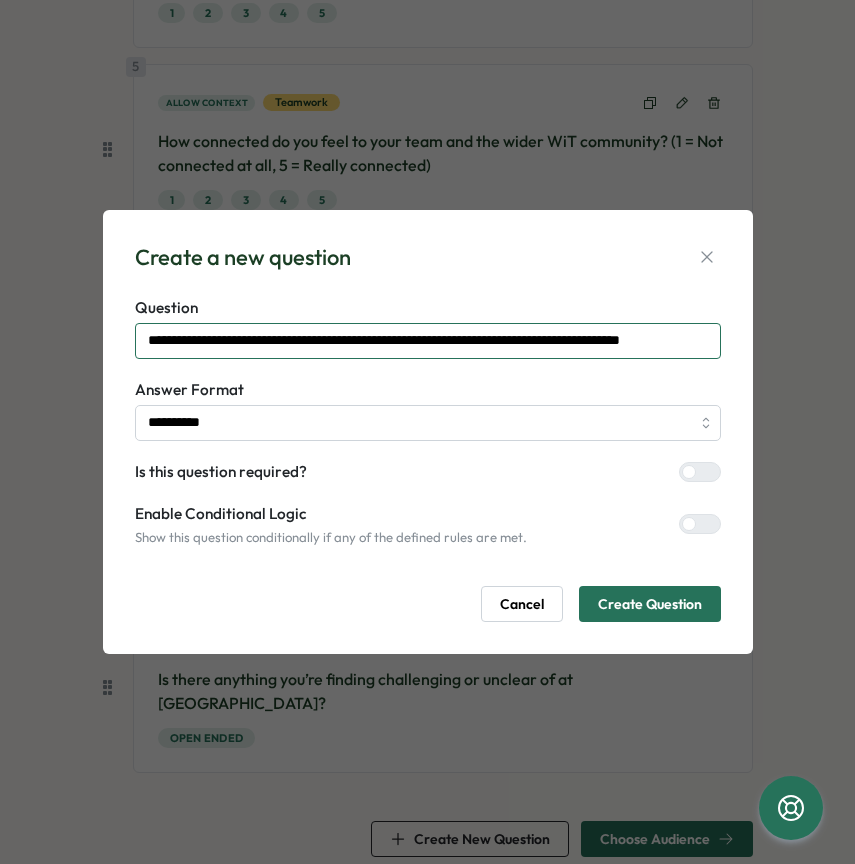 scroll, scrollTop: 0, scrollLeft: 50, axis: horizontal 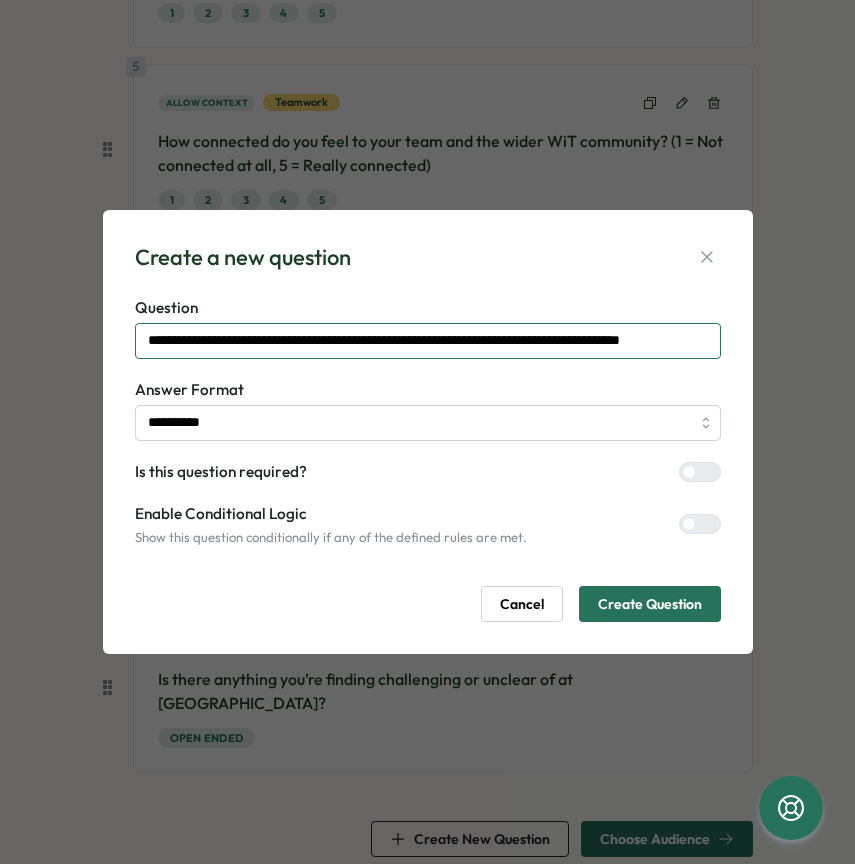 click on "**********" at bounding box center [428, 341] 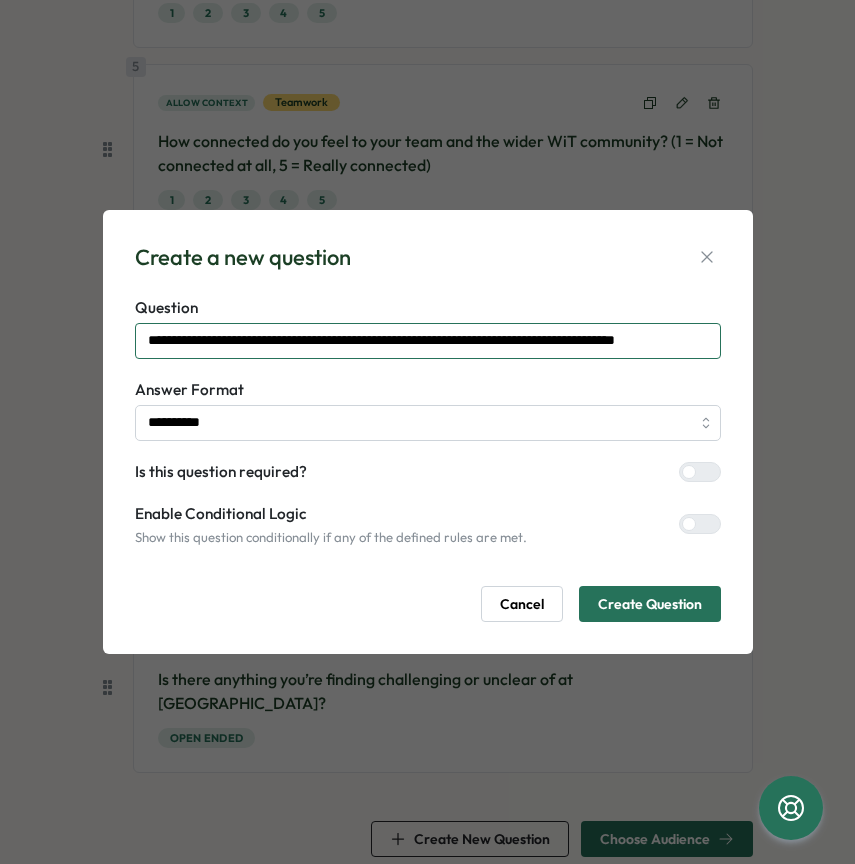 scroll, scrollTop: 0, scrollLeft: 41, axis: horizontal 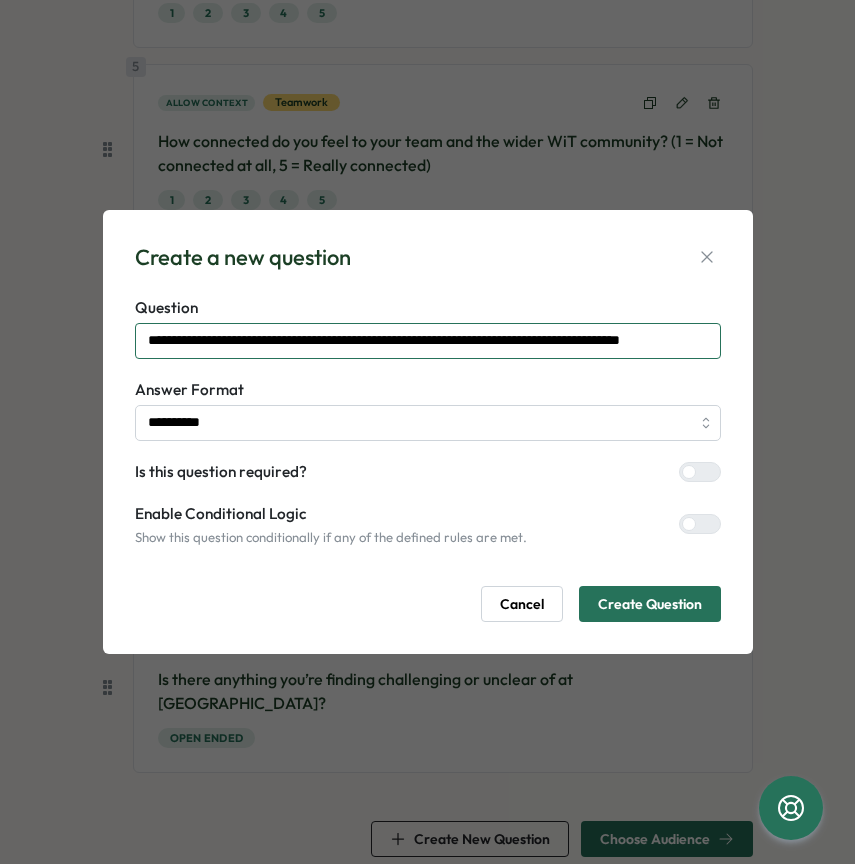 type on "**********" 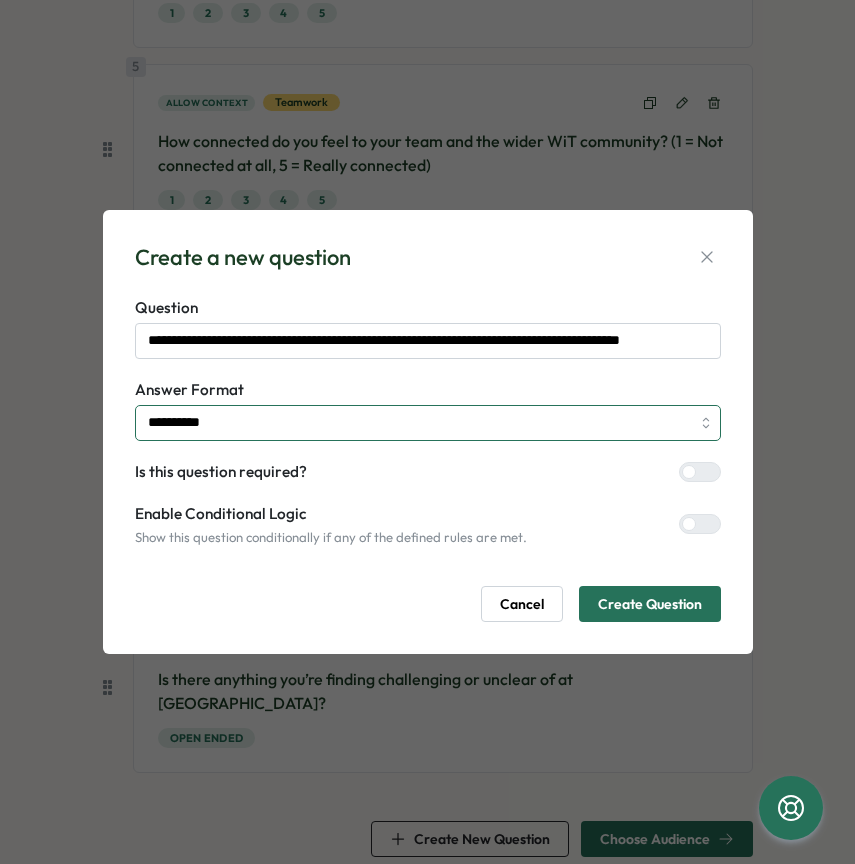 click on "**********" at bounding box center [428, 423] 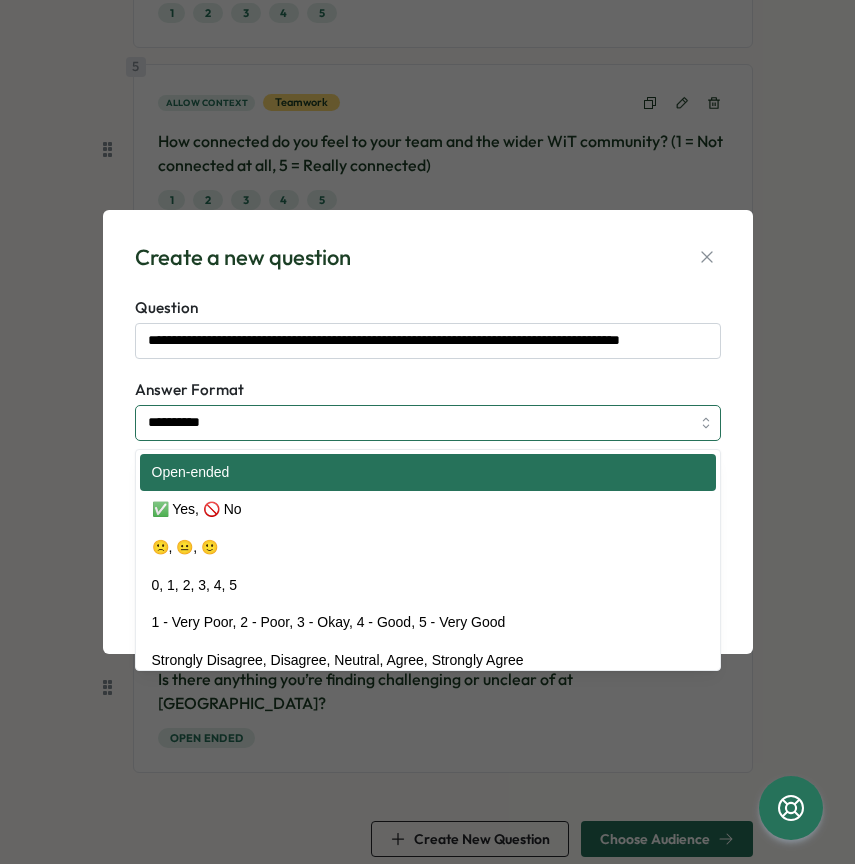 scroll, scrollTop: 0, scrollLeft: 0, axis: both 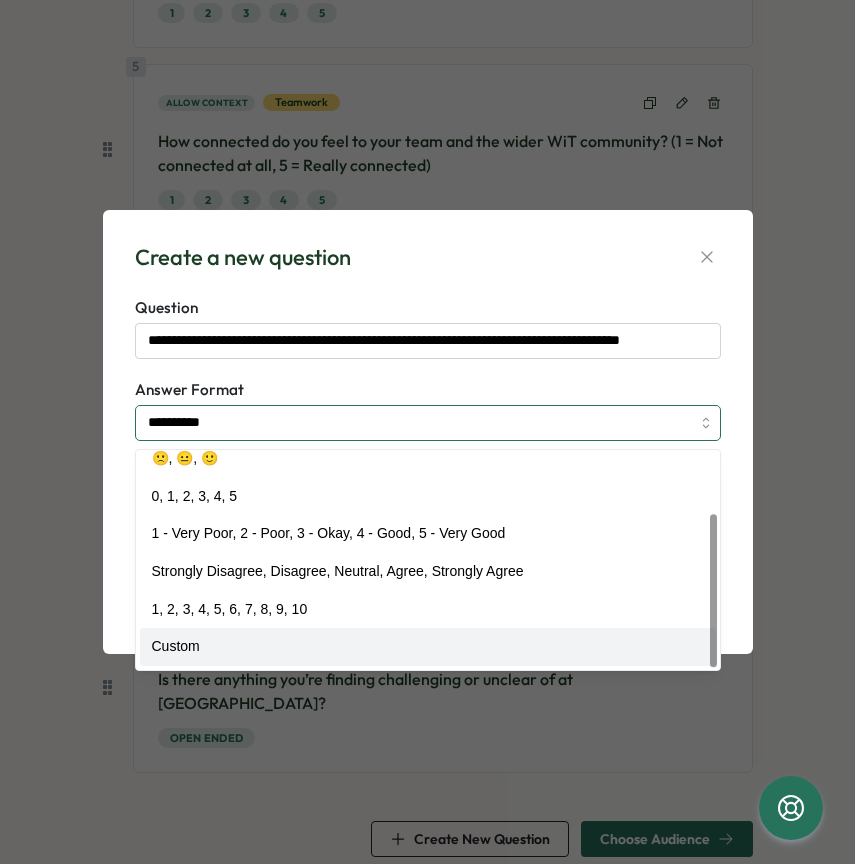 type on "******" 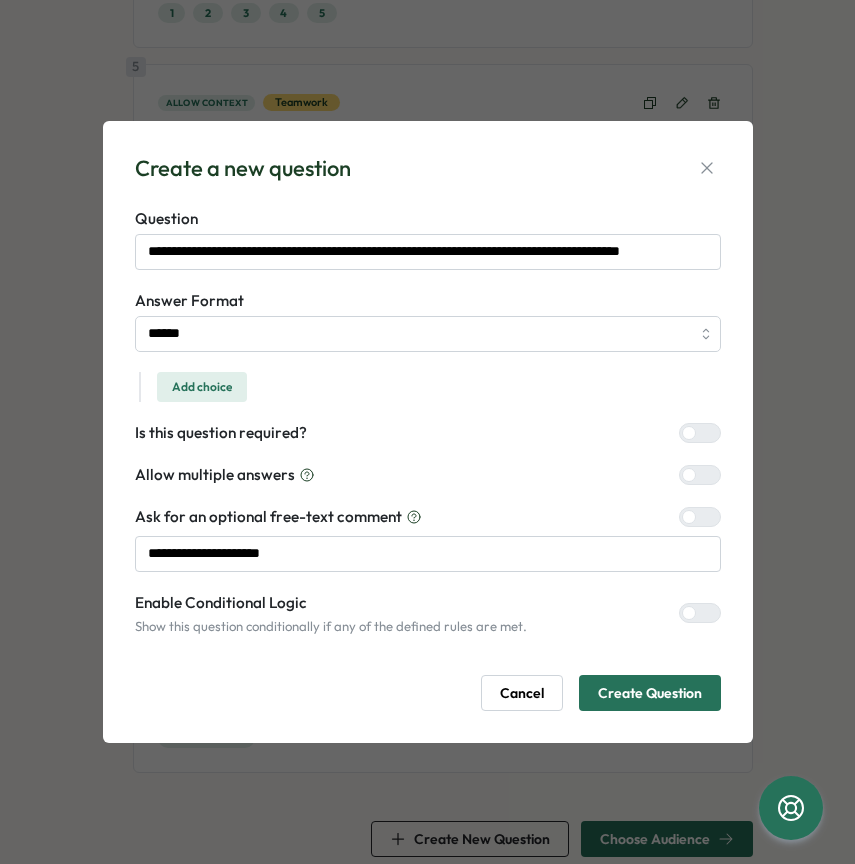 click on "Add choice" at bounding box center [202, 387] 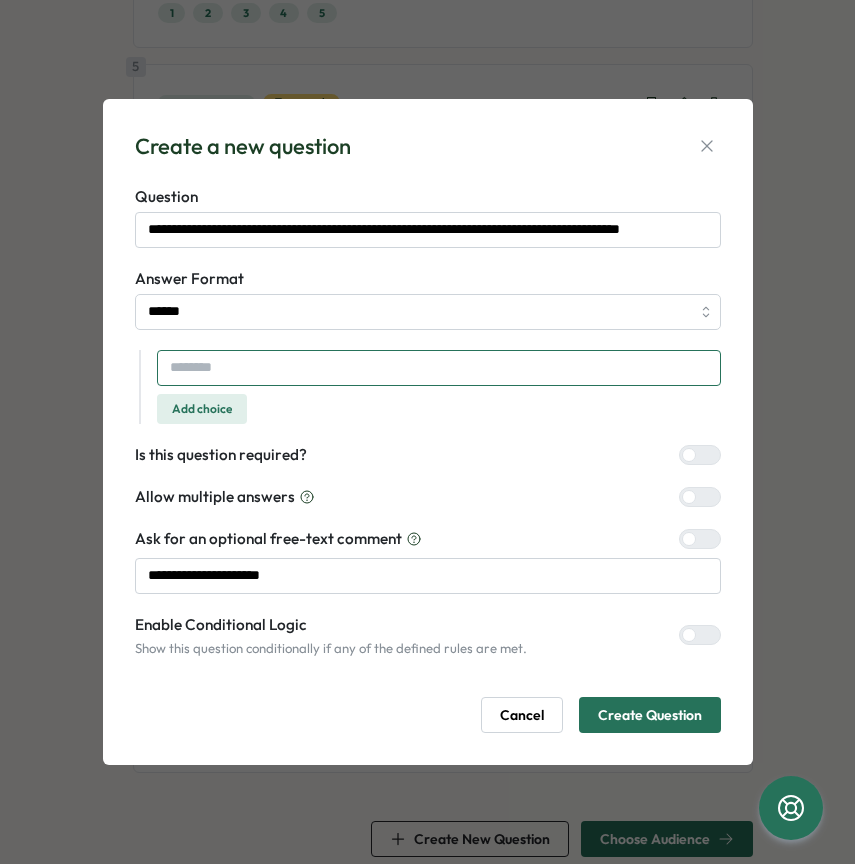 click at bounding box center [439, 368] 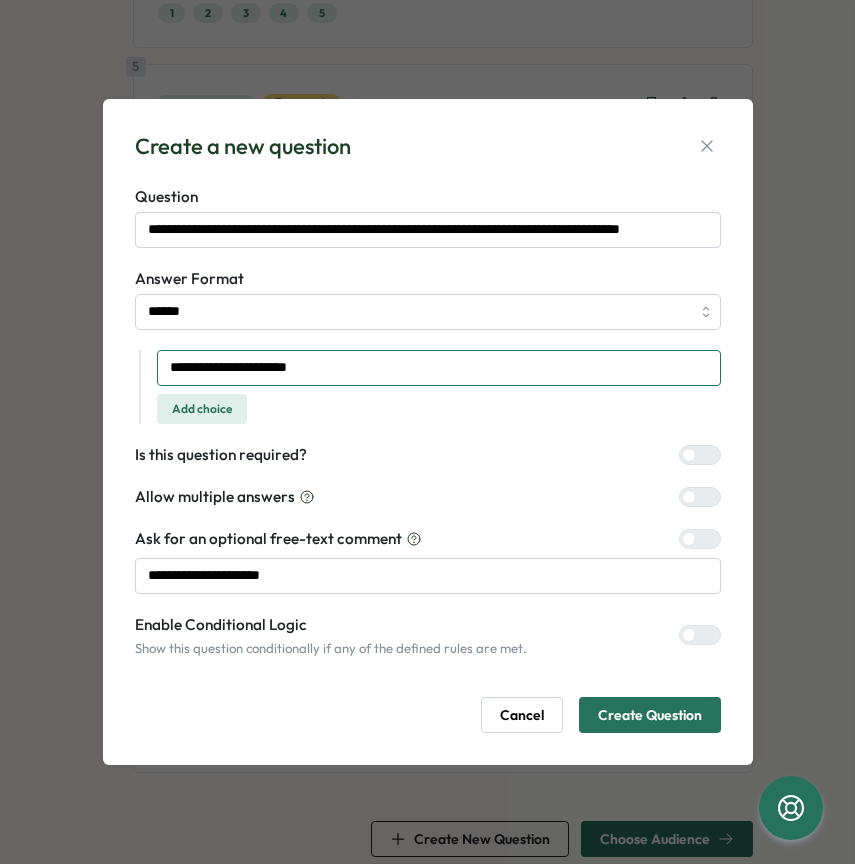 type on "**********" 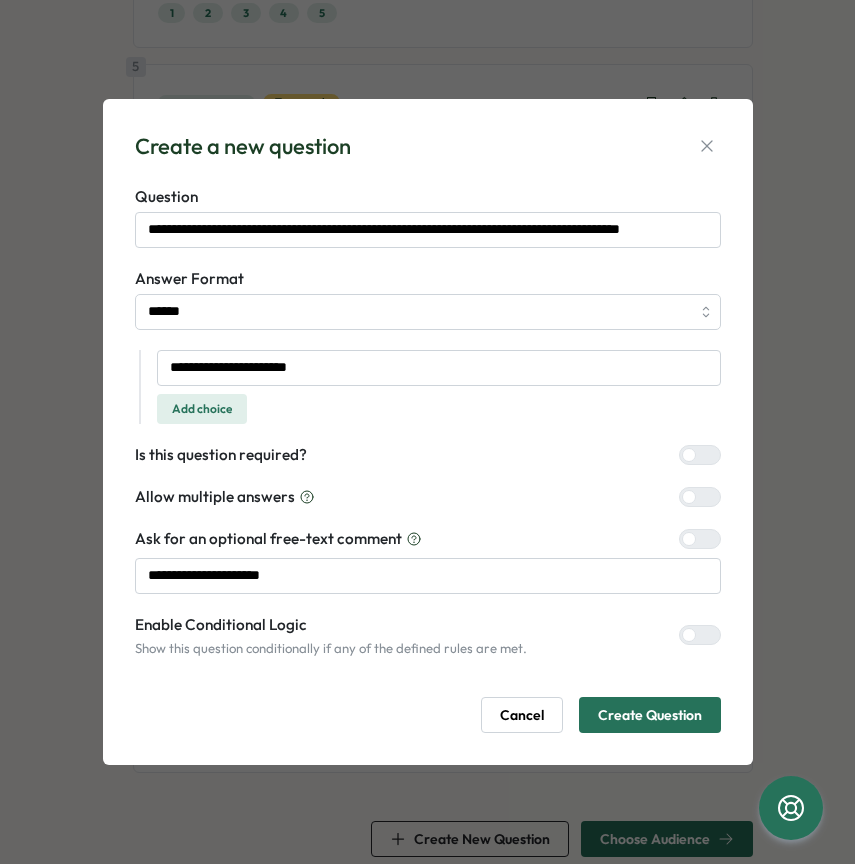 click on "Add choice" at bounding box center [202, 409] 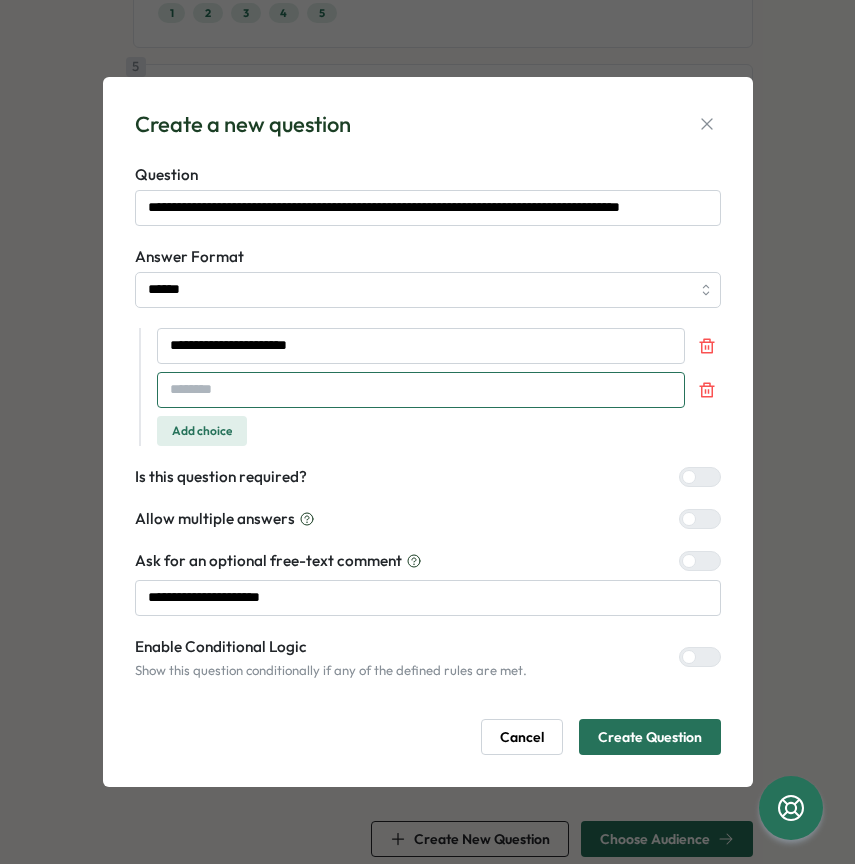 click at bounding box center (421, 390) 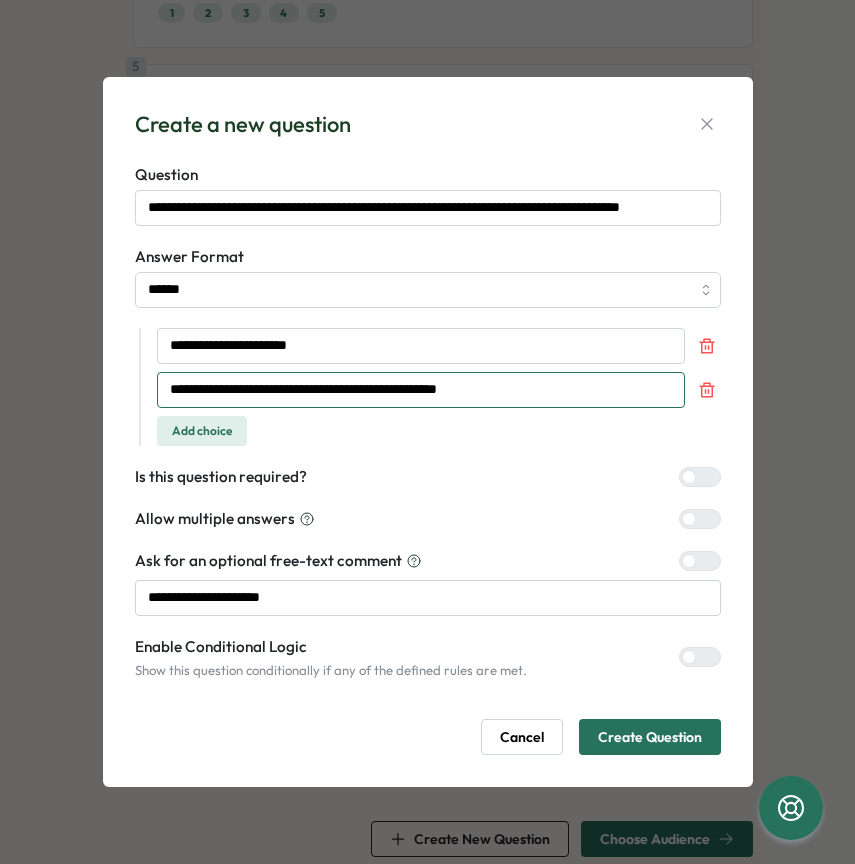 type on "**********" 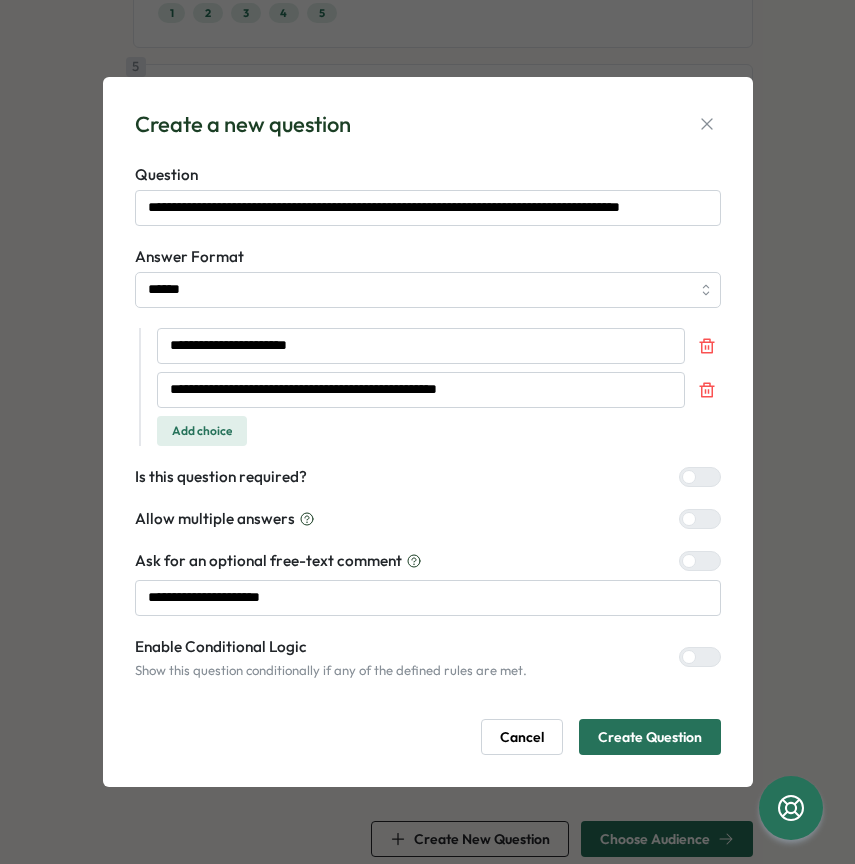 click on "Add choice" at bounding box center (202, 431) 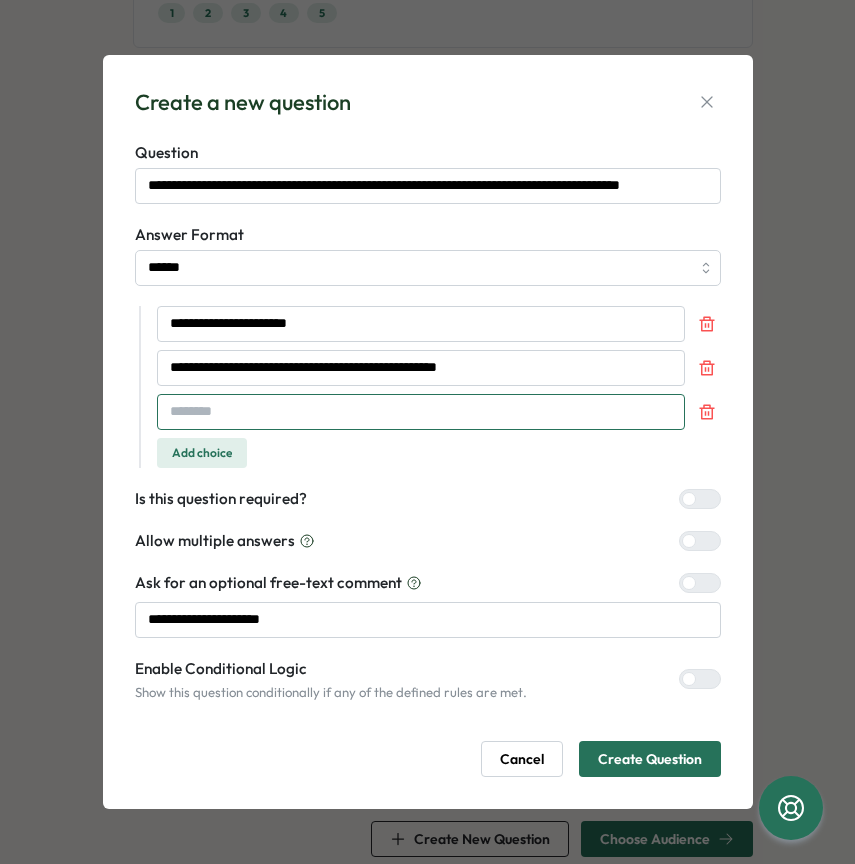 click at bounding box center (421, 412) 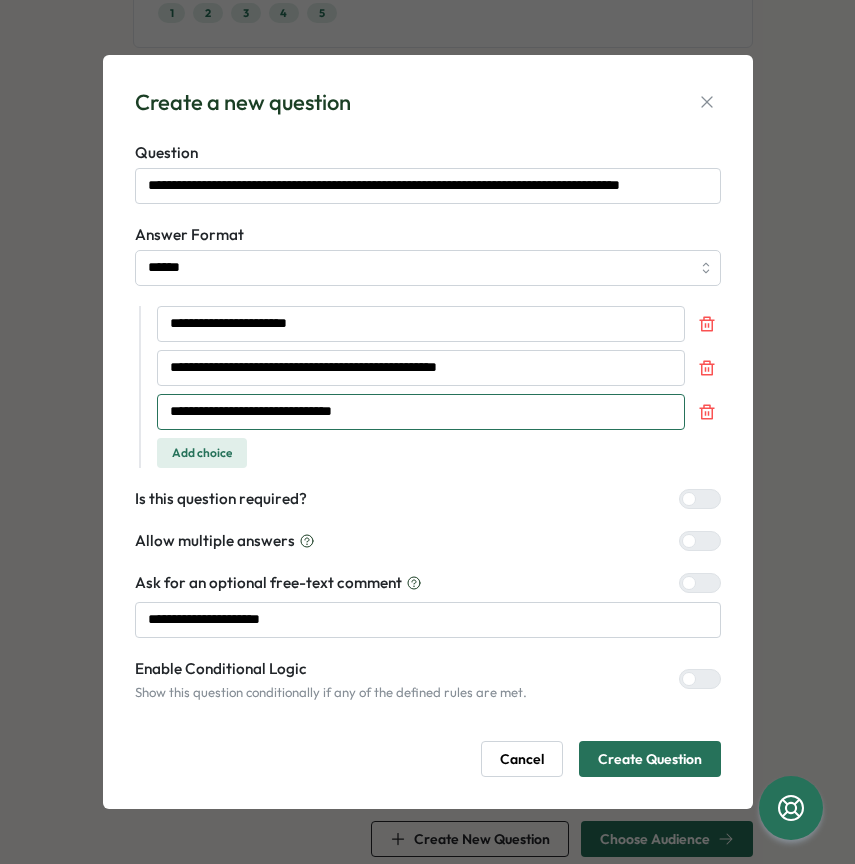 type on "**********" 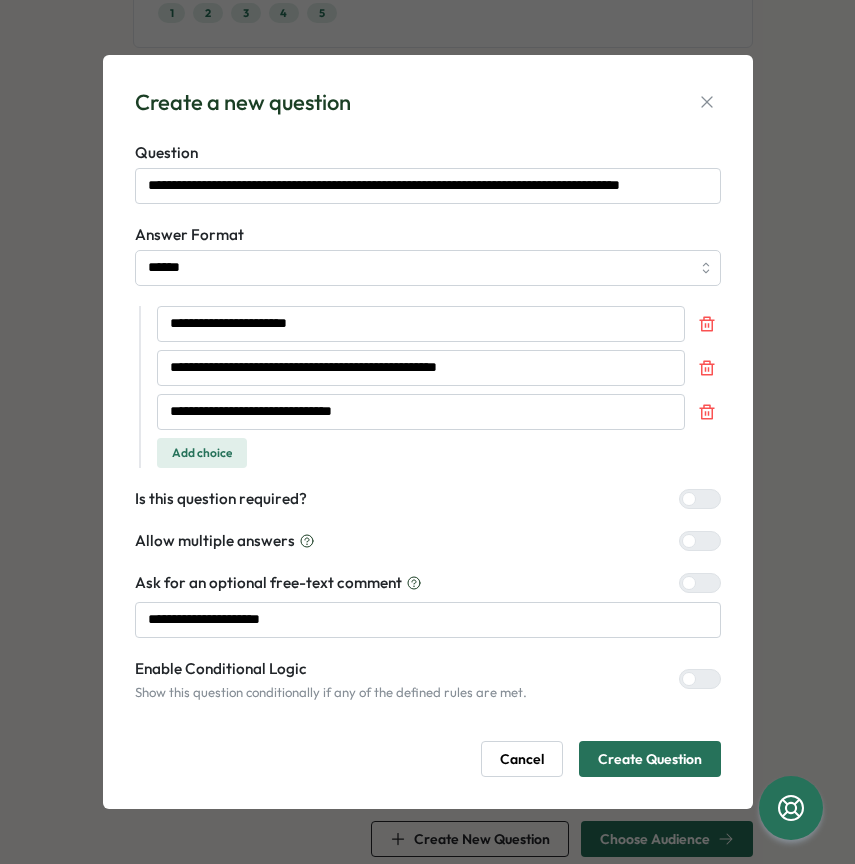 click on "Add choice" at bounding box center (202, 453) 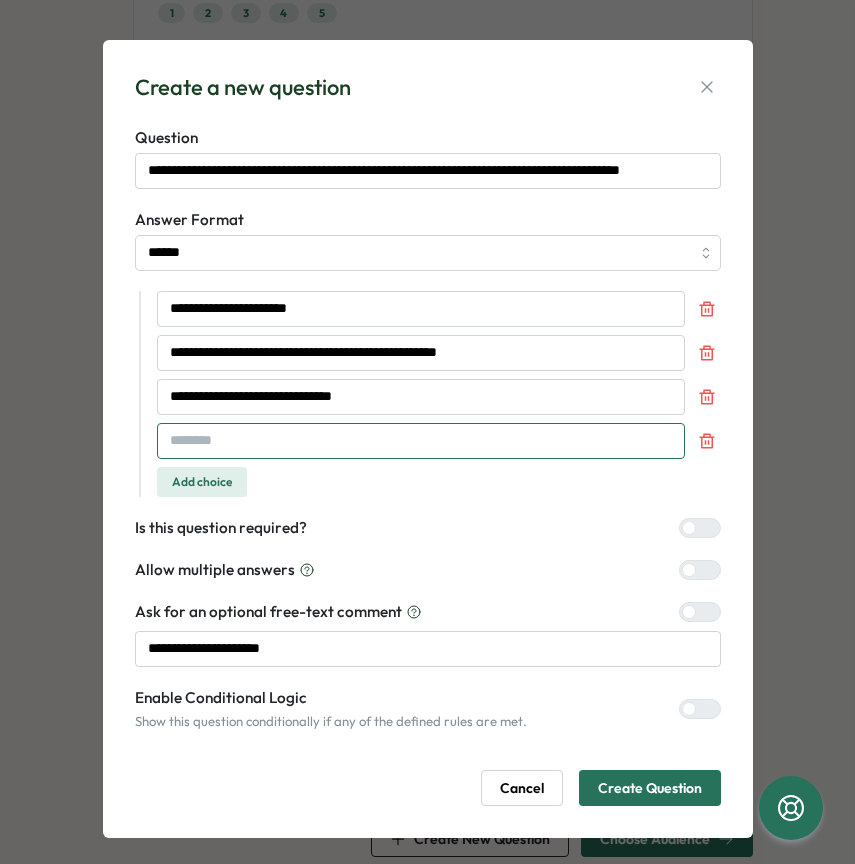 click at bounding box center (421, 441) 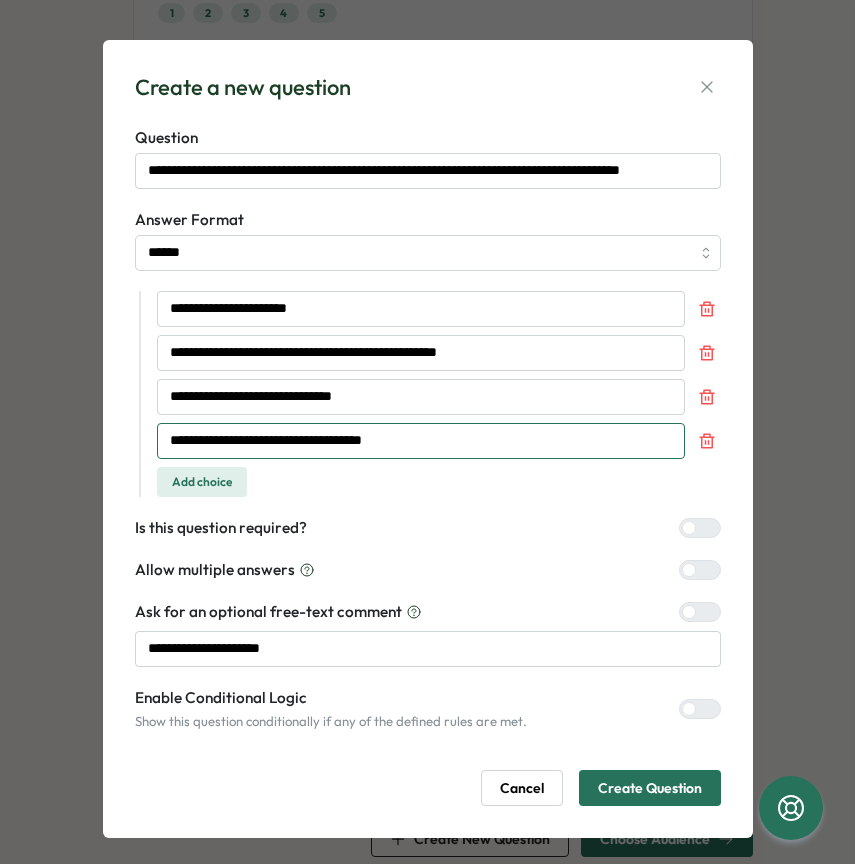 type on "**********" 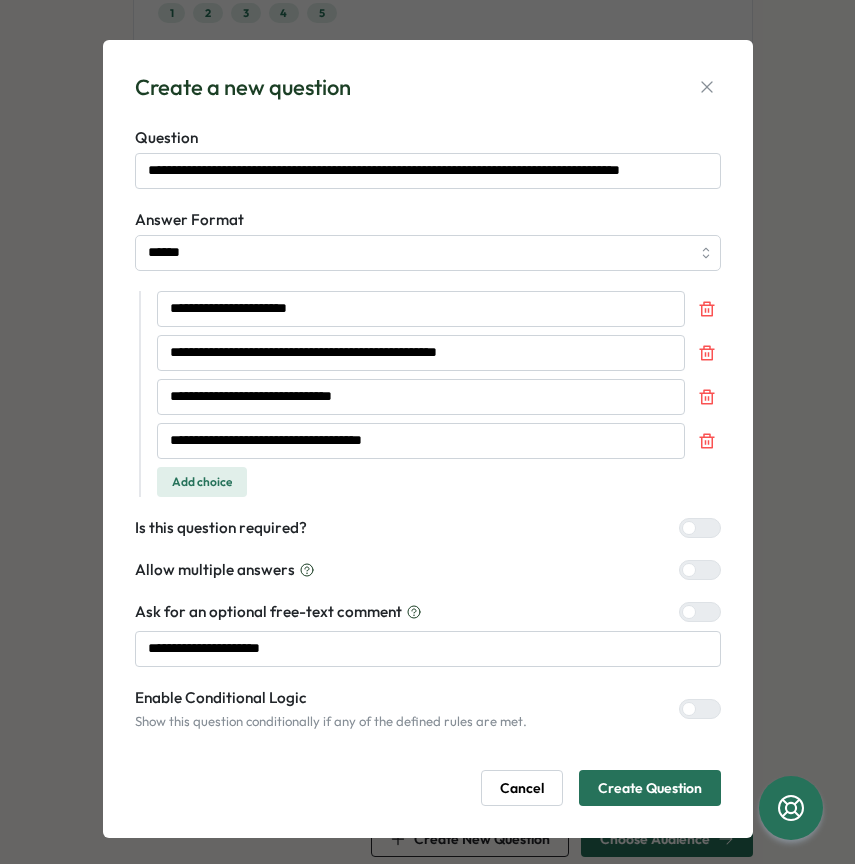 click at bounding box center (689, 612) 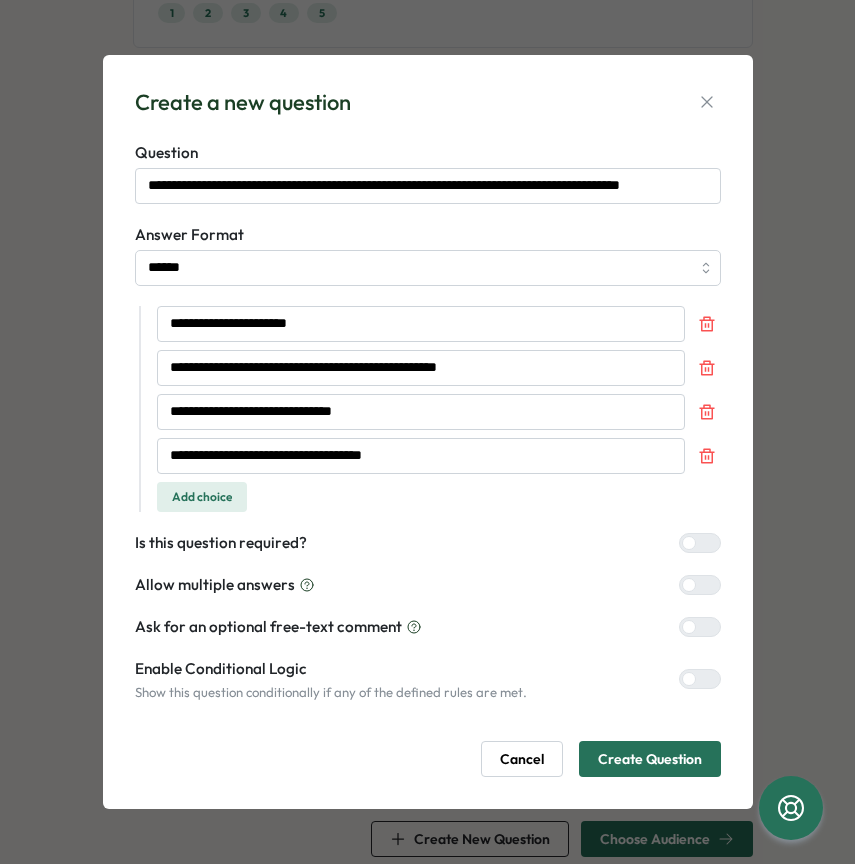 click on "Create Question" at bounding box center [650, 759] 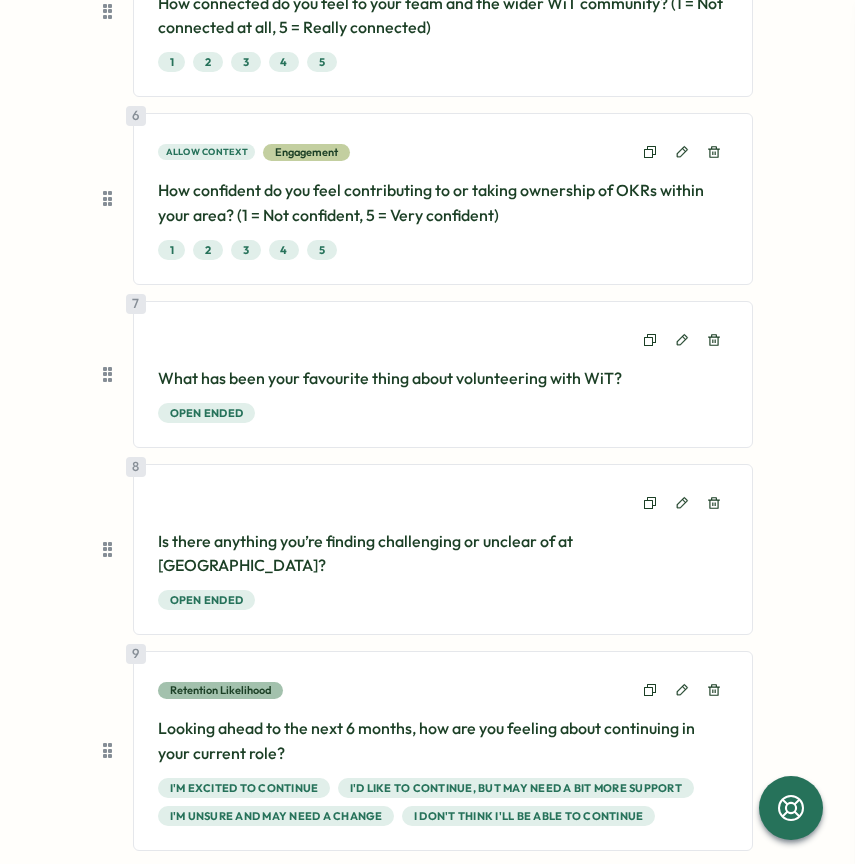 scroll, scrollTop: 1084, scrollLeft: 0, axis: vertical 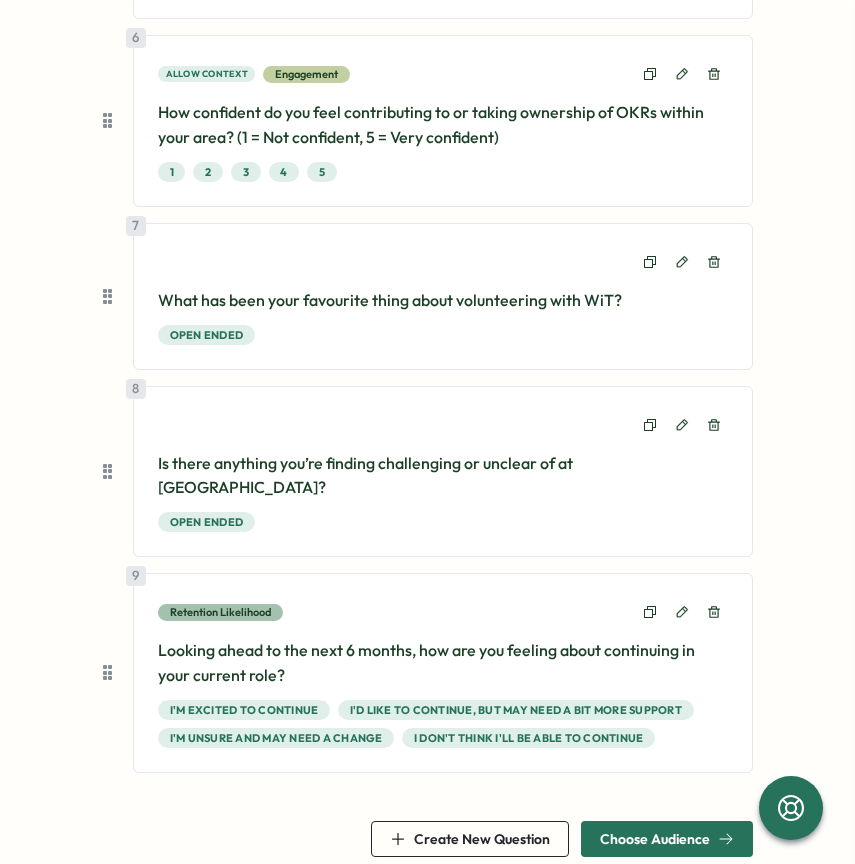 click on "Create New Question" at bounding box center (482, 839) 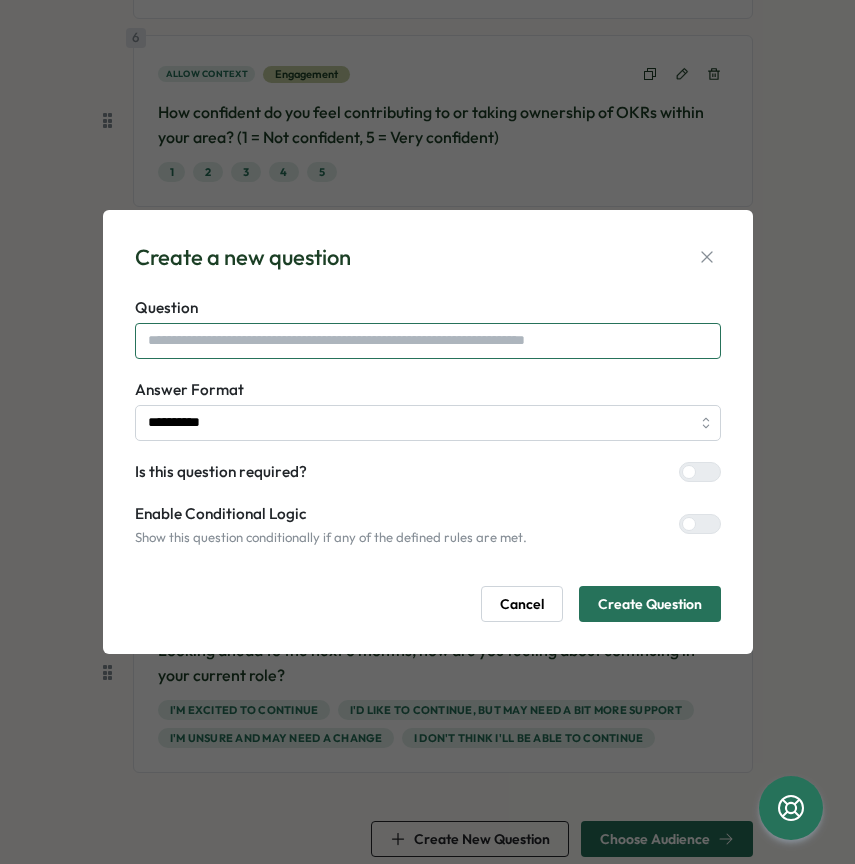 click at bounding box center [428, 341] 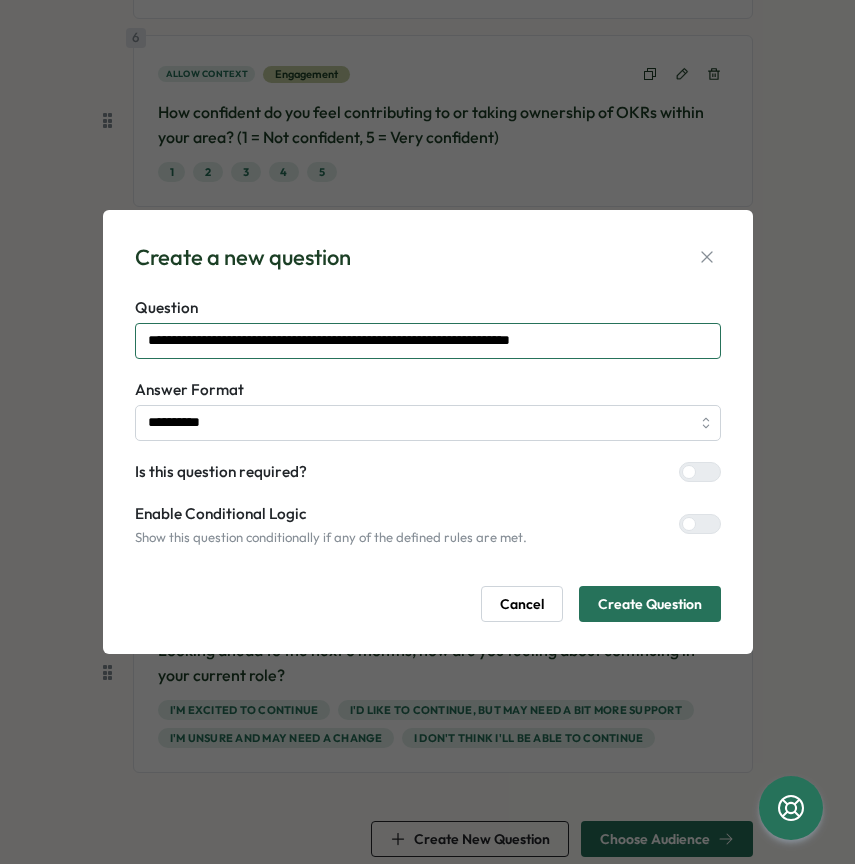 type on "**********" 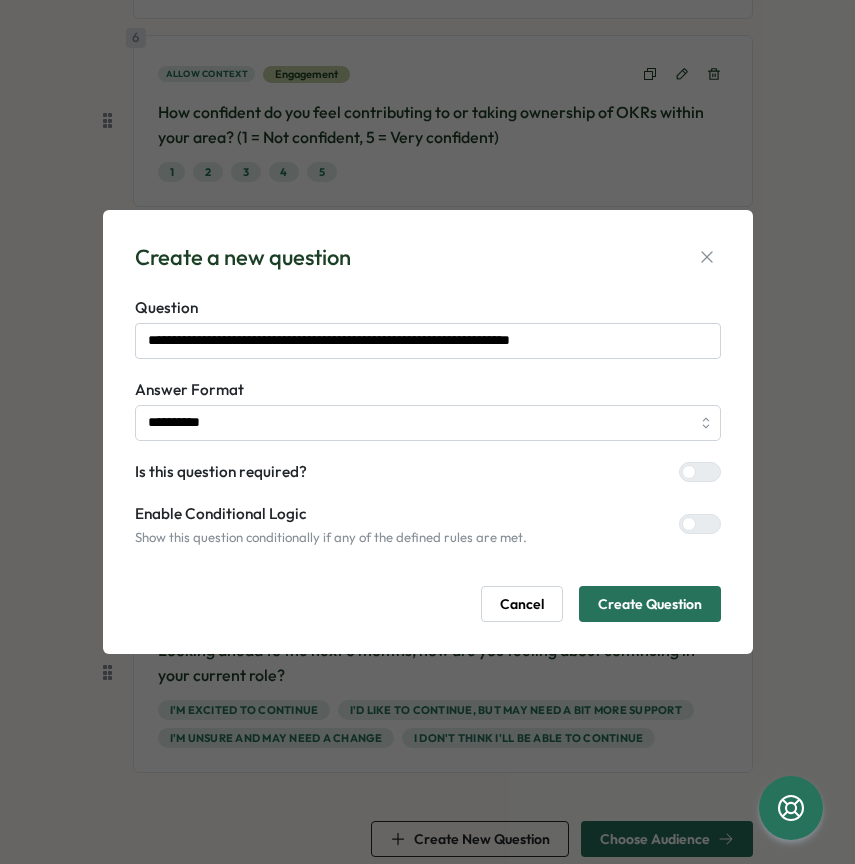 click on "Create Question" at bounding box center [650, 604] 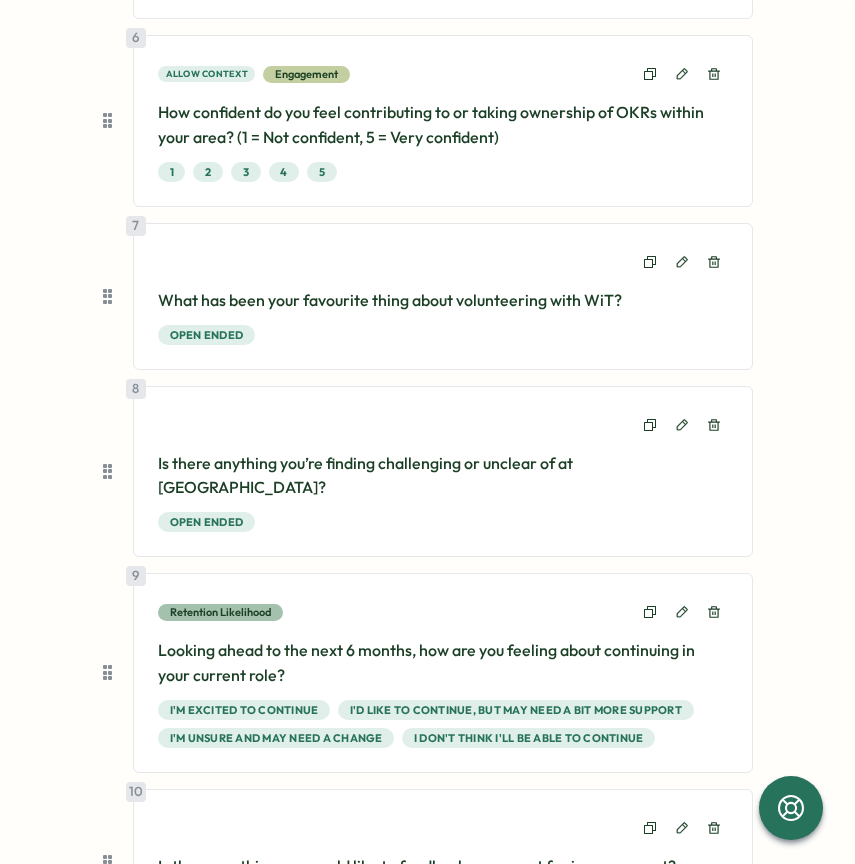 scroll, scrollTop: 1247, scrollLeft: 0, axis: vertical 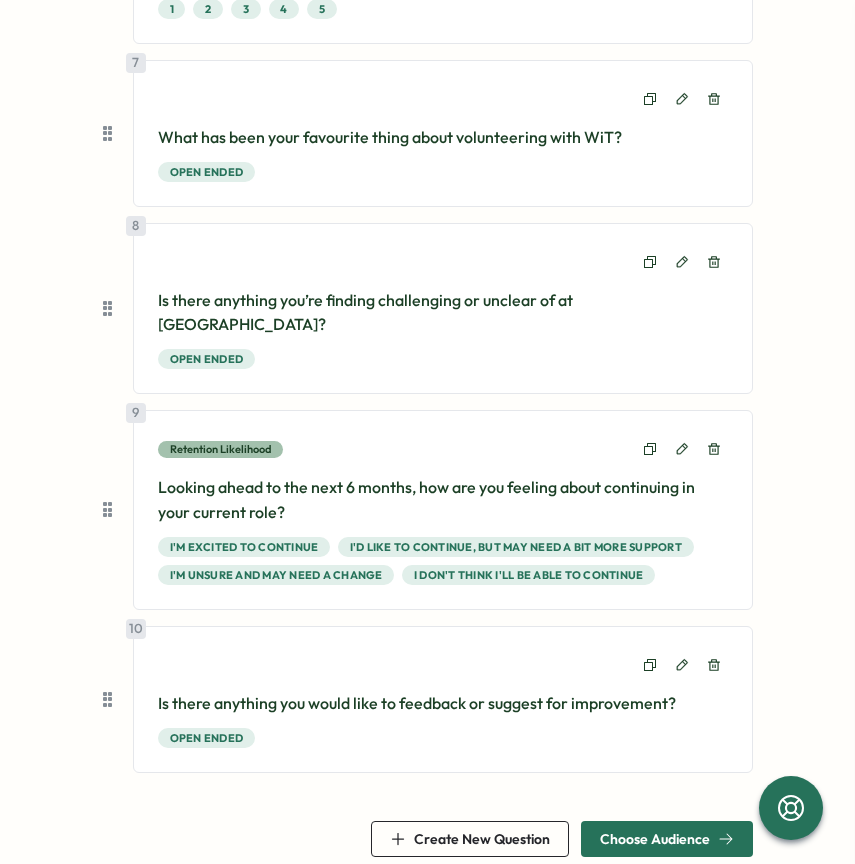 click on "Create New Question" at bounding box center (482, 839) 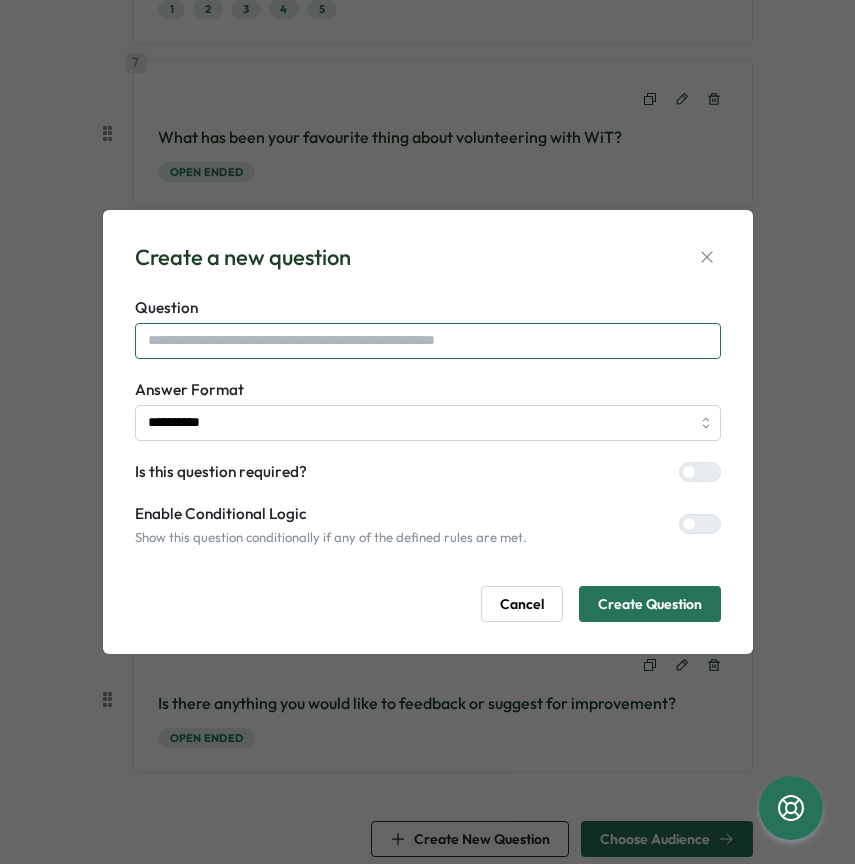 click at bounding box center (428, 341) 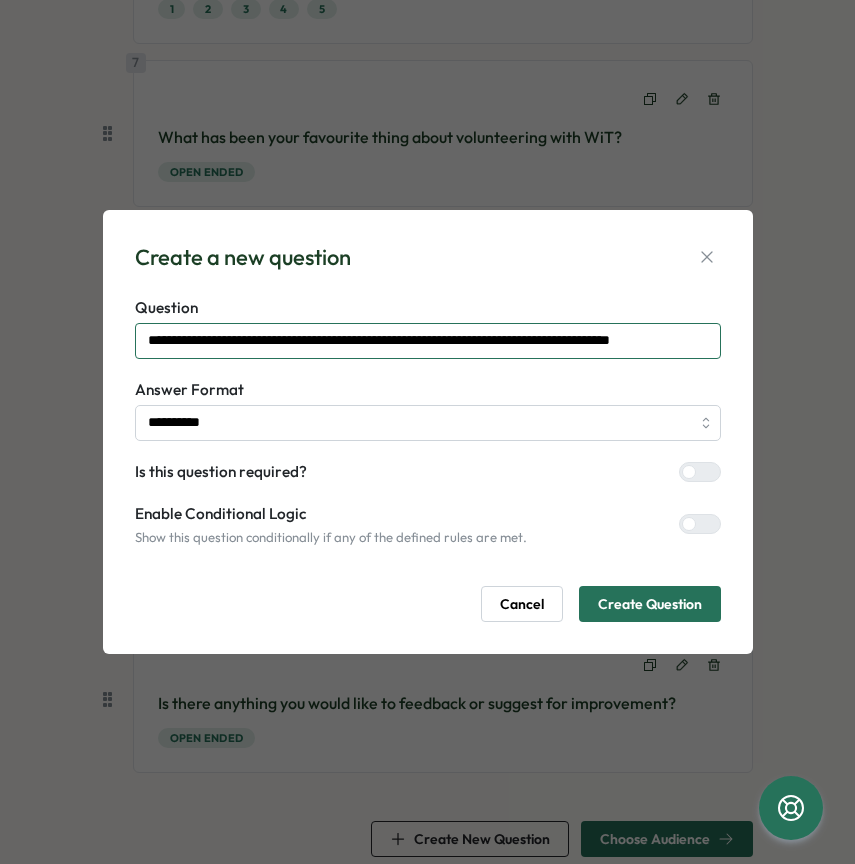 scroll, scrollTop: 0, scrollLeft: 18, axis: horizontal 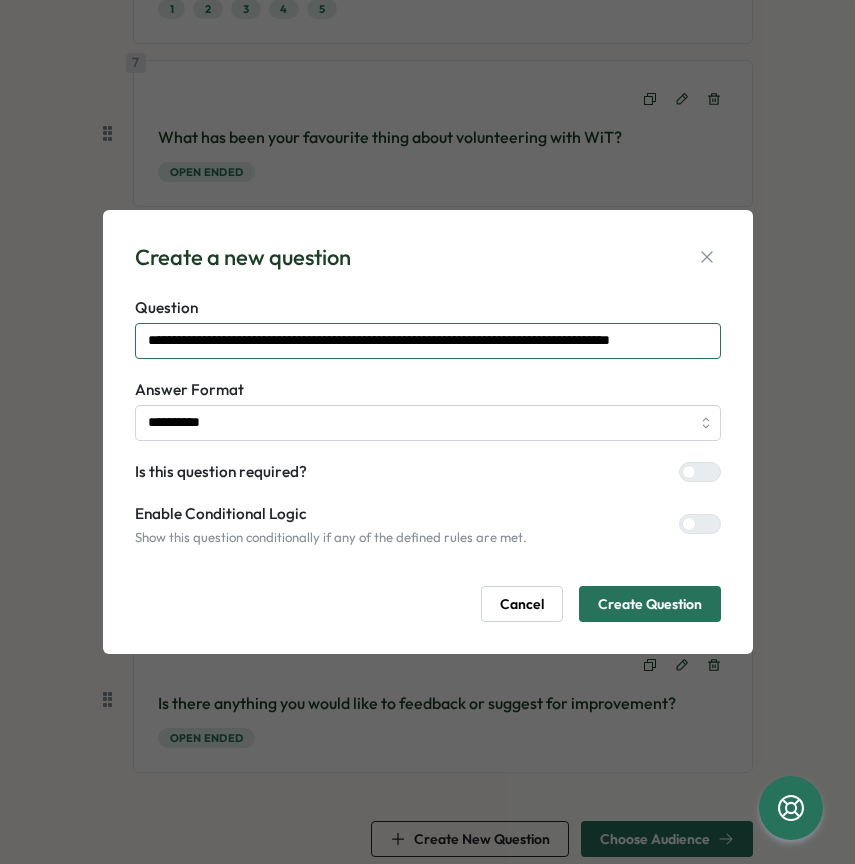 type on "**********" 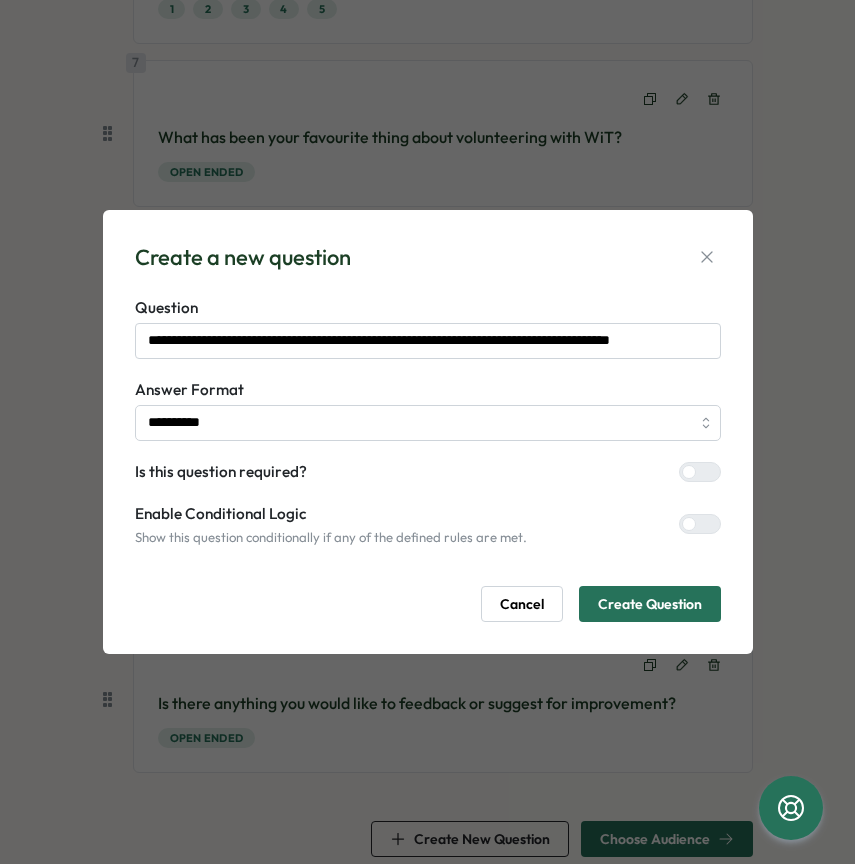 click on "Cancel" at bounding box center (522, 604) 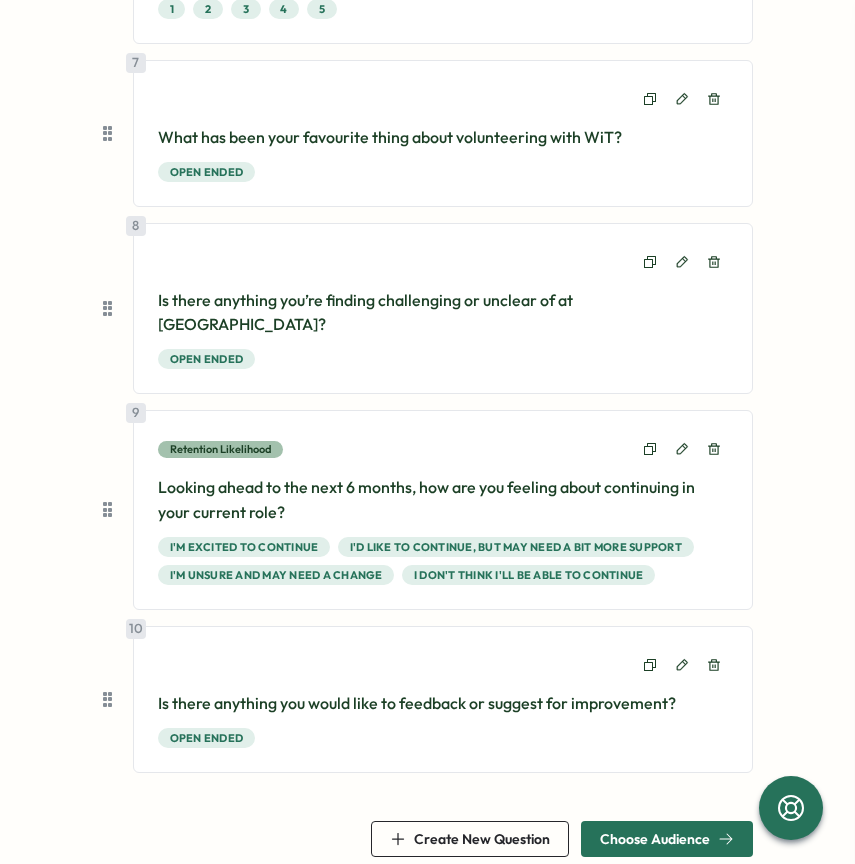 scroll, scrollTop: 0, scrollLeft: 0, axis: both 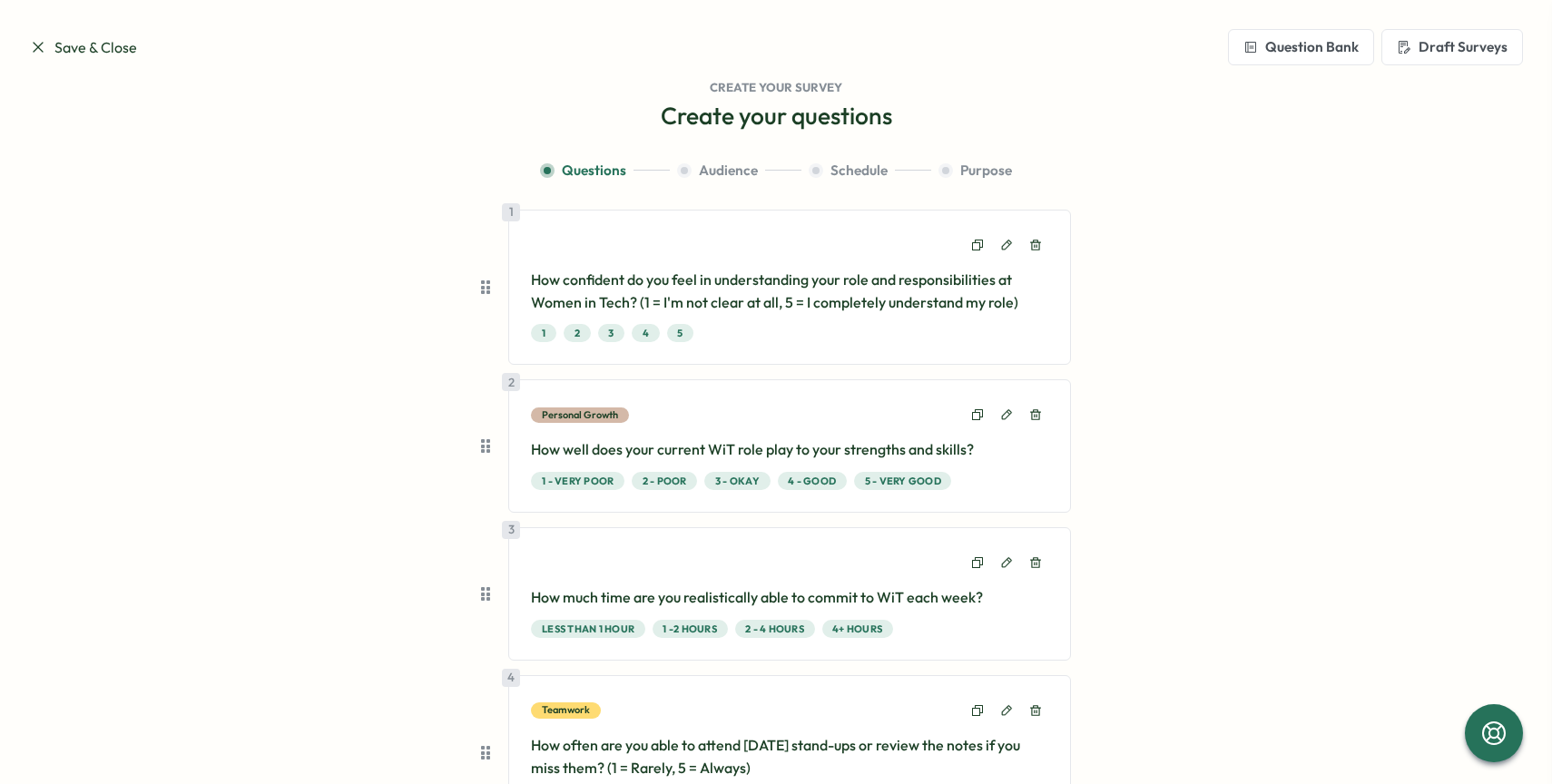 click on "Save & Close" at bounding box center [83, 47] 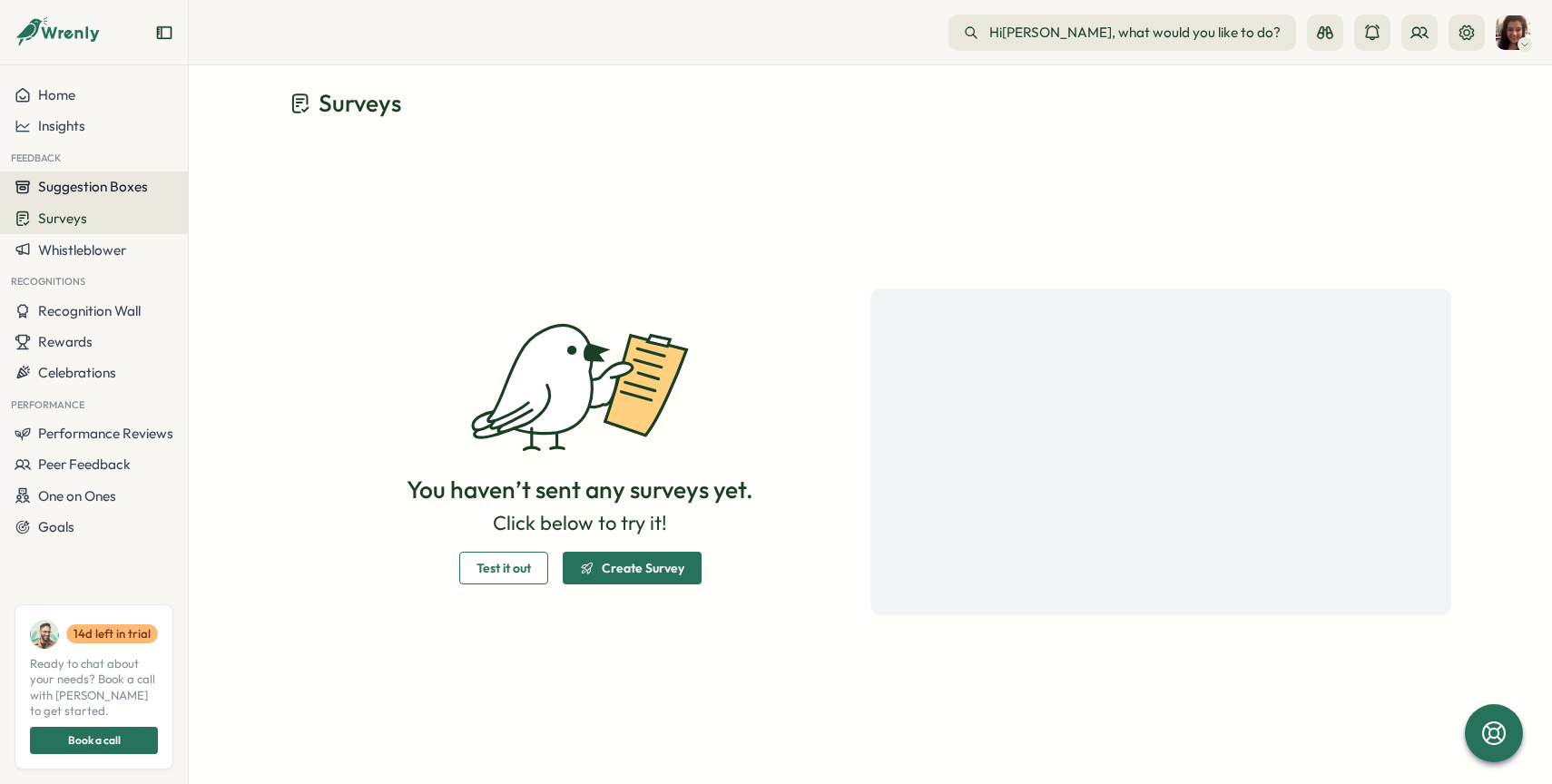 click on "Suggestion Boxes" at bounding box center (93, 187) 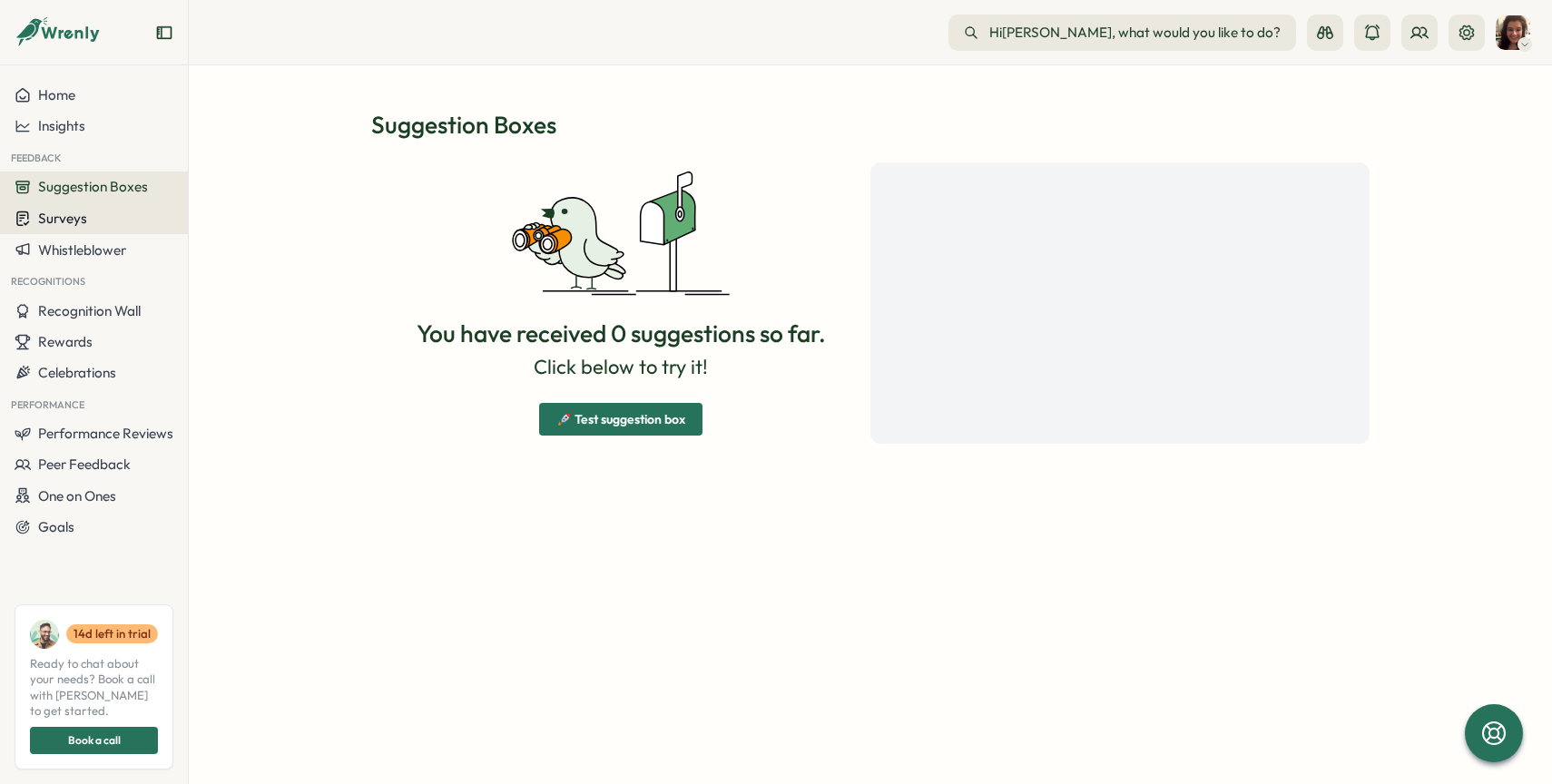 click on "Surveys" at bounding box center (63, 218) 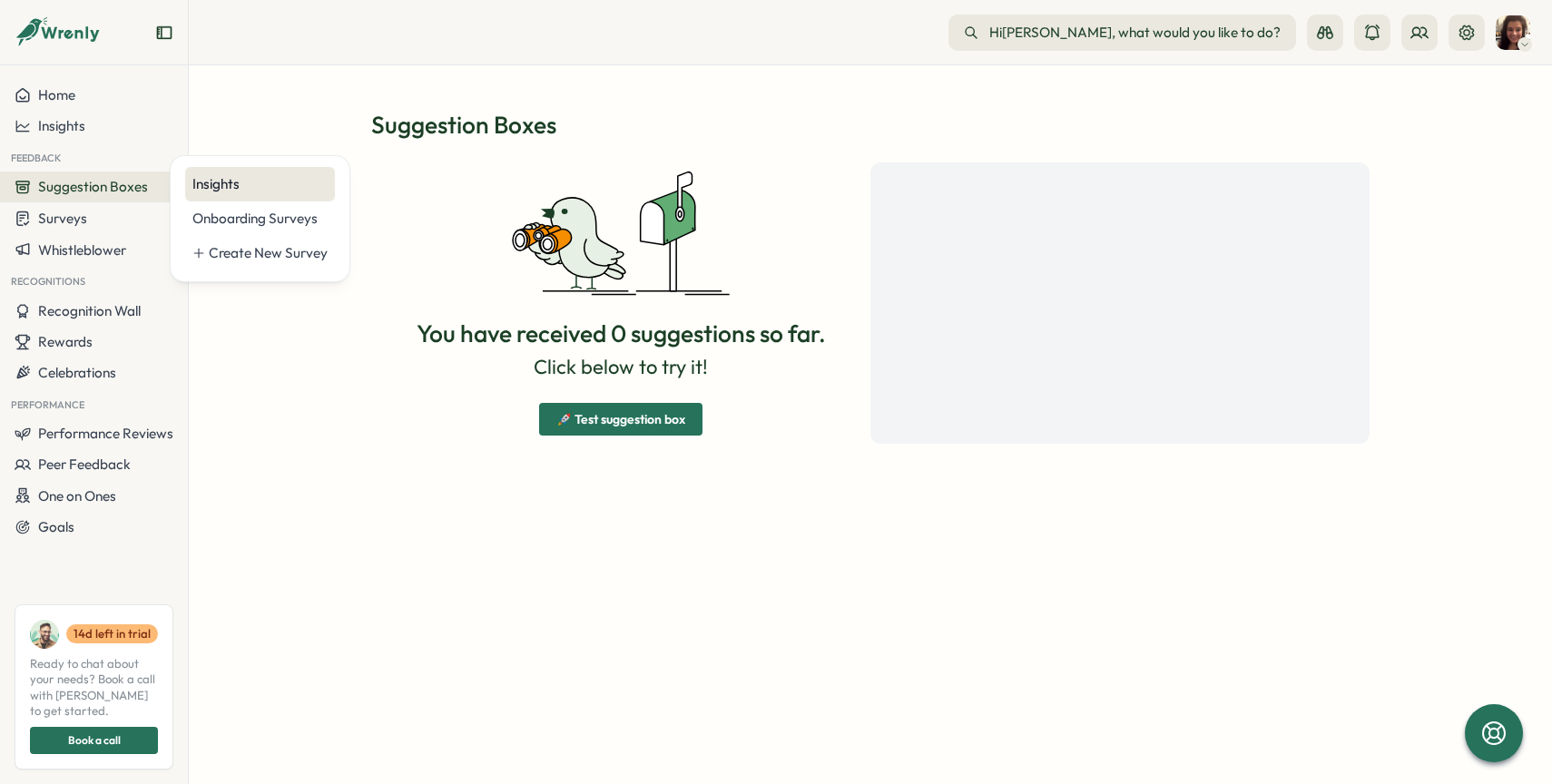 click on "Insights" at bounding box center [260, 184] 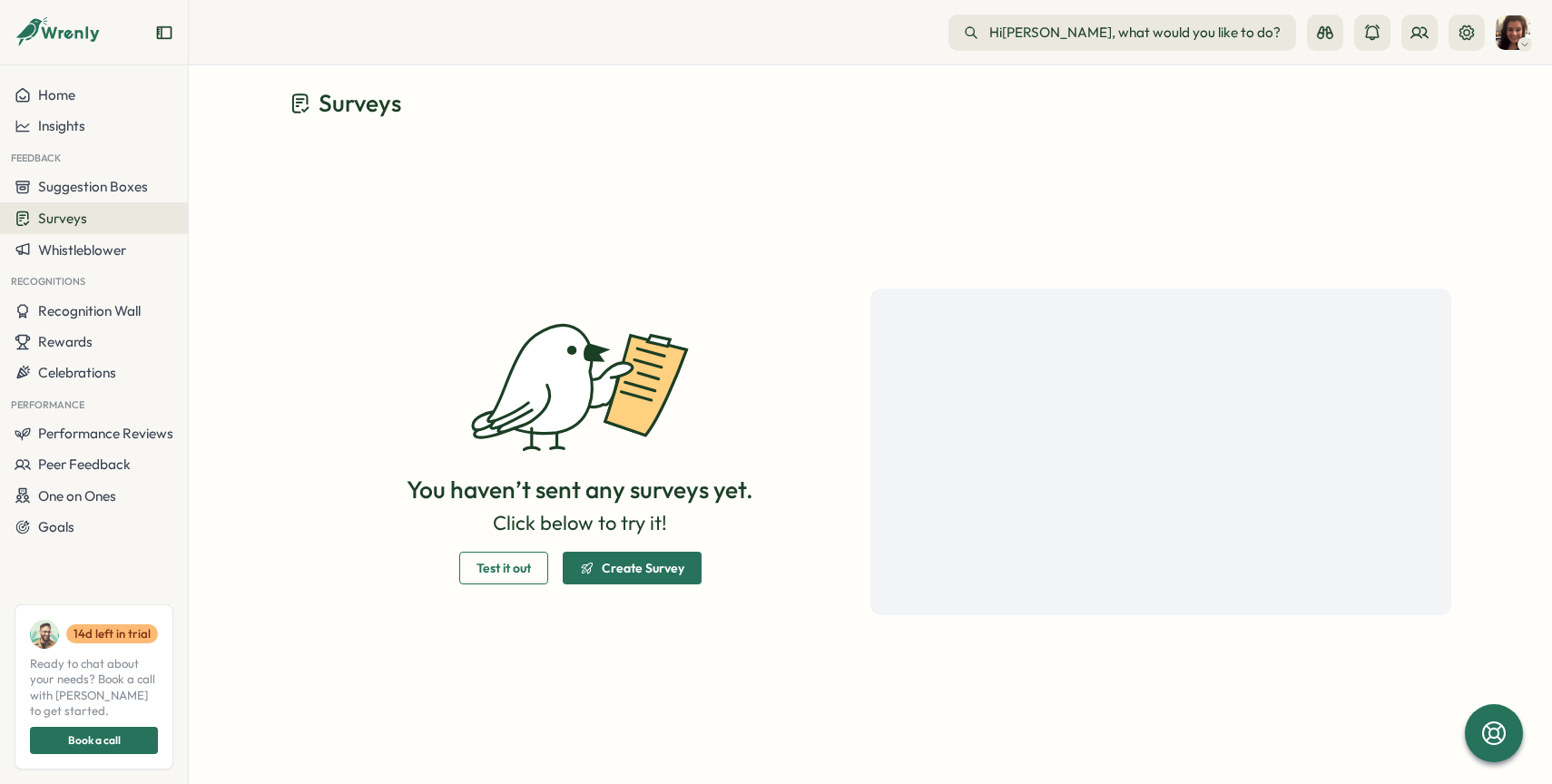 click on "Surveys" at bounding box center (93, 218) 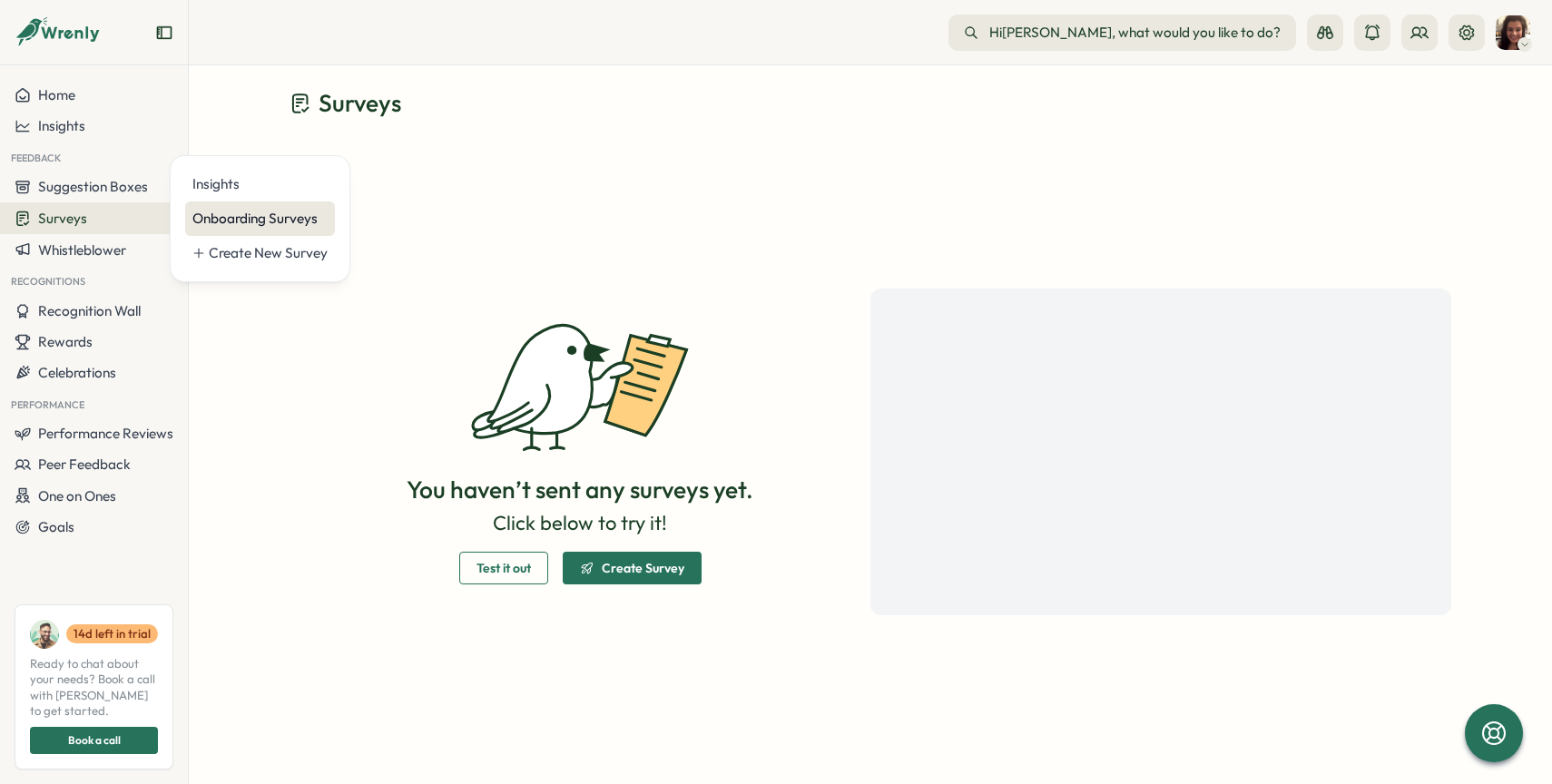click on "Onboarding Surveys" at bounding box center (260, 219) 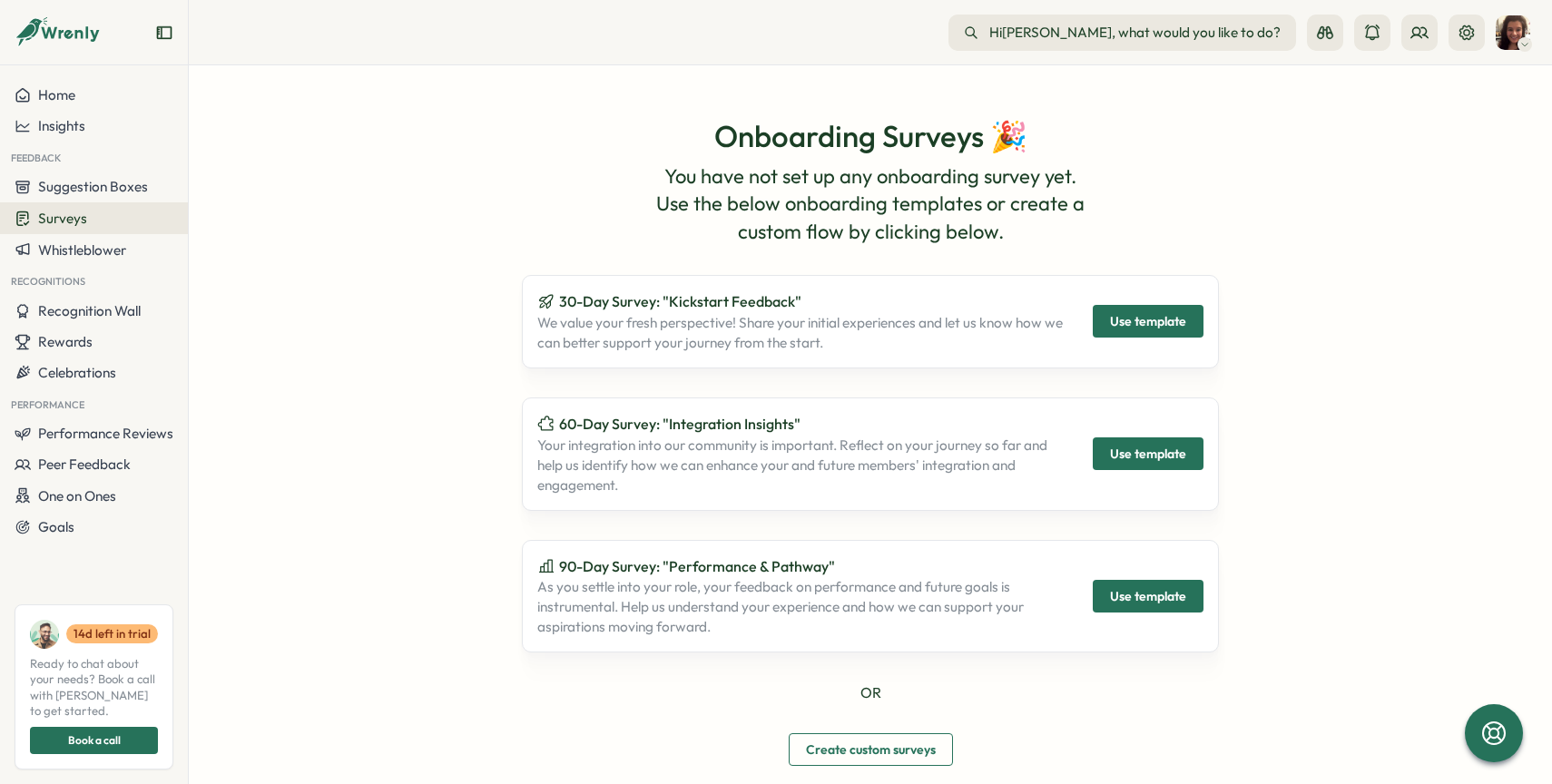 scroll, scrollTop: 88, scrollLeft: 0, axis: vertical 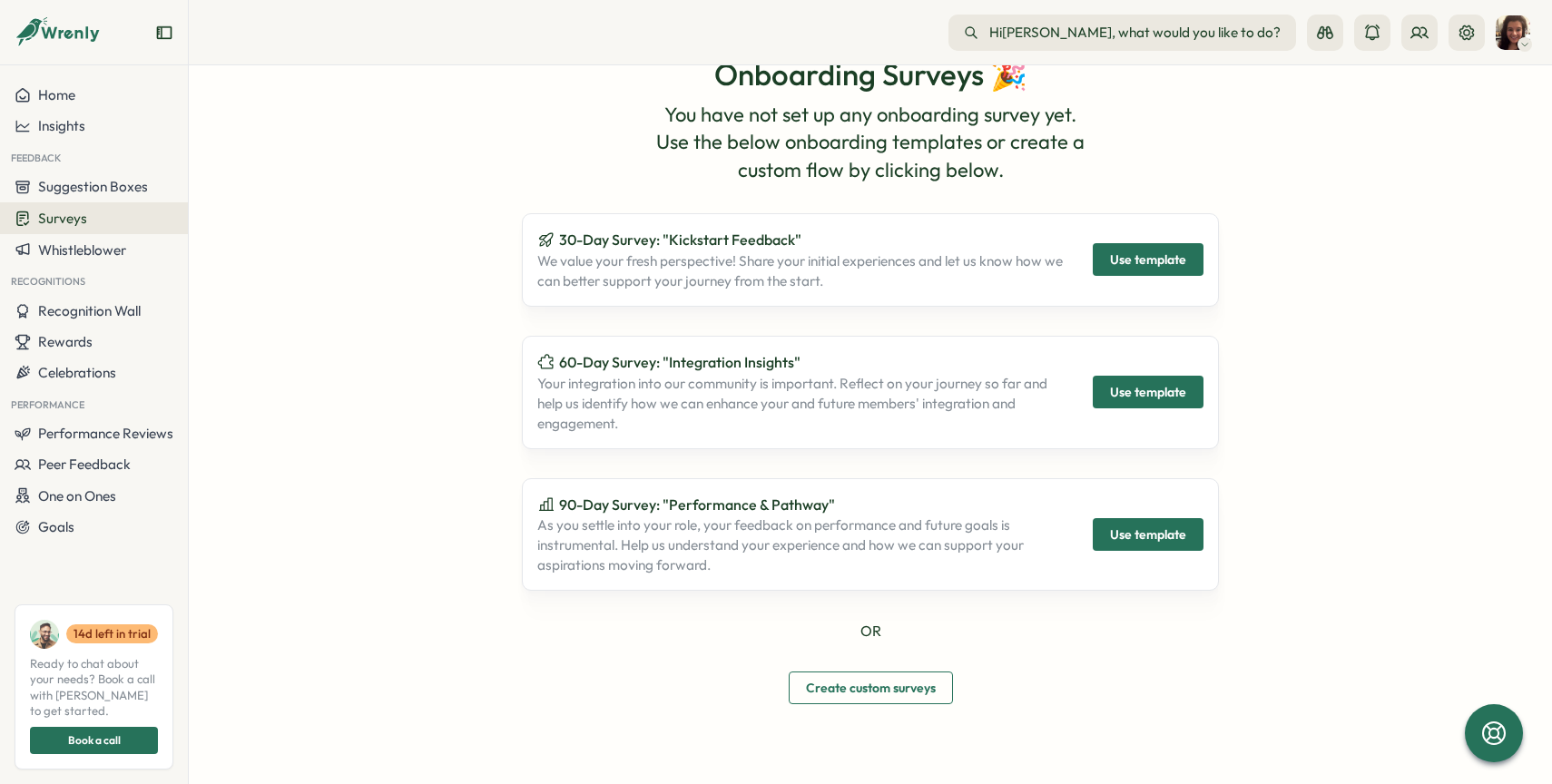 click on "Create custom surveys" at bounding box center [870, 688] 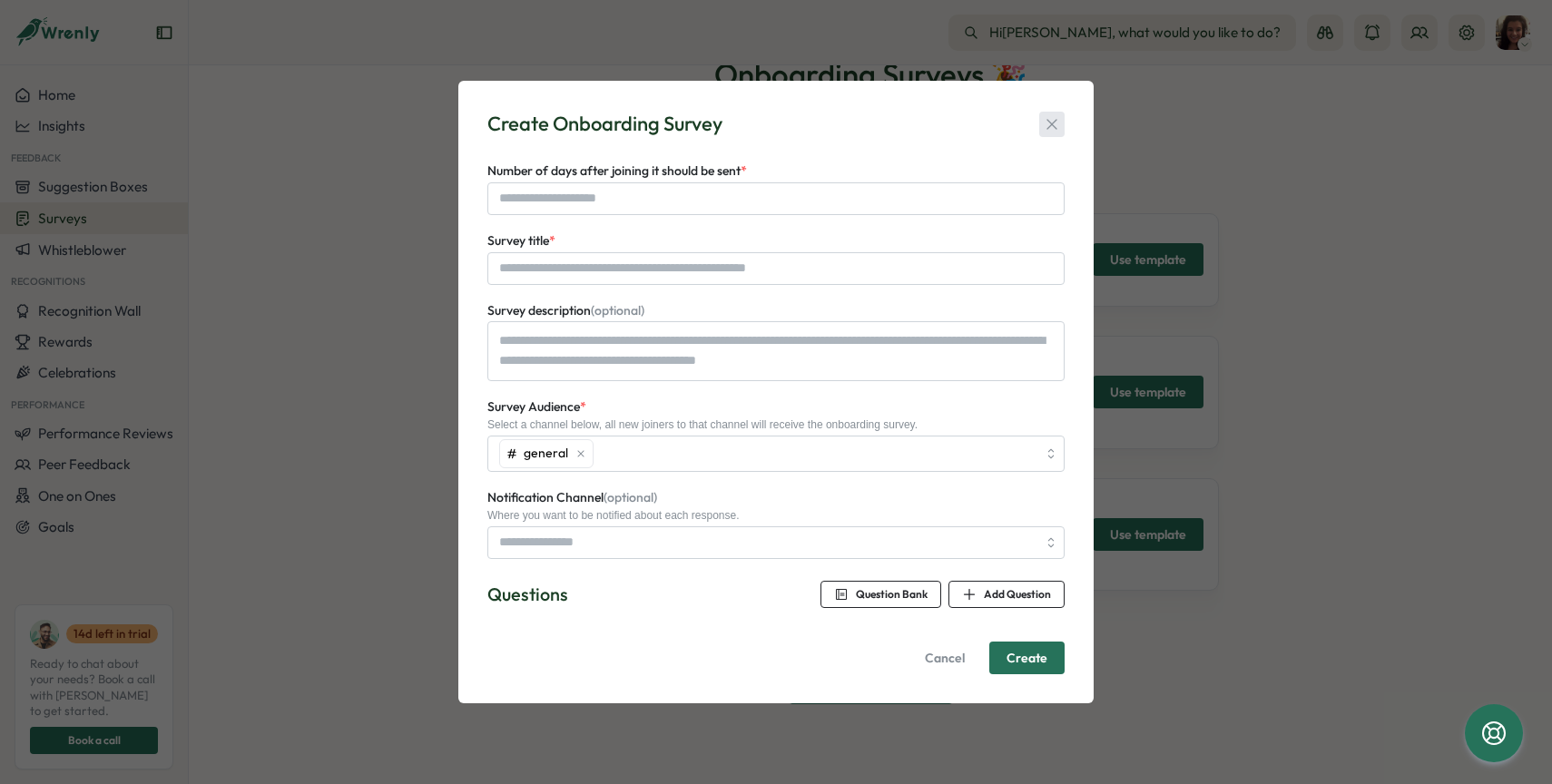 click 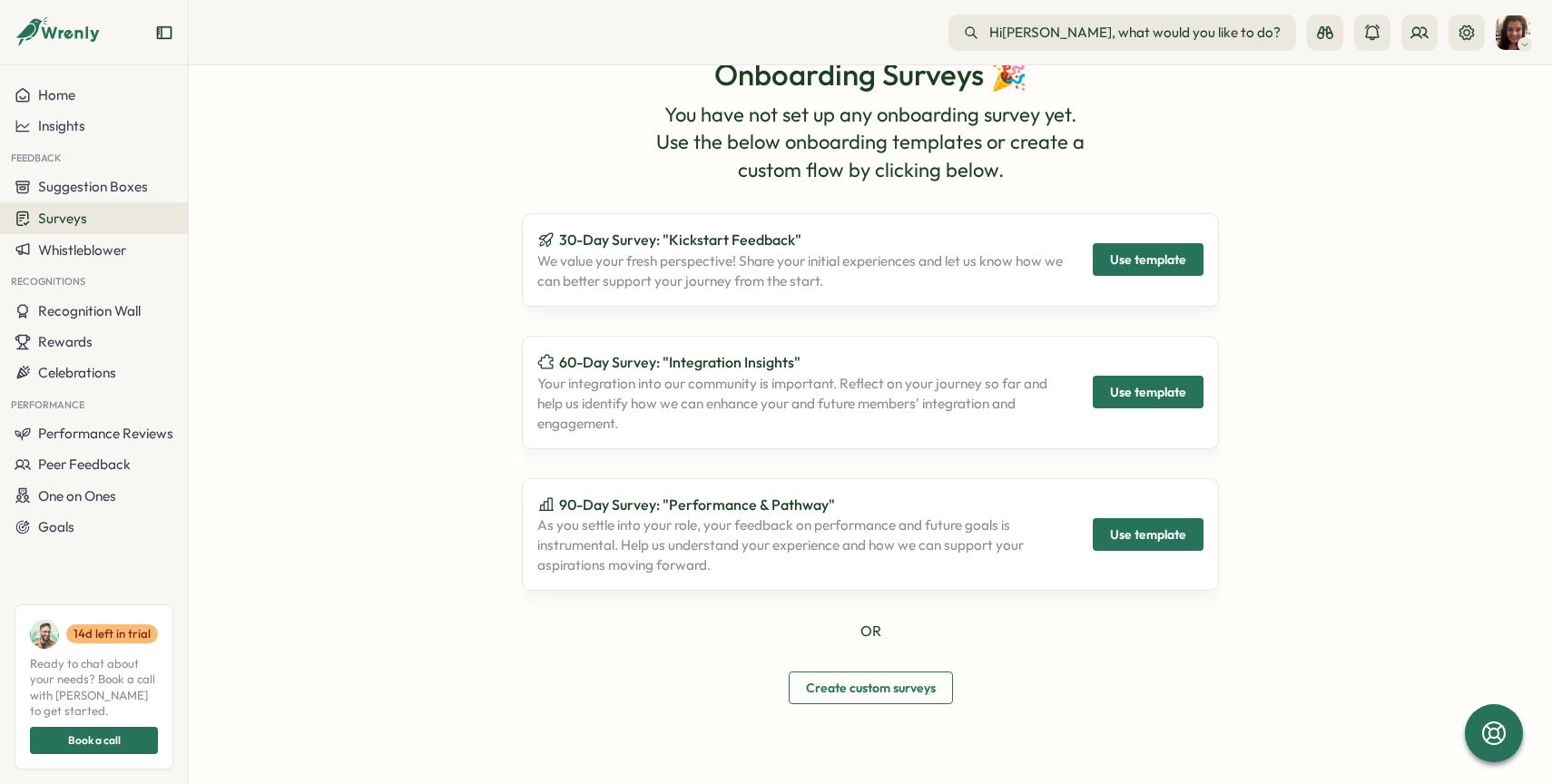 click on "Surveys" at bounding box center [63, 218] 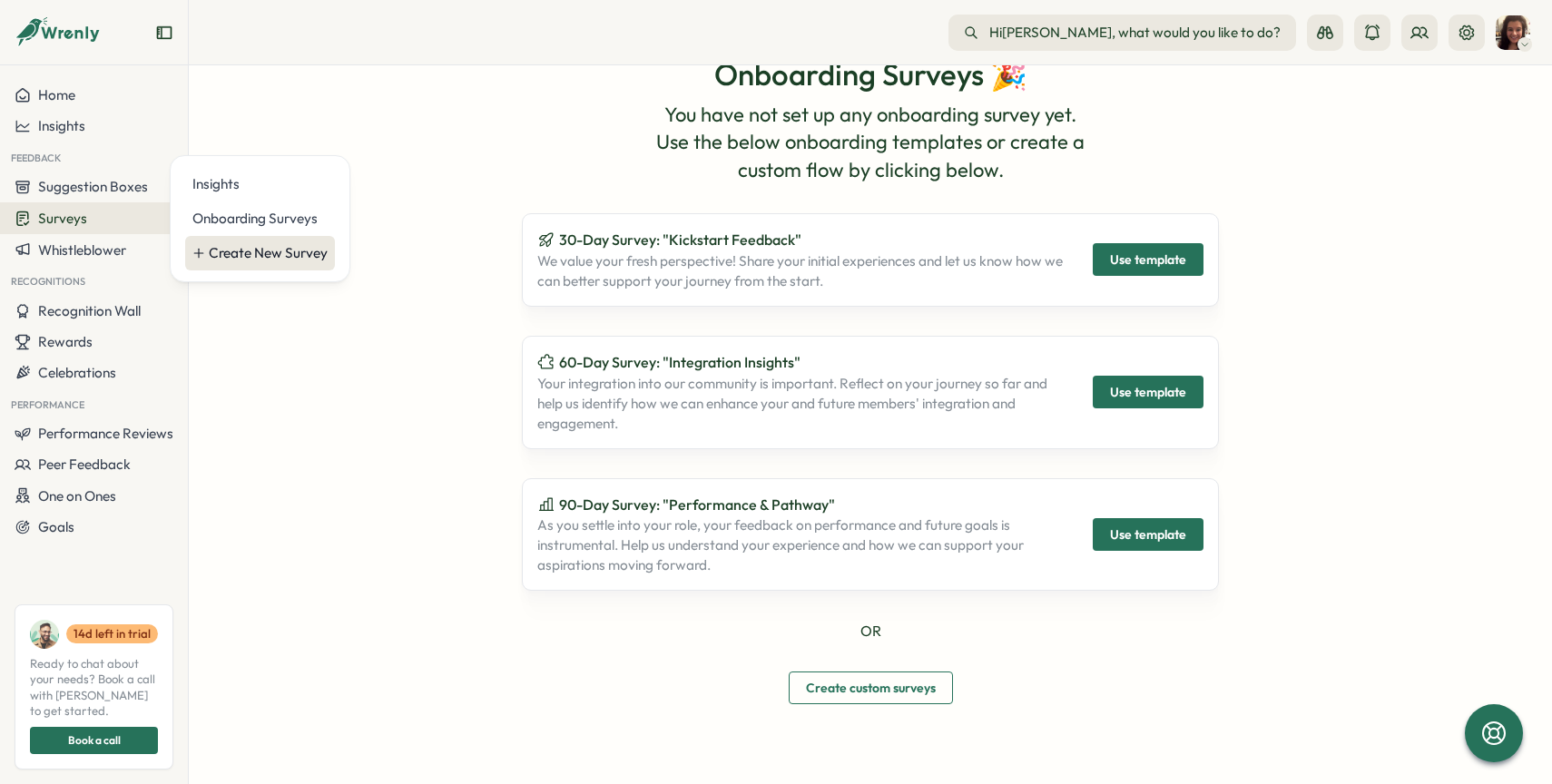 click on "Create New Survey" at bounding box center (260, 253) 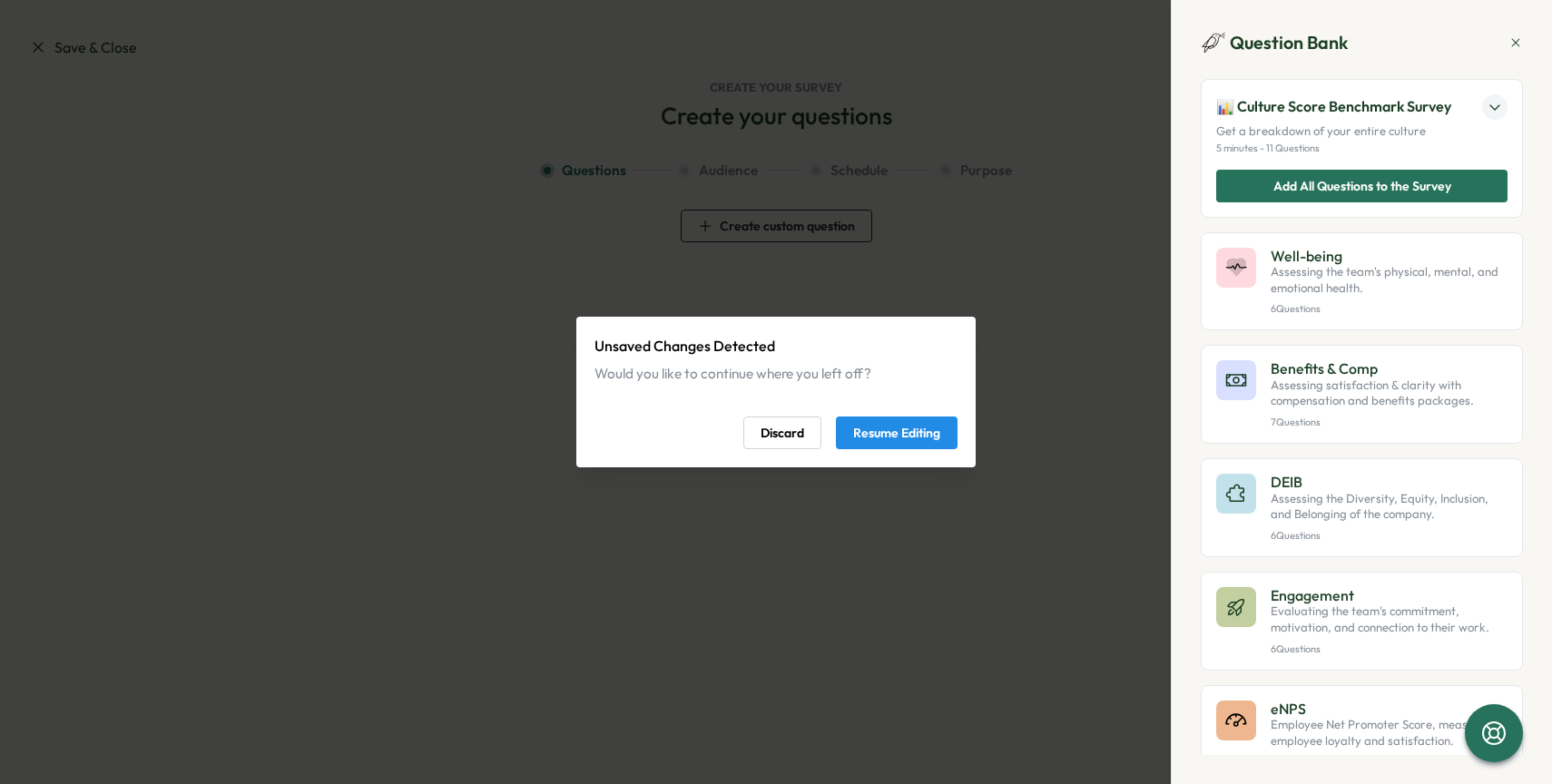 click on "Resume Editing" at bounding box center (897, 433) 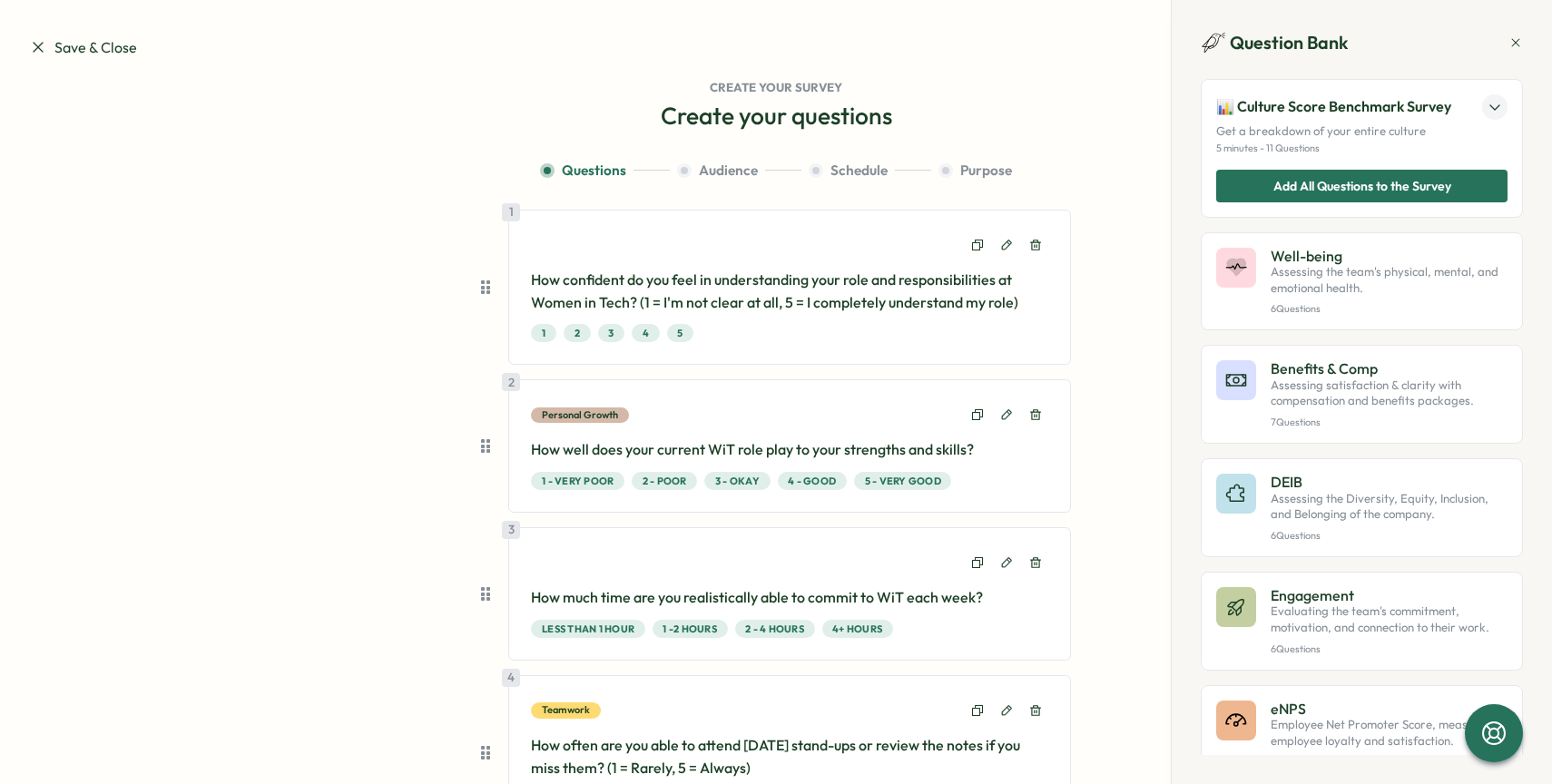 click on "Question Bank" at bounding box center (1361, 43) 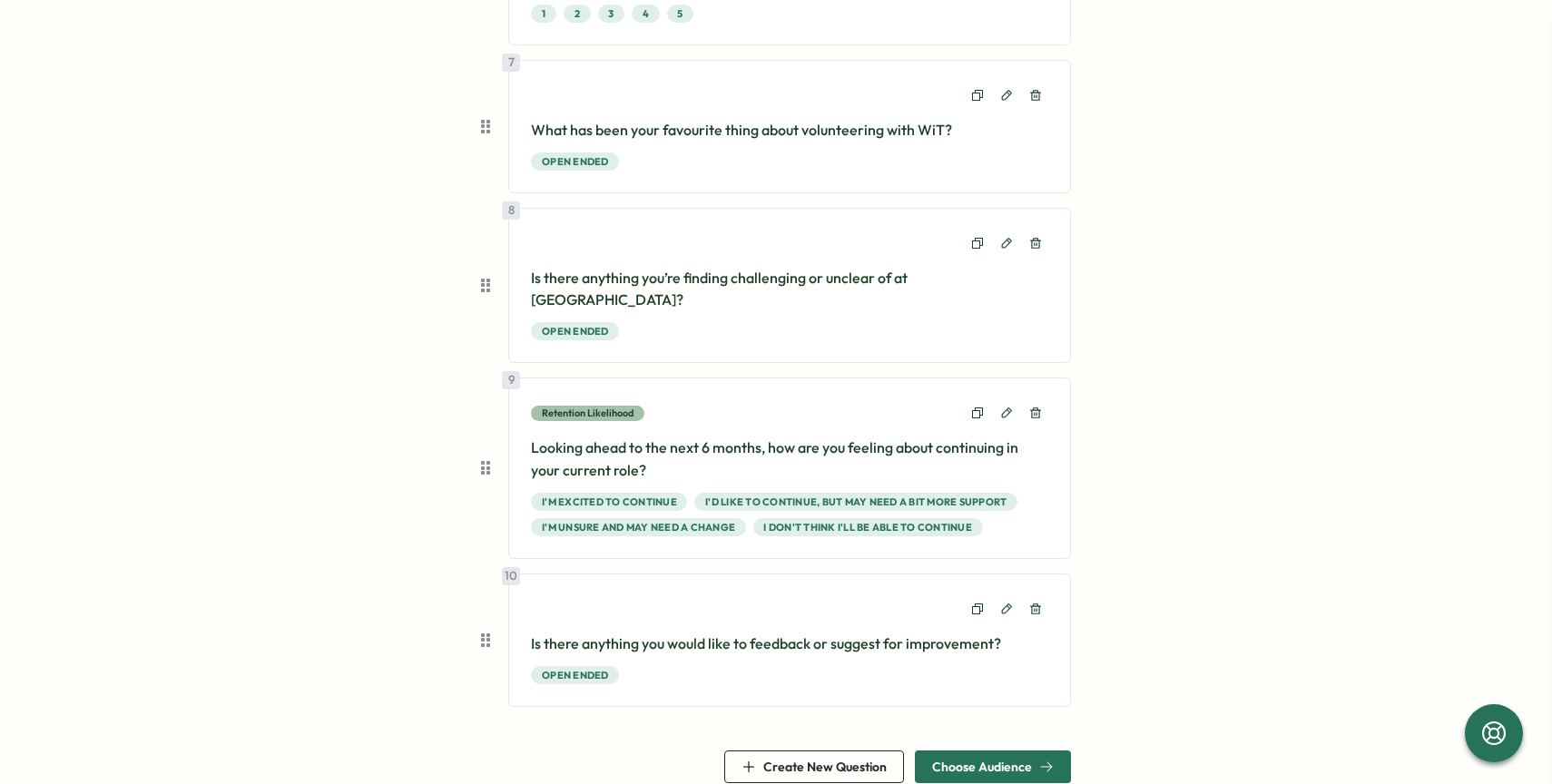 scroll, scrollTop: 1132, scrollLeft: 0, axis: vertical 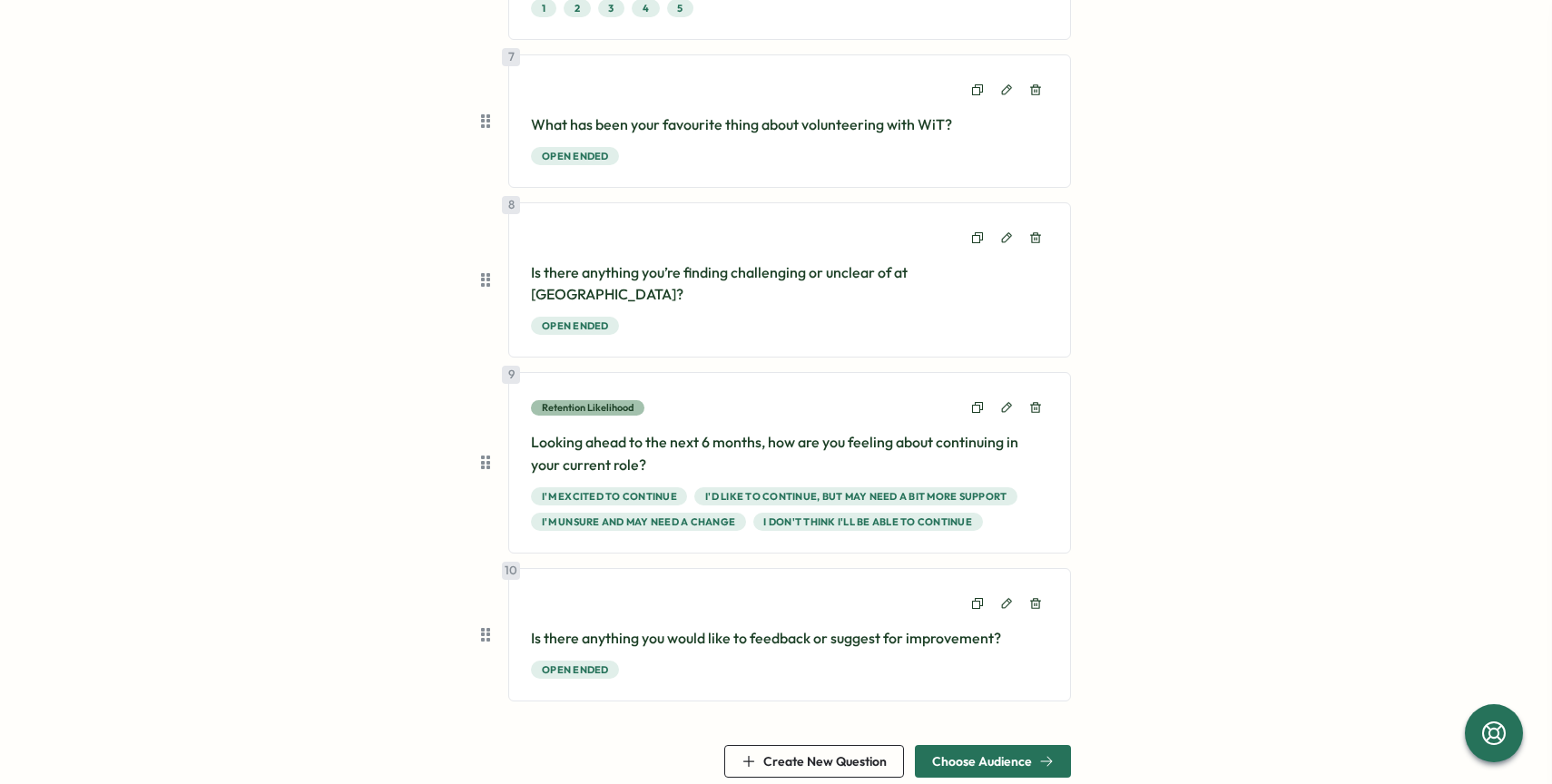 click on "Choose Audience" at bounding box center [993, 761] 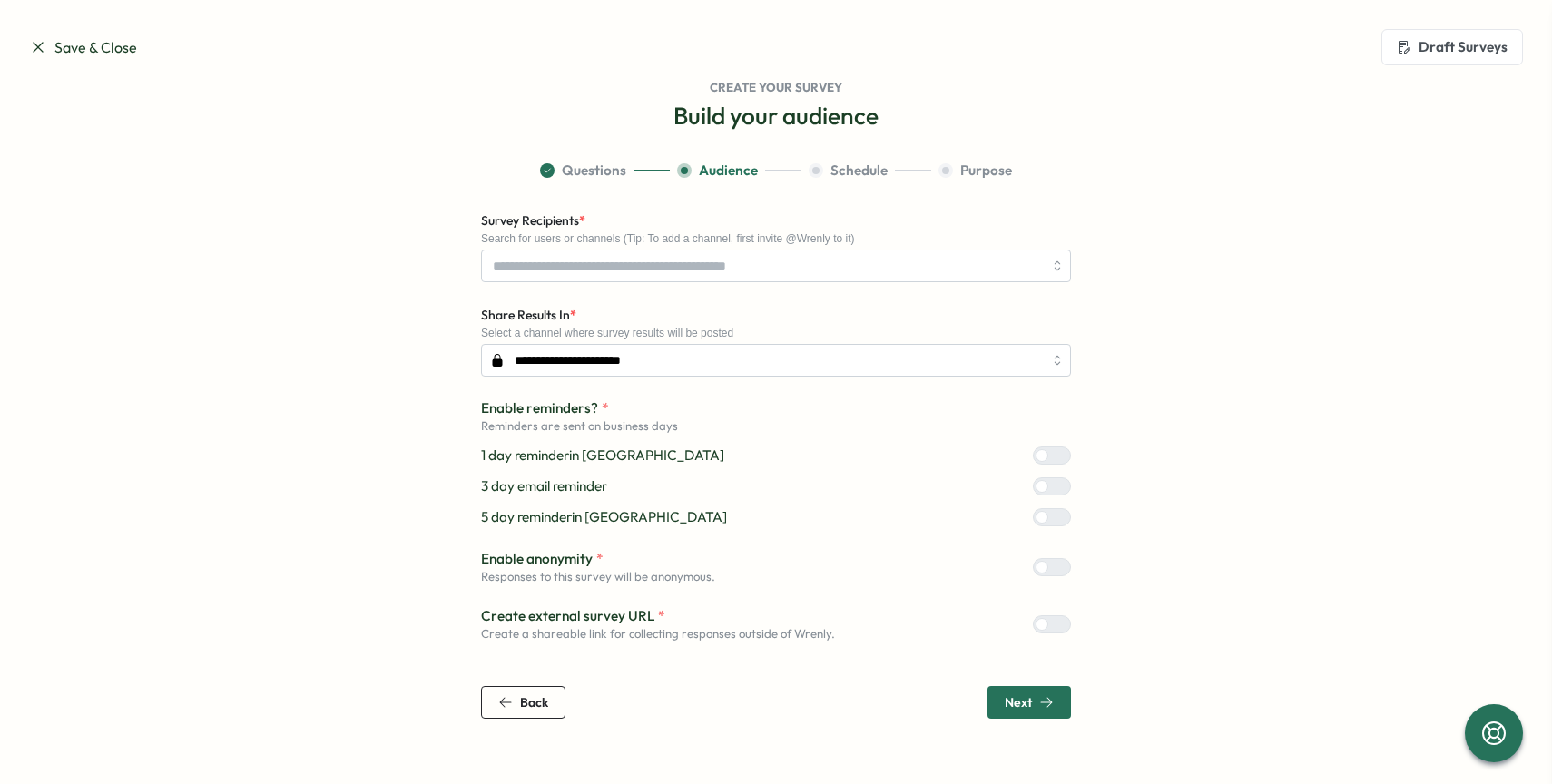 scroll, scrollTop: 0, scrollLeft: 0, axis: both 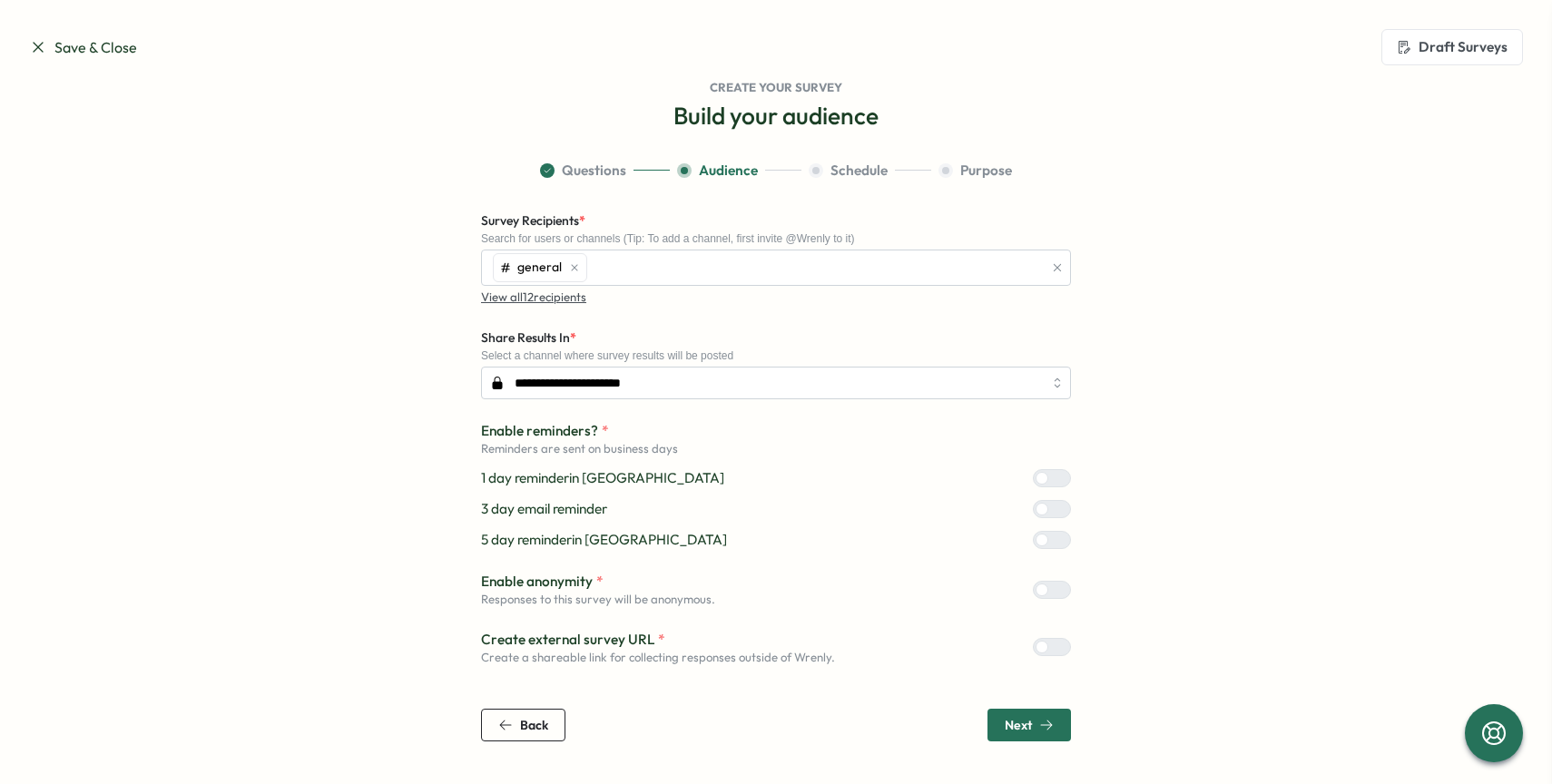 click on "View all  12  recipients" at bounding box center (534, 298) 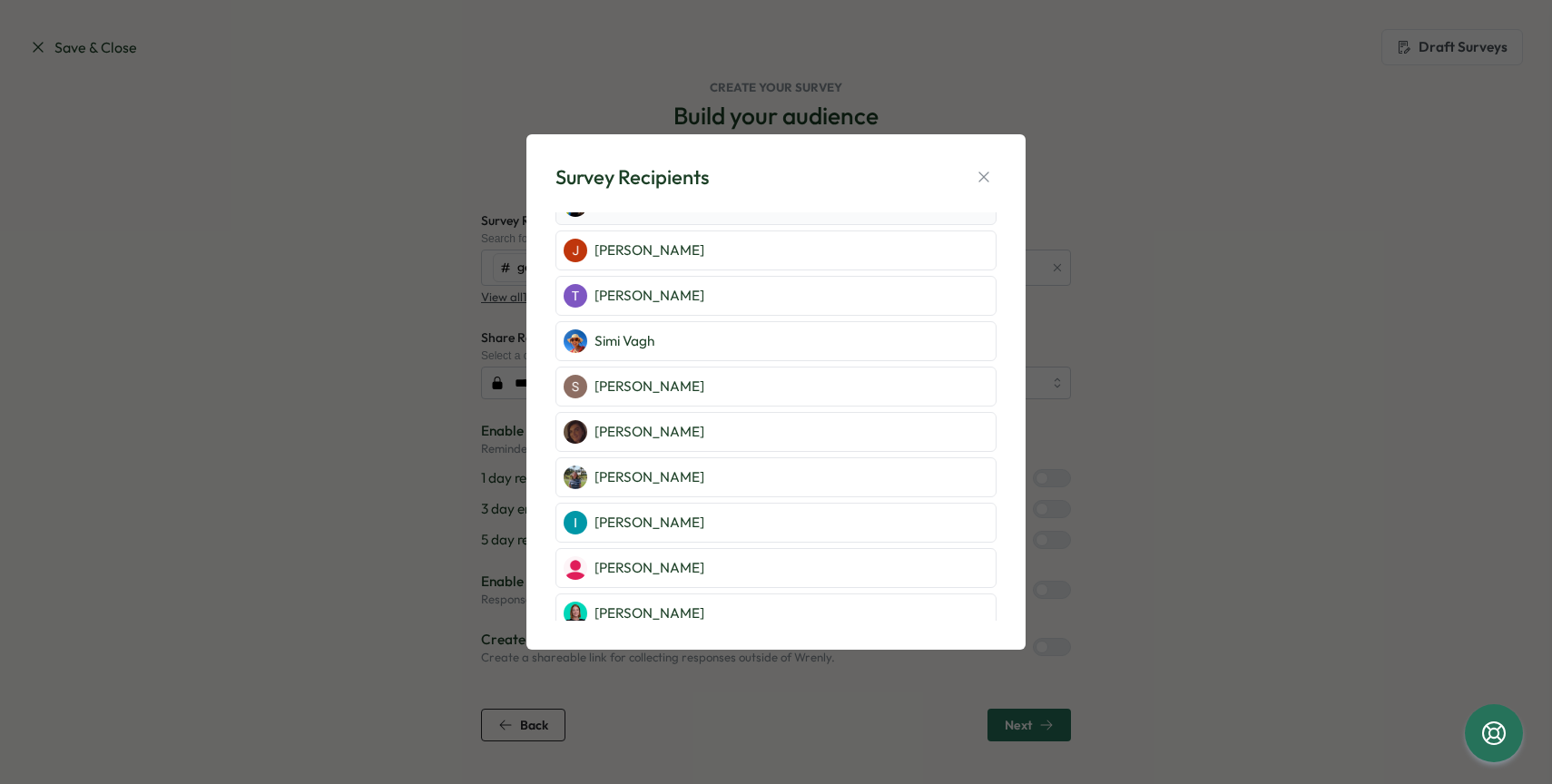 scroll, scrollTop: 0, scrollLeft: 0, axis: both 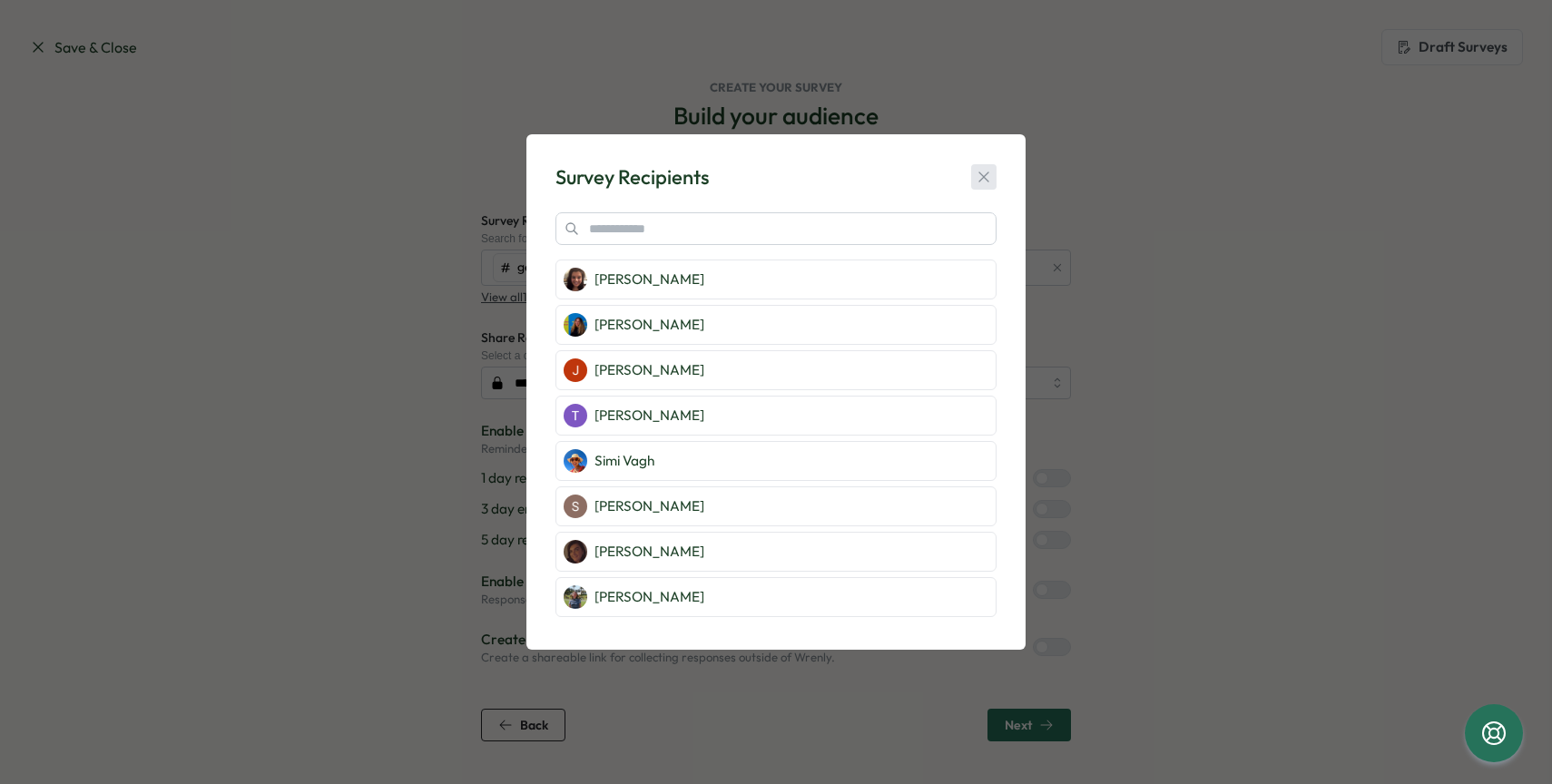 click 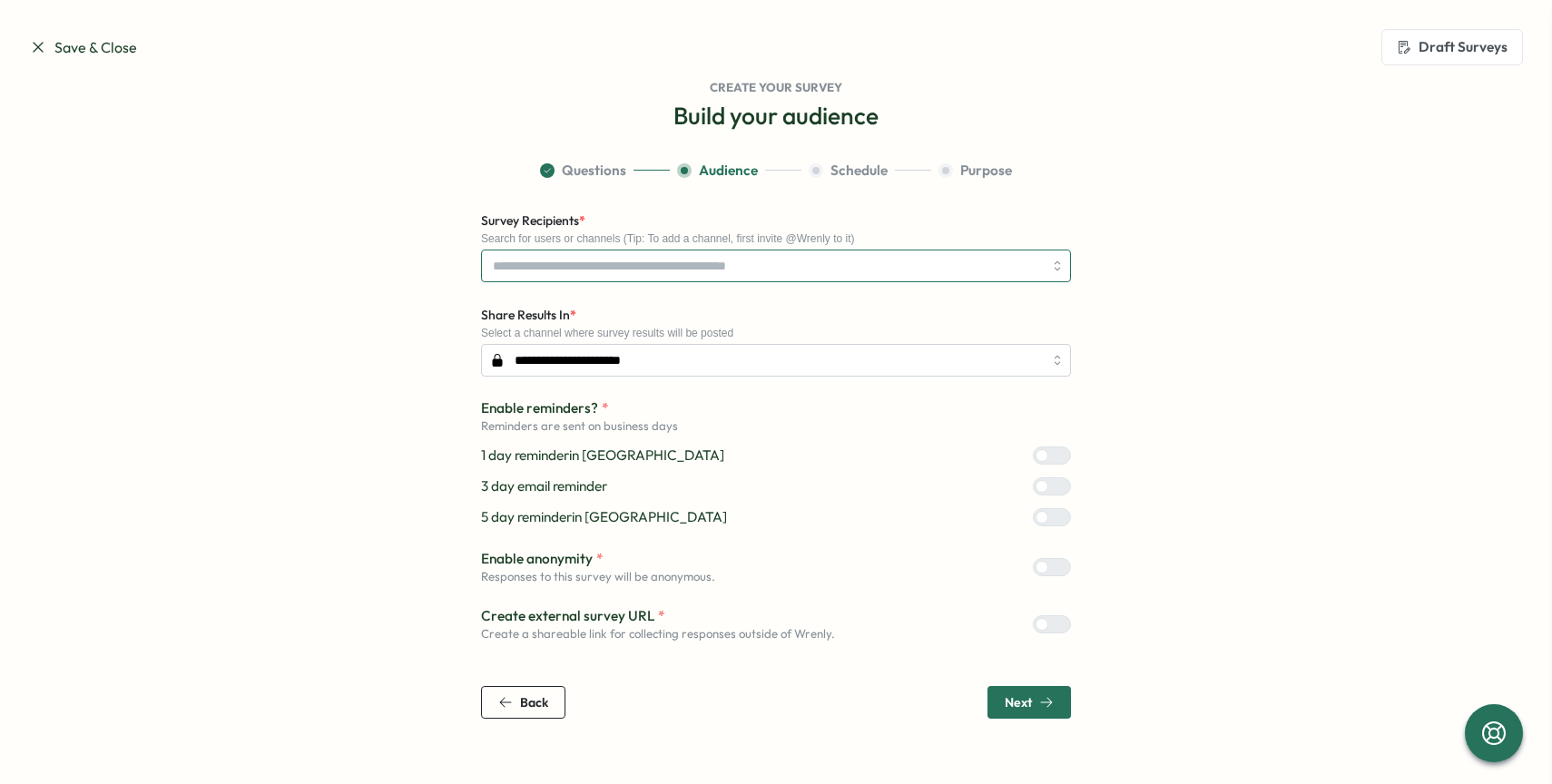 click on "Survey Recipients  *" at bounding box center (768, 266) 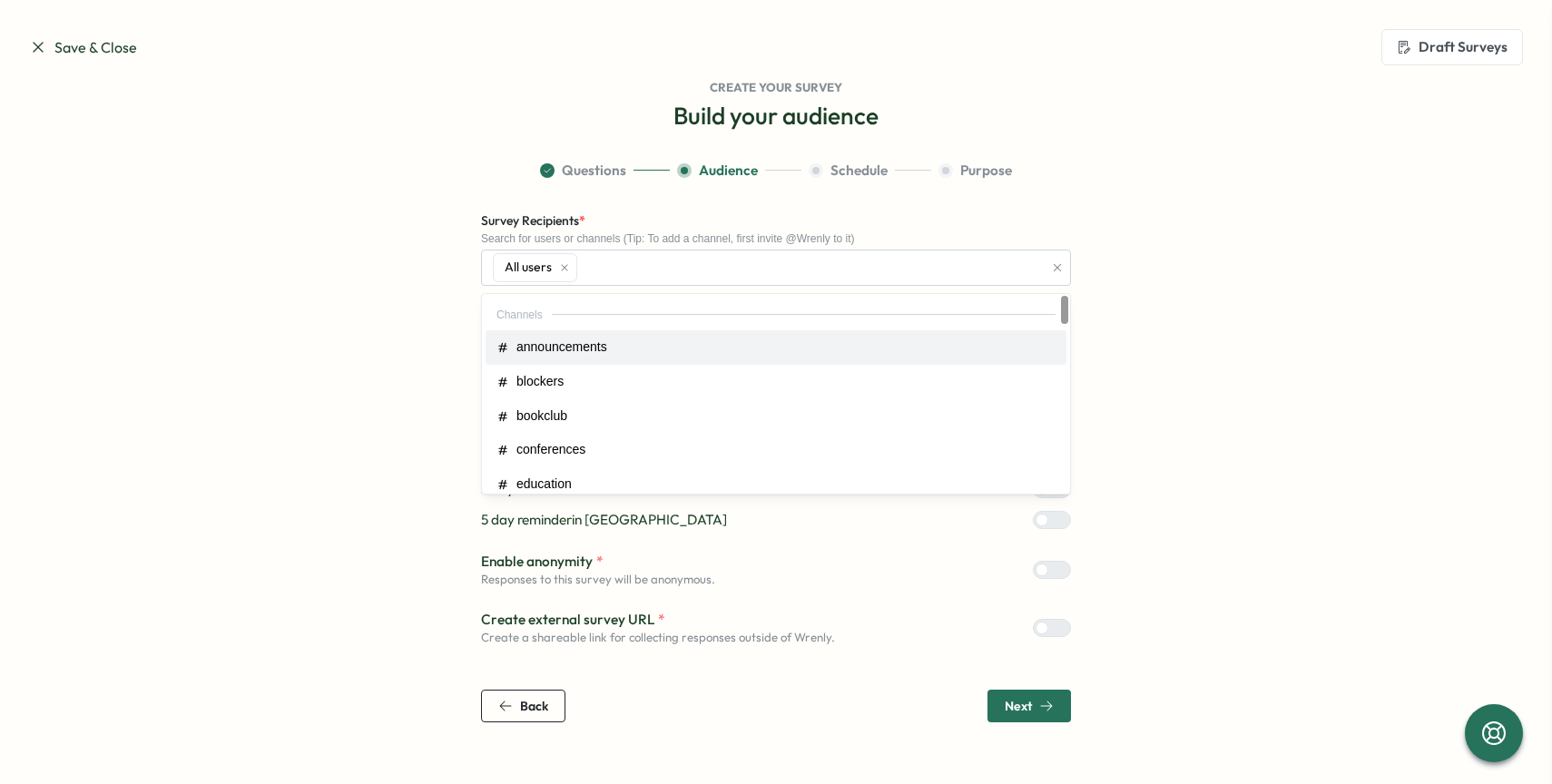 click on "**********" at bounding box center (776, 441) 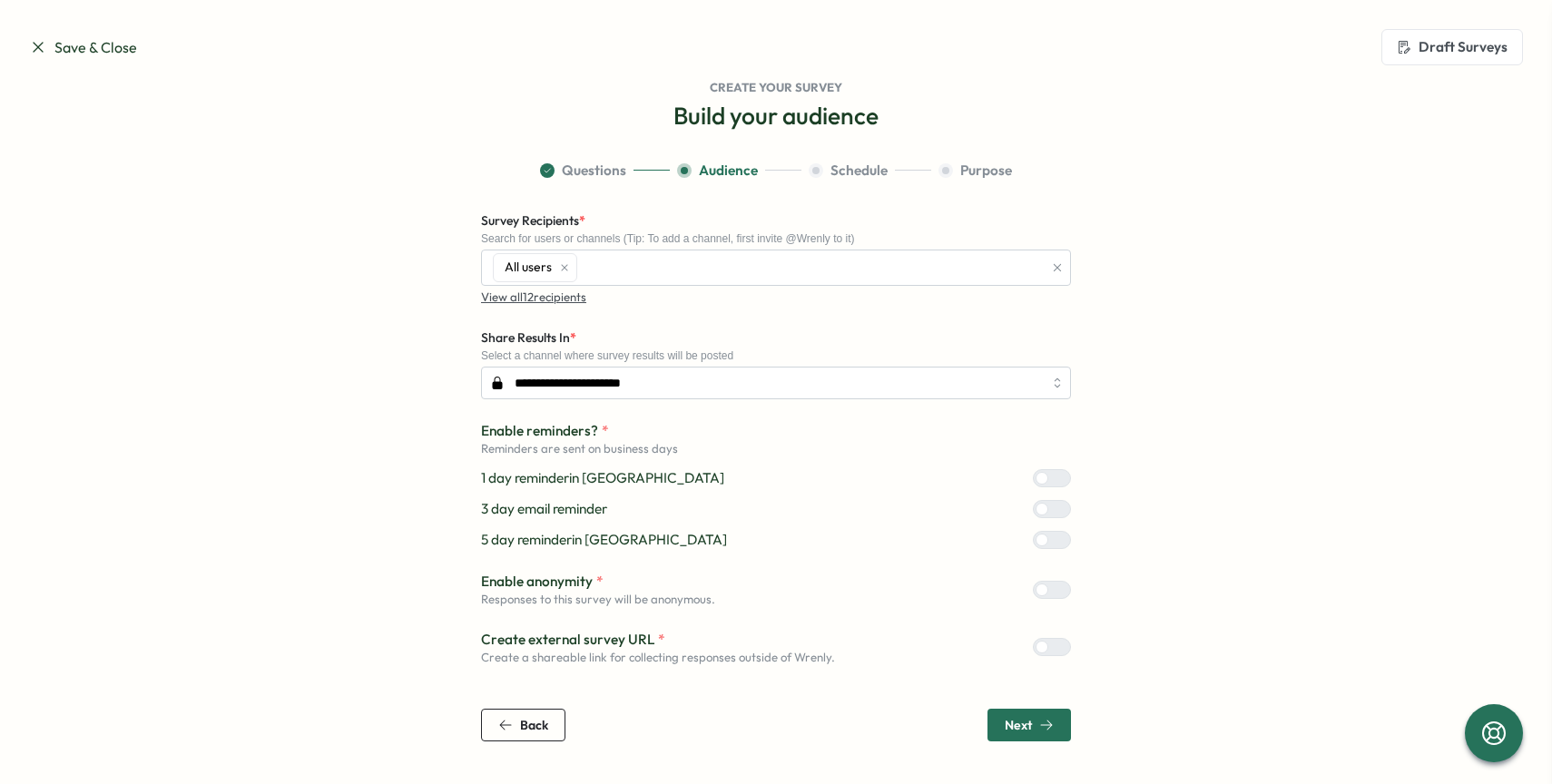click on "View all  12  recipients" at bounding box center (534, 298) 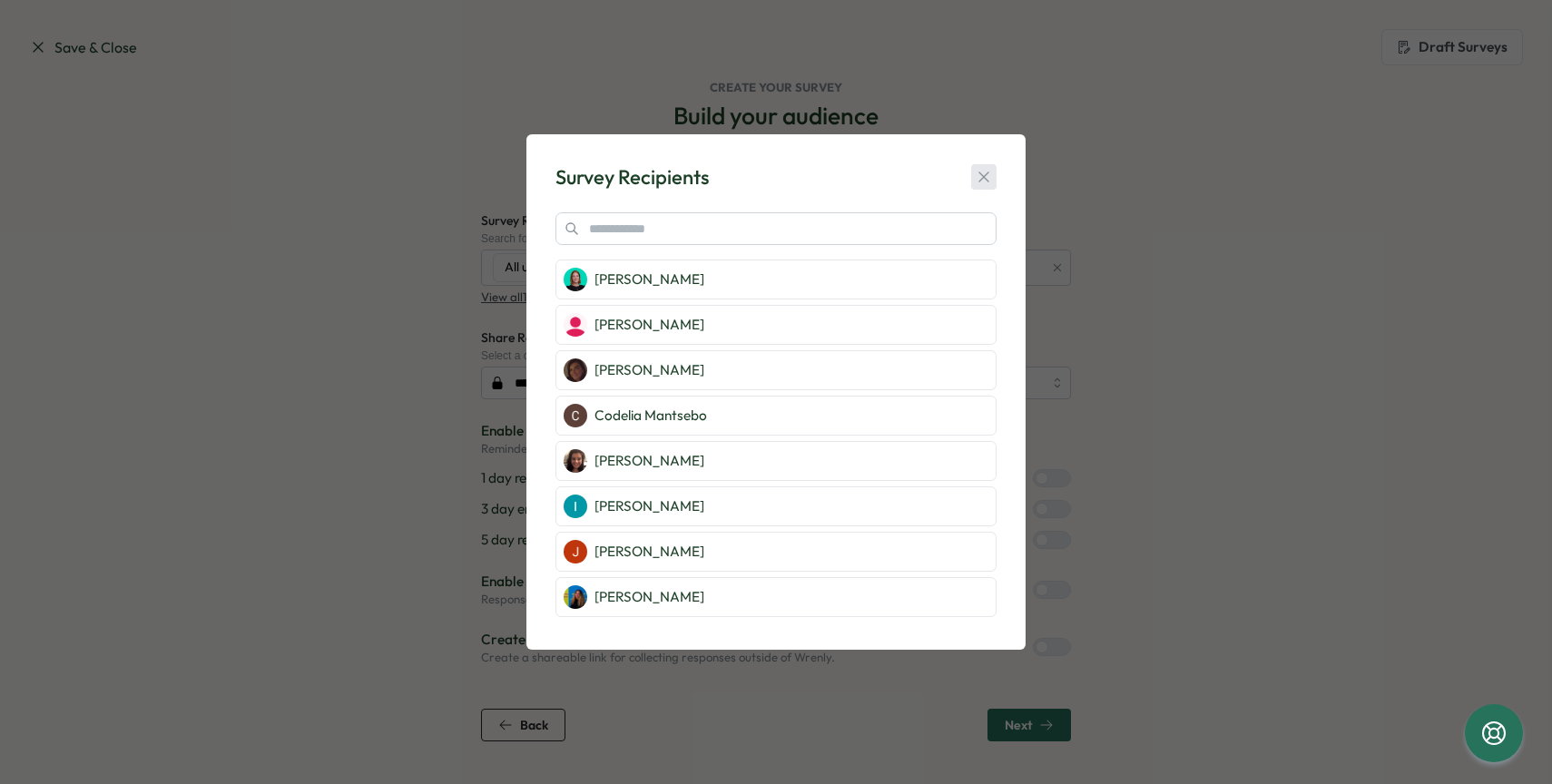 click 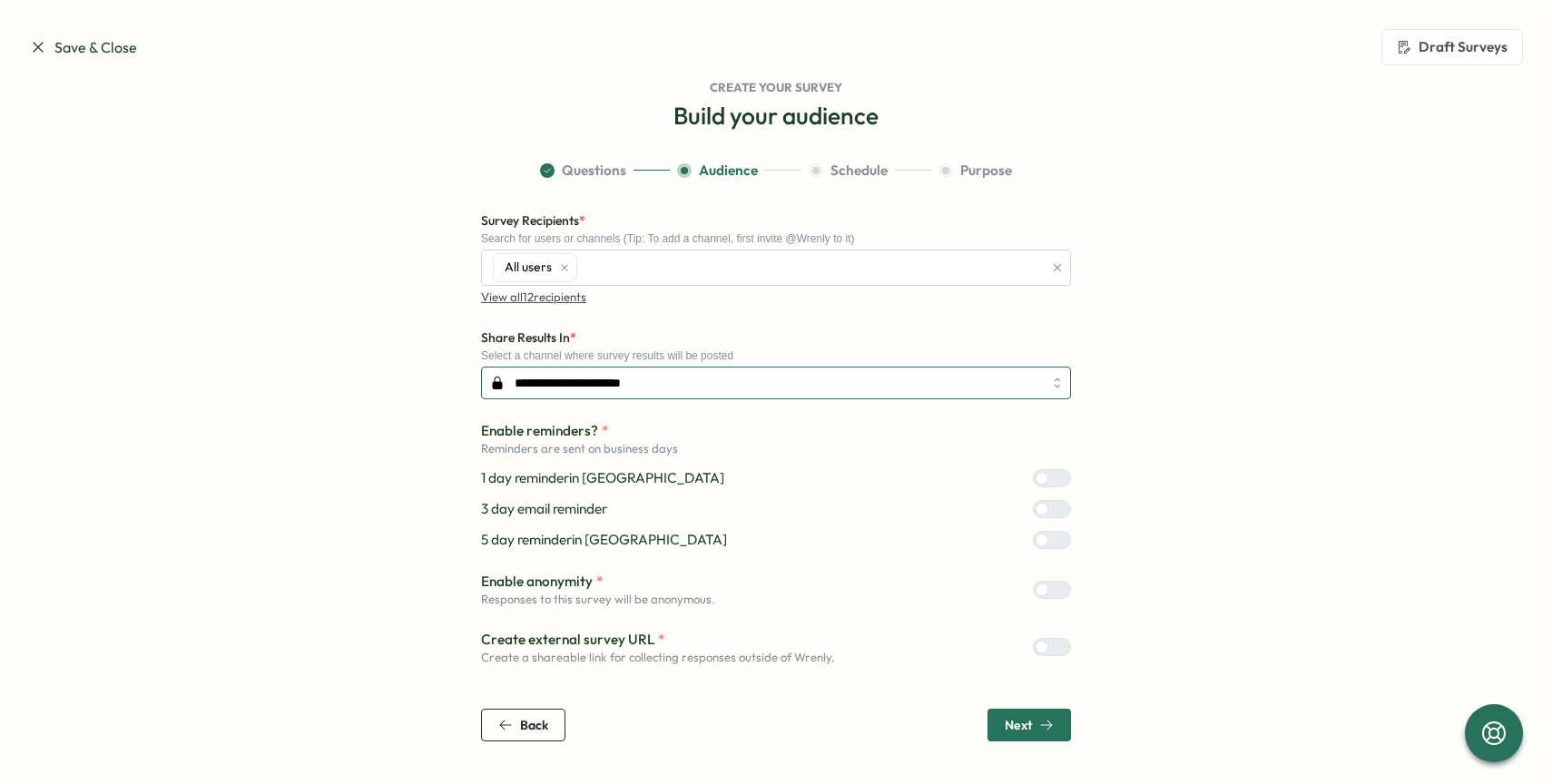 click on "**********" at bounding box center [776, 383] 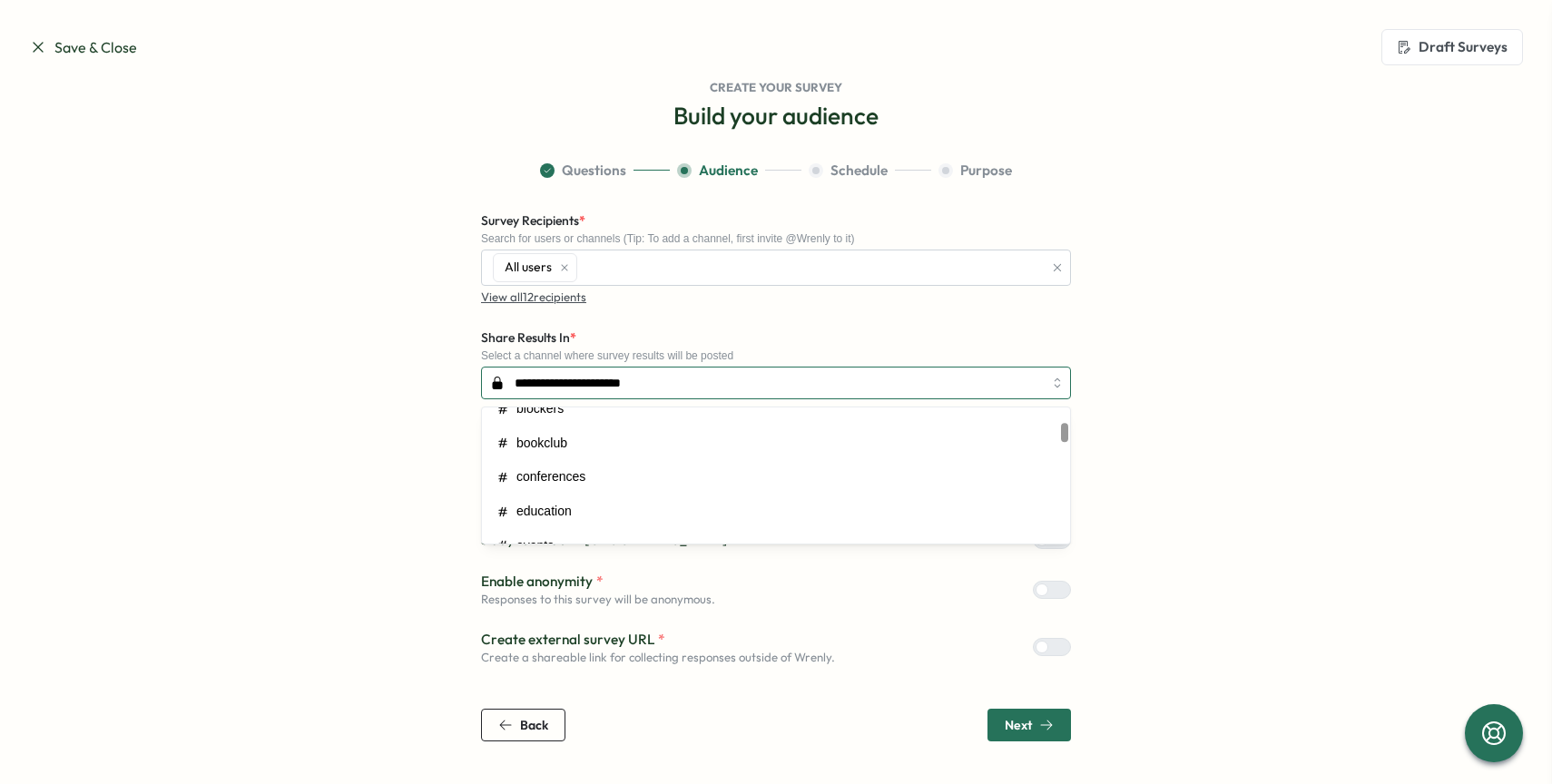 scroll, scrollTop: 121, scrollLeft: 0, axis: vertical 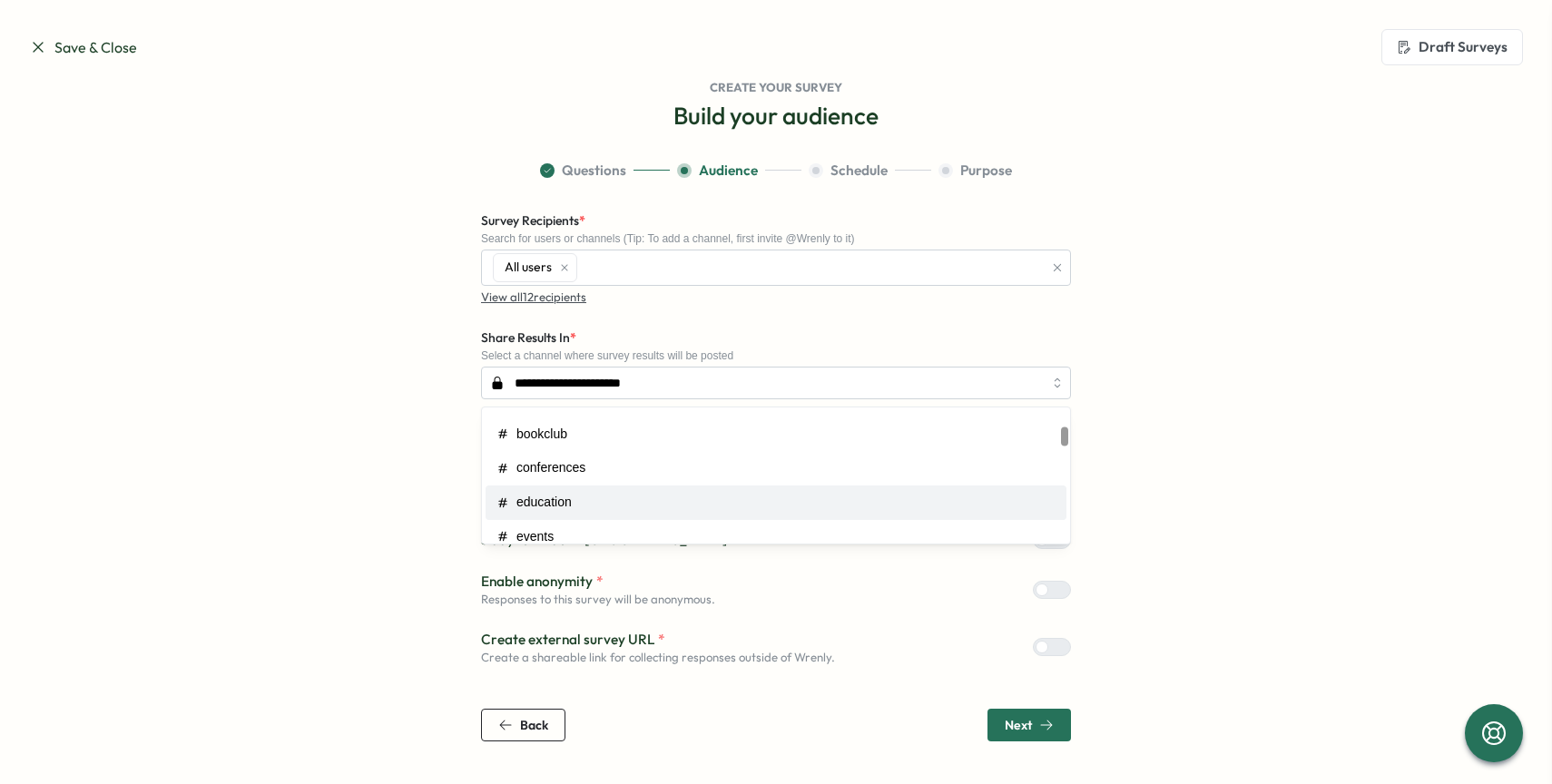 click on "**********" at bounding box center [776, 451] 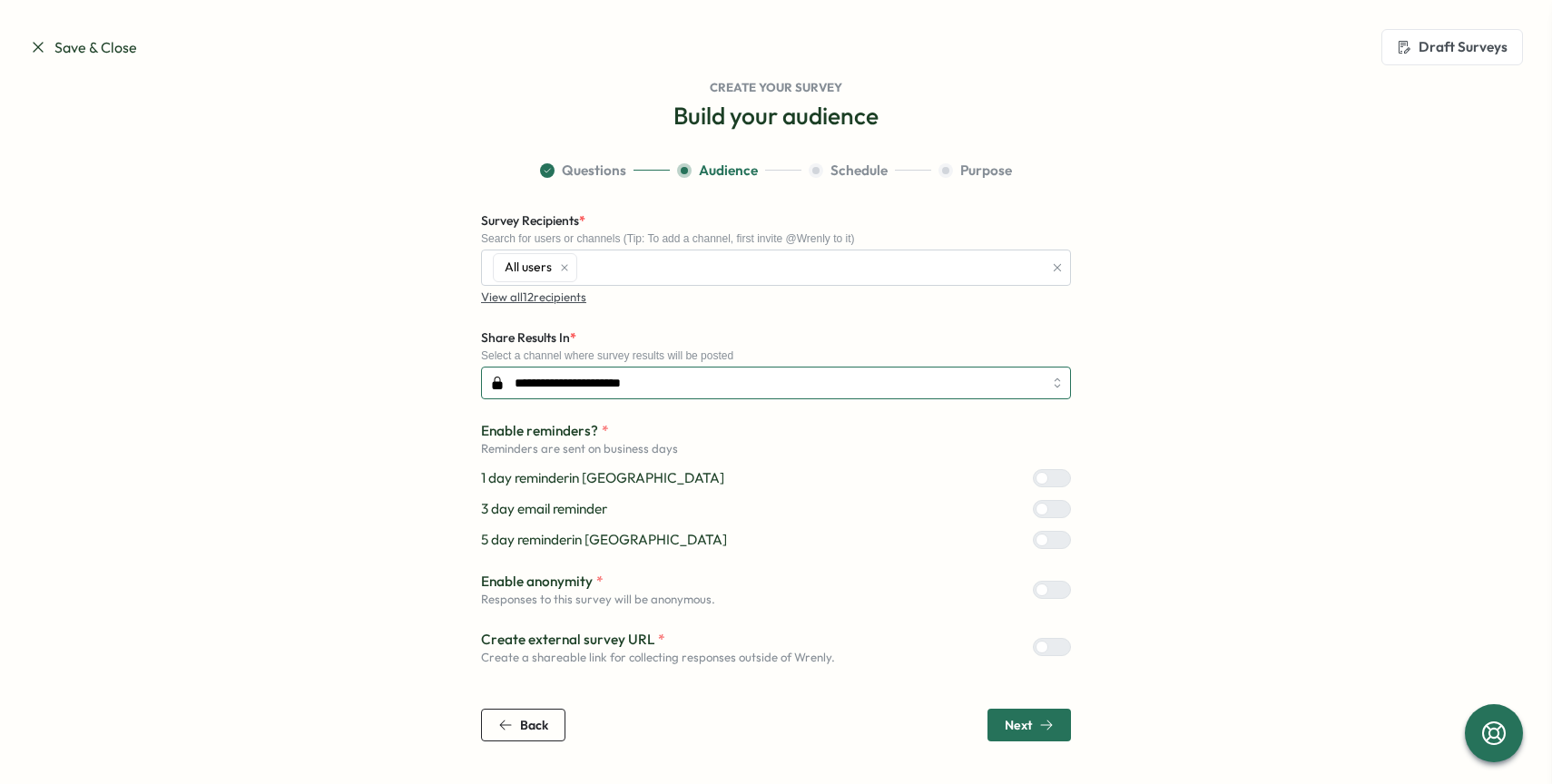 click on "**********" at bounding box center [776, 383] 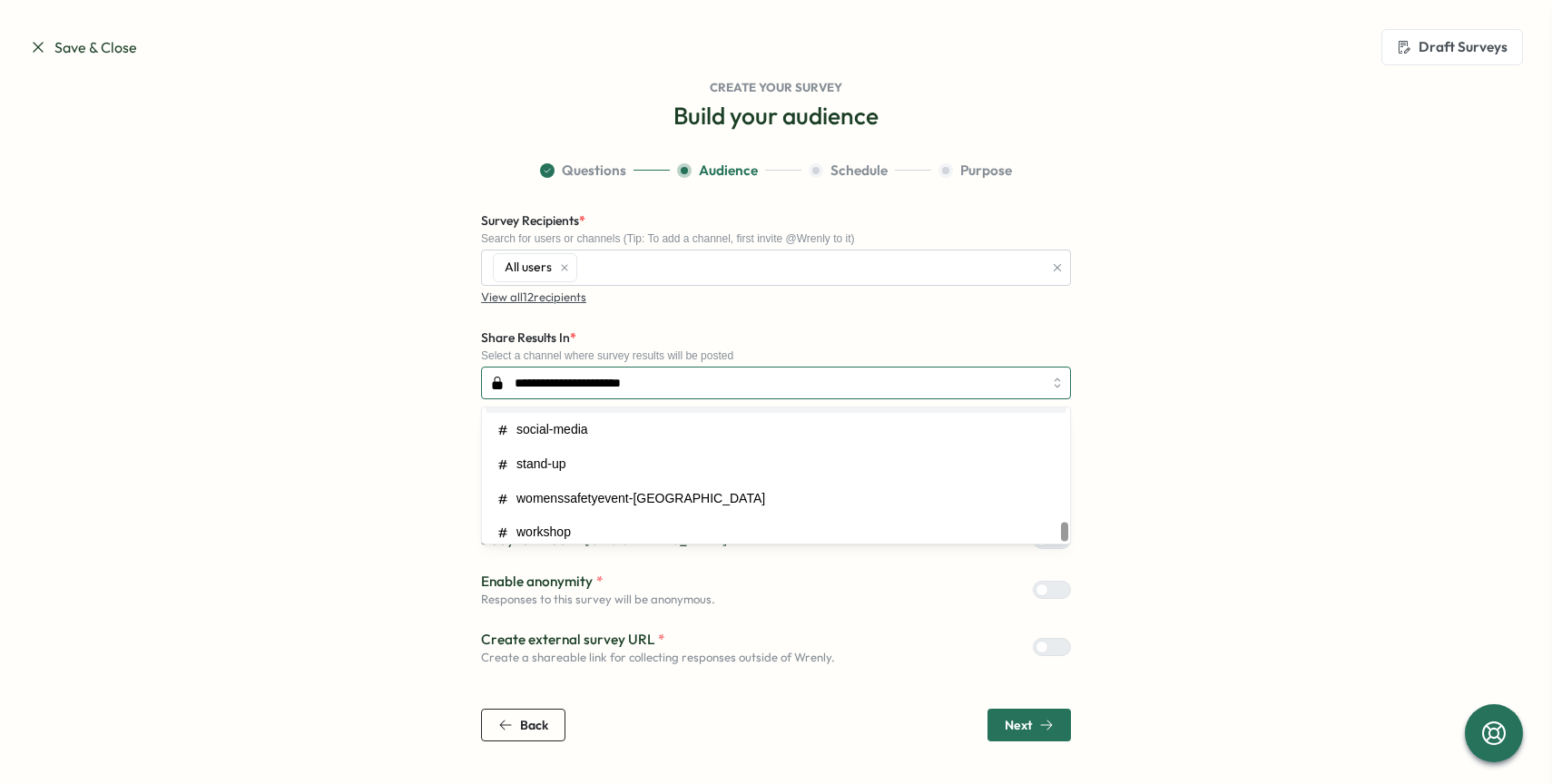 scroll, scrollTop: 818, scrollLeft: 0, axis: vertical 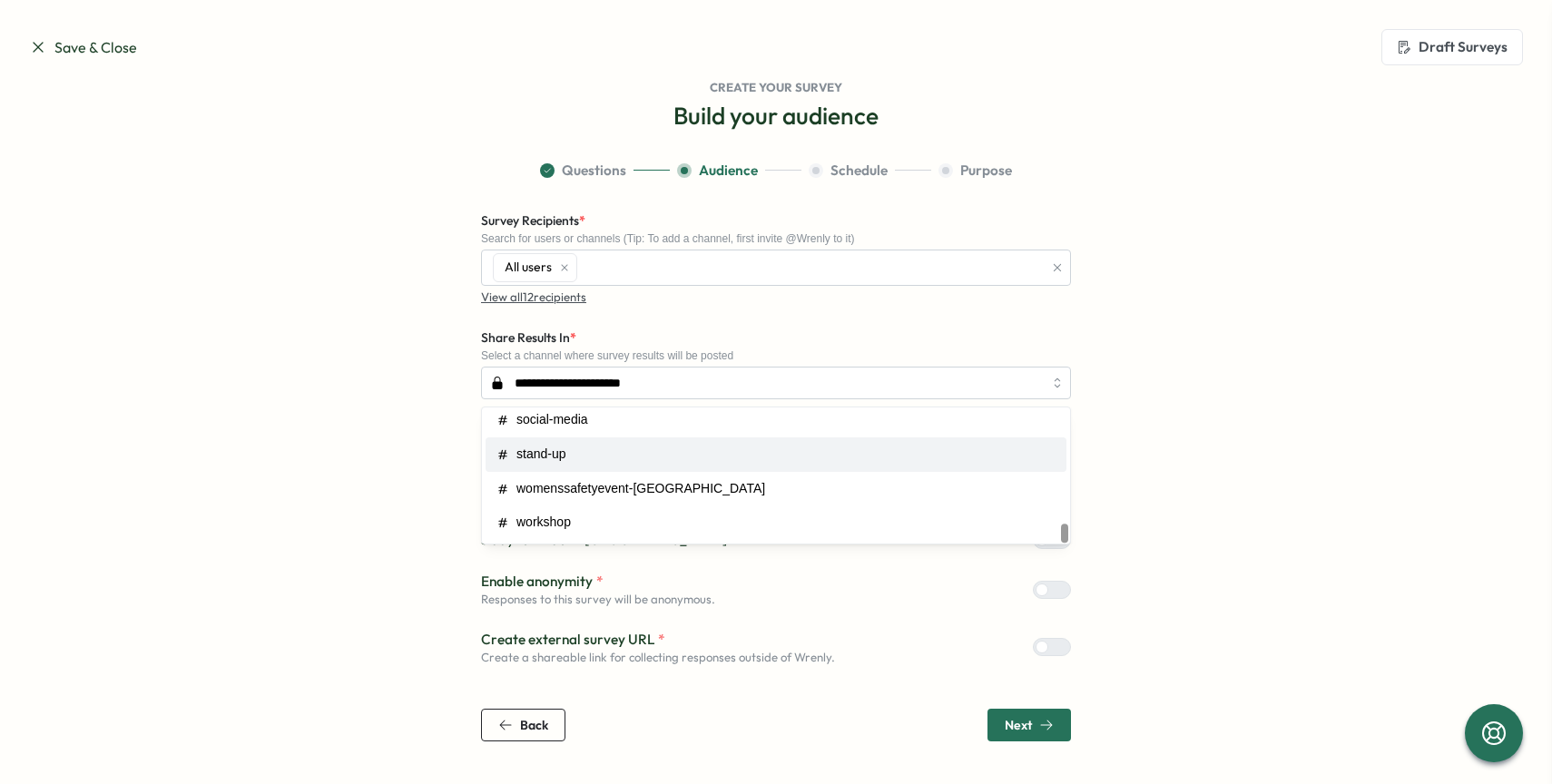 click on "**********" at bounding box center [776, 451] 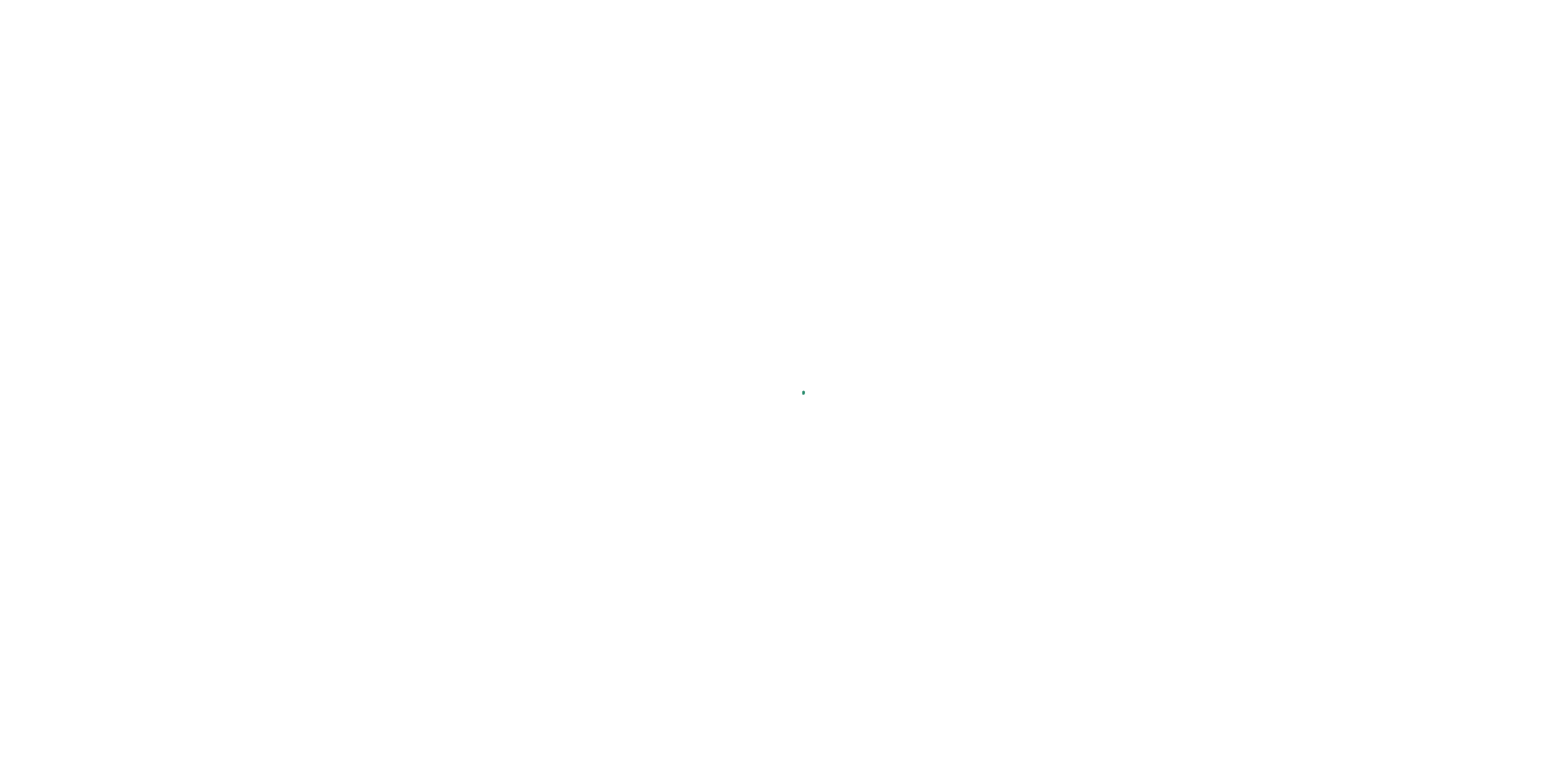 scroll, scrollTop: 0, scrollLeft: 0, axis: both 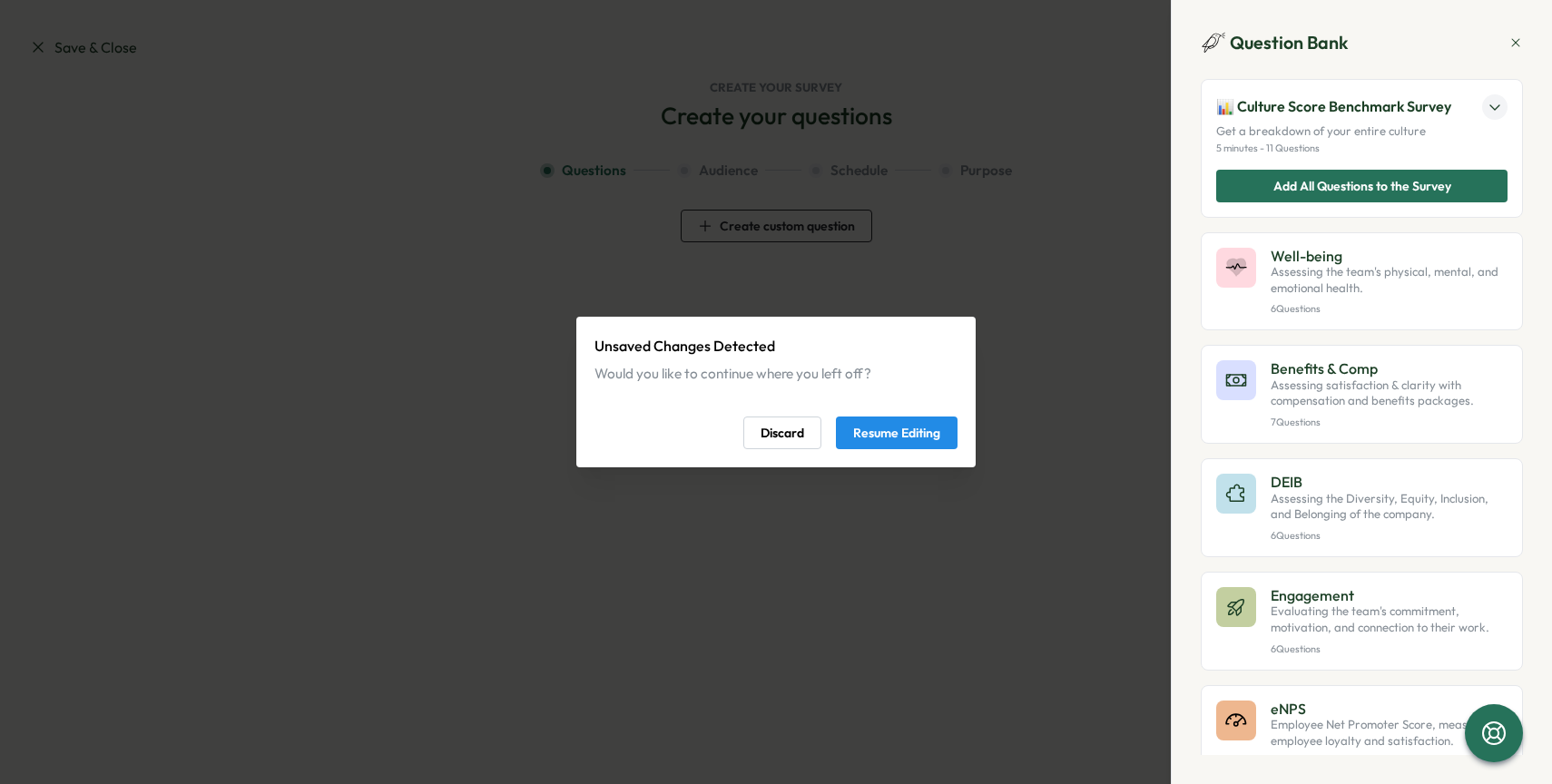 click on "Resume Editing" at bounding box center (897, 433) 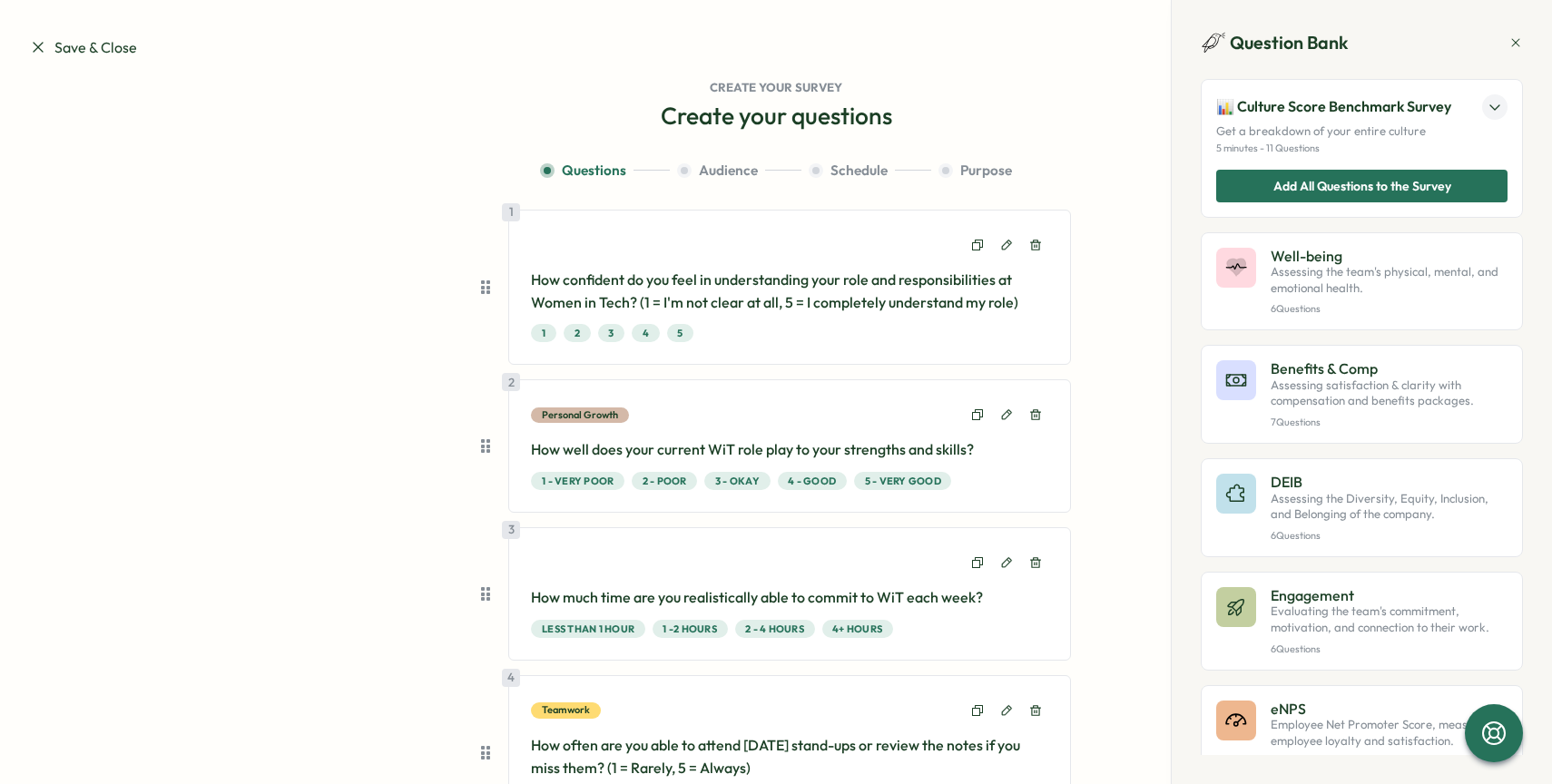 click 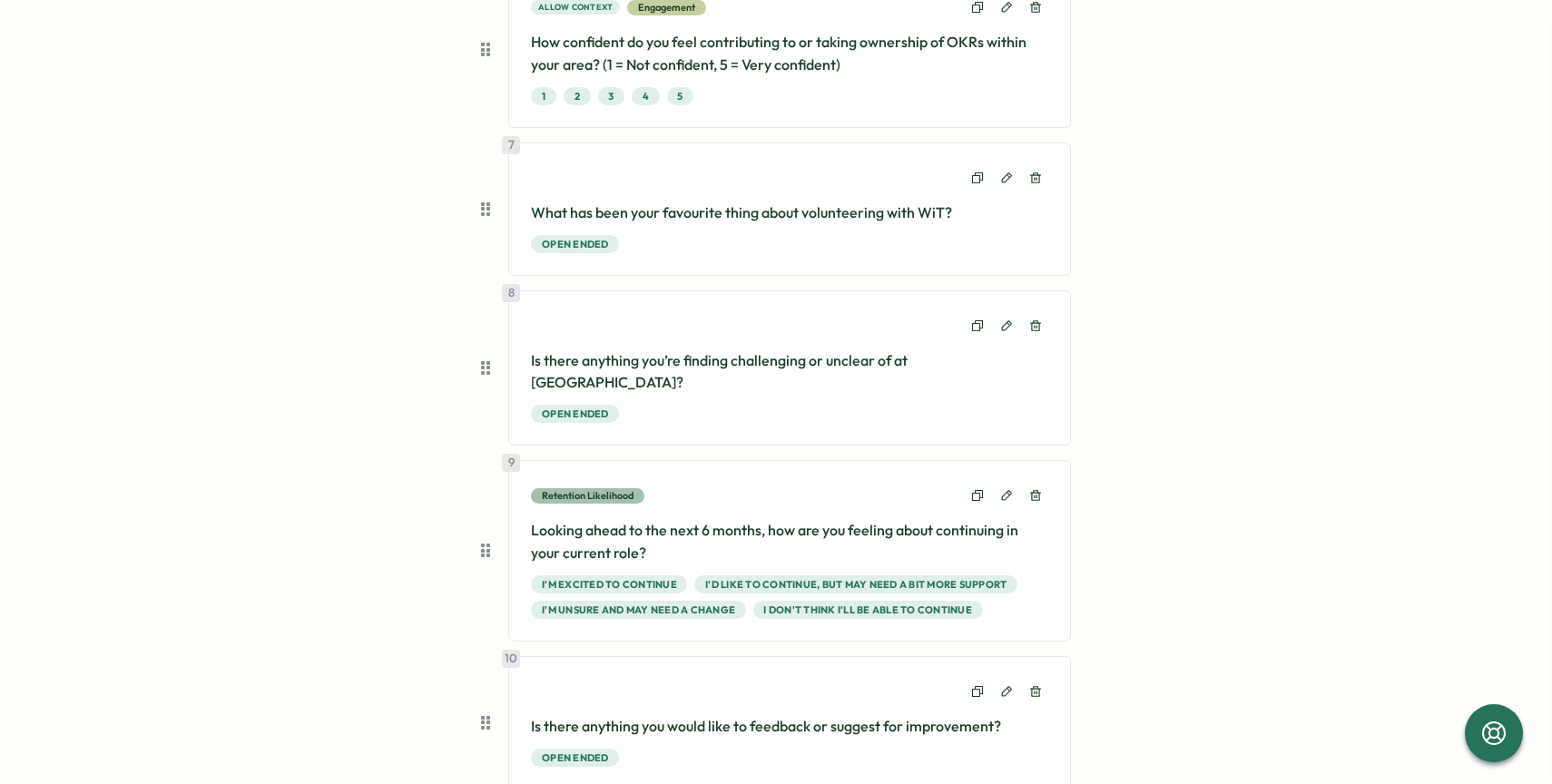 scroll, scrollTop: 1132, scrollLeft: 0, axis: vertical 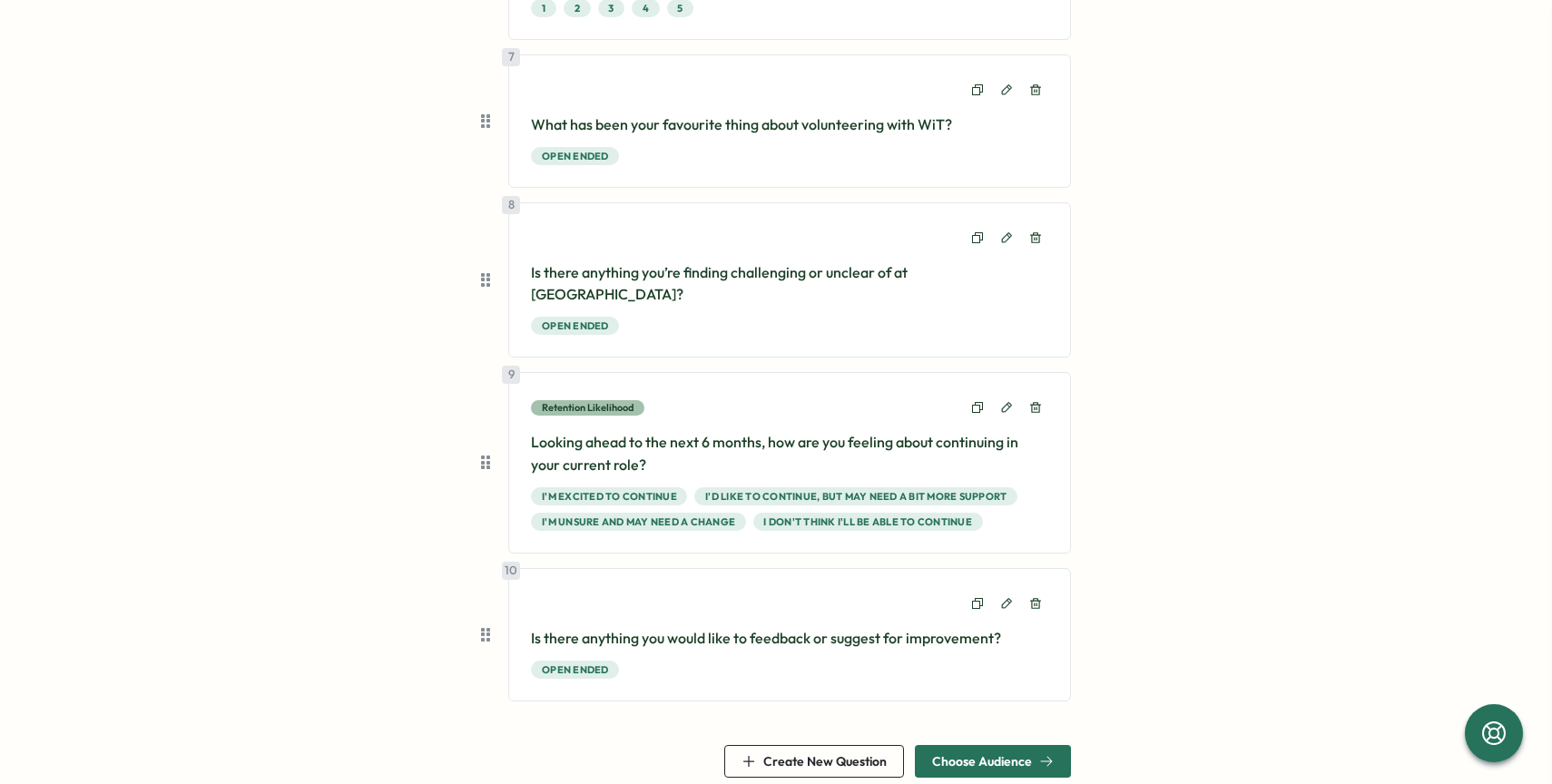 click on "Choose Audience" at bounding box center (982, 761) 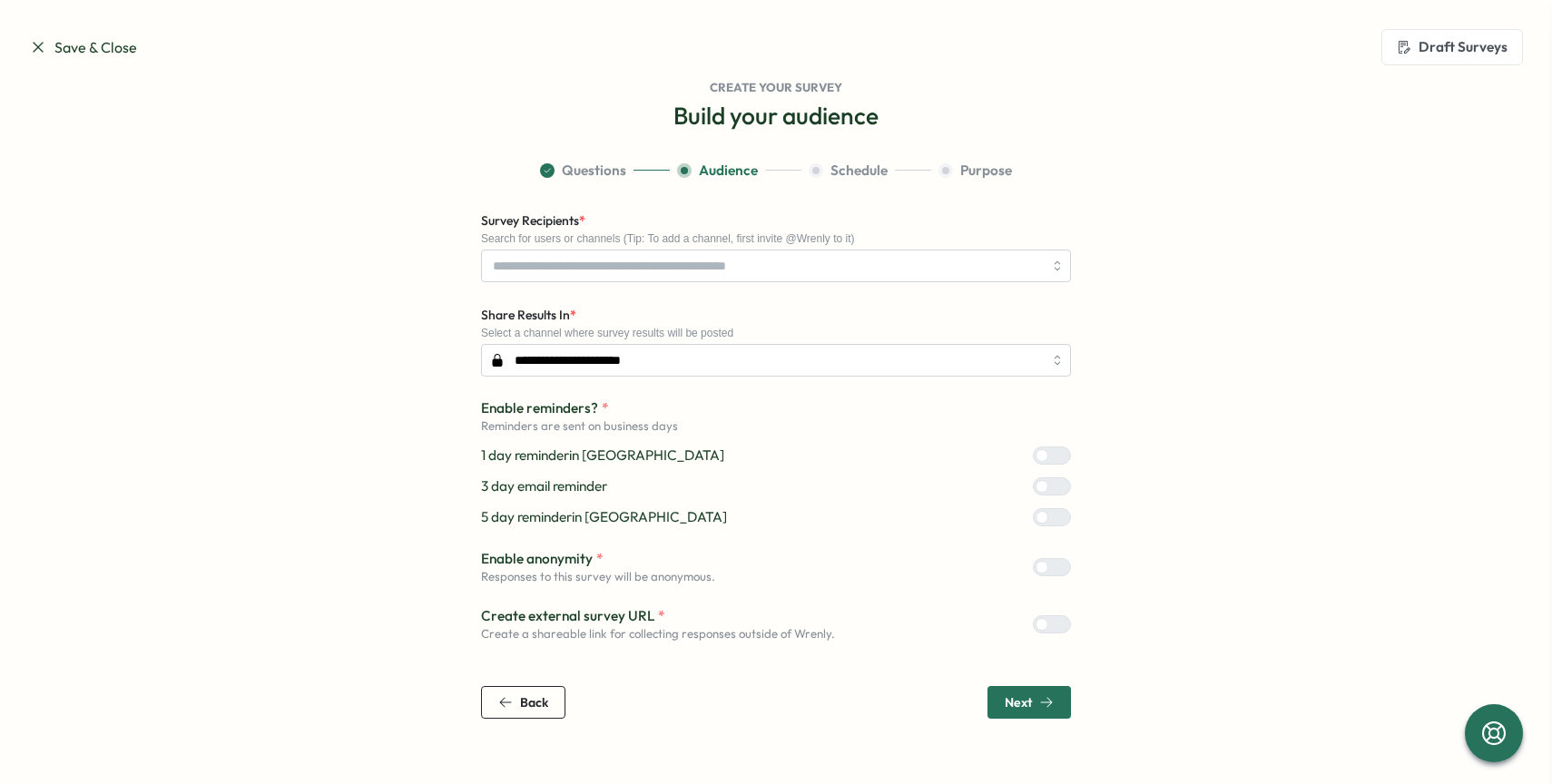 scroll, scrollTop: 0, scrollLeft: 0, axis: both 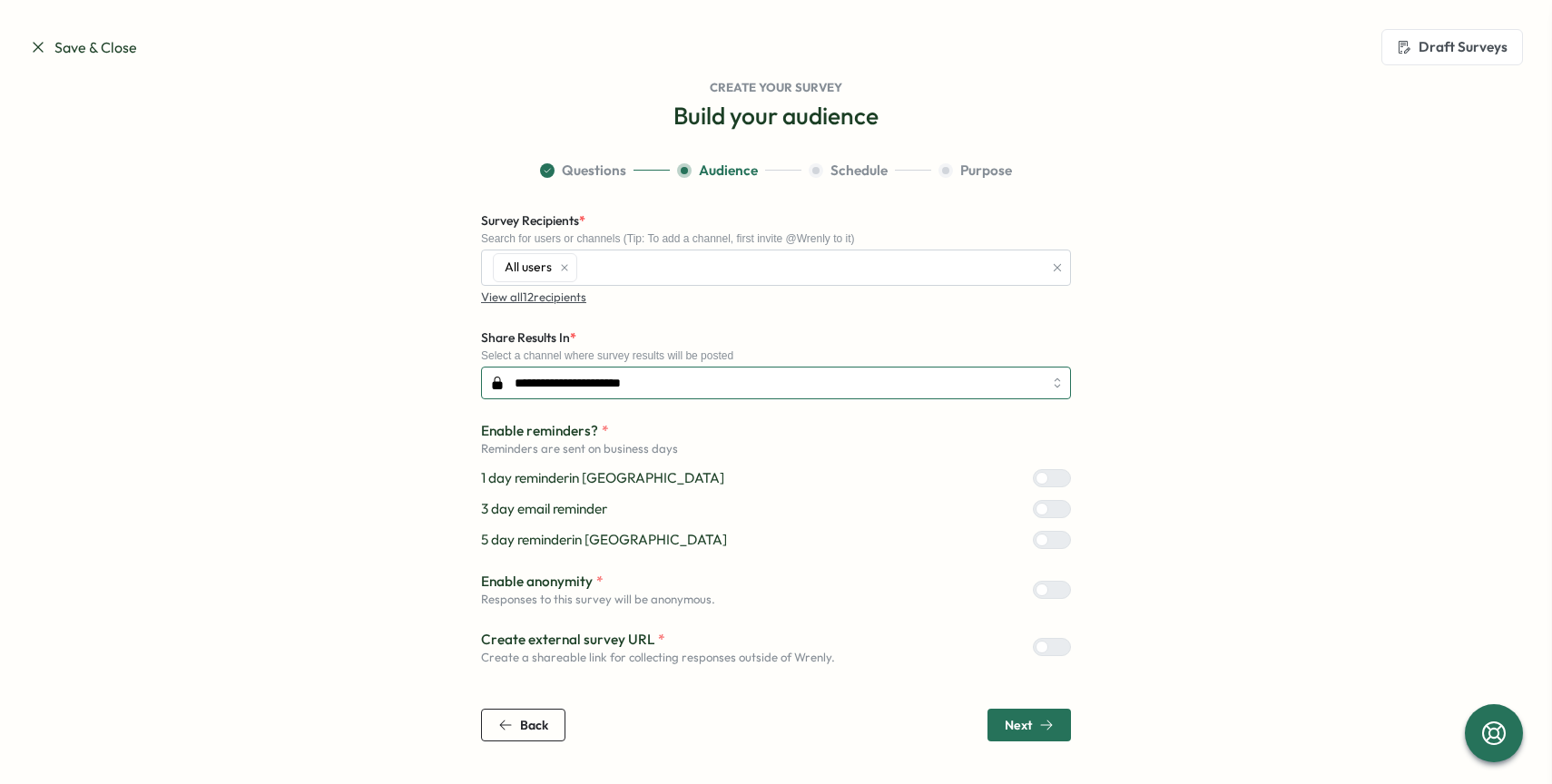 click on "**********" at bounding box center (776, 383) 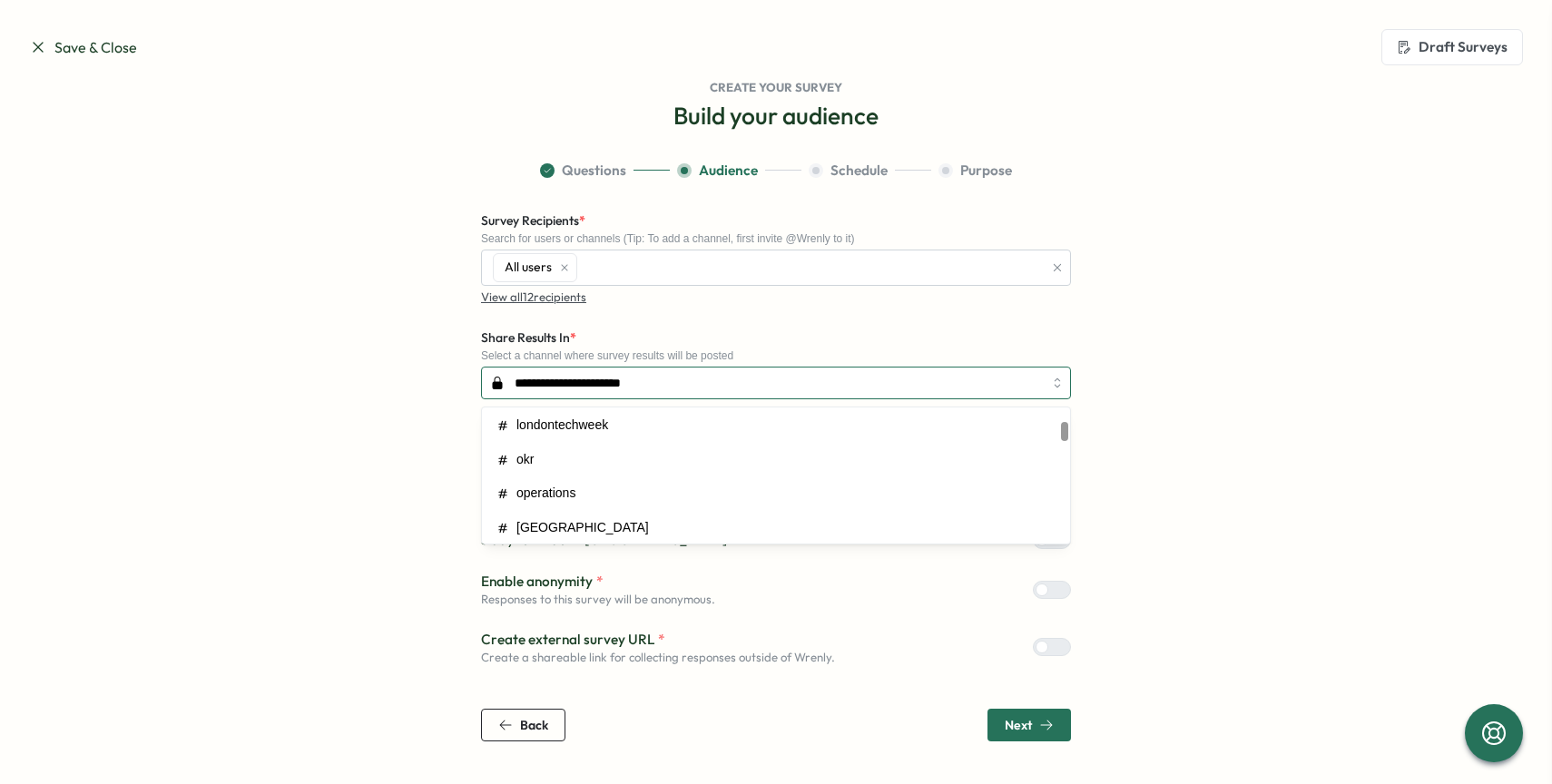 scroll, scrollTop: 0, scrollLeft: 0, axis: both 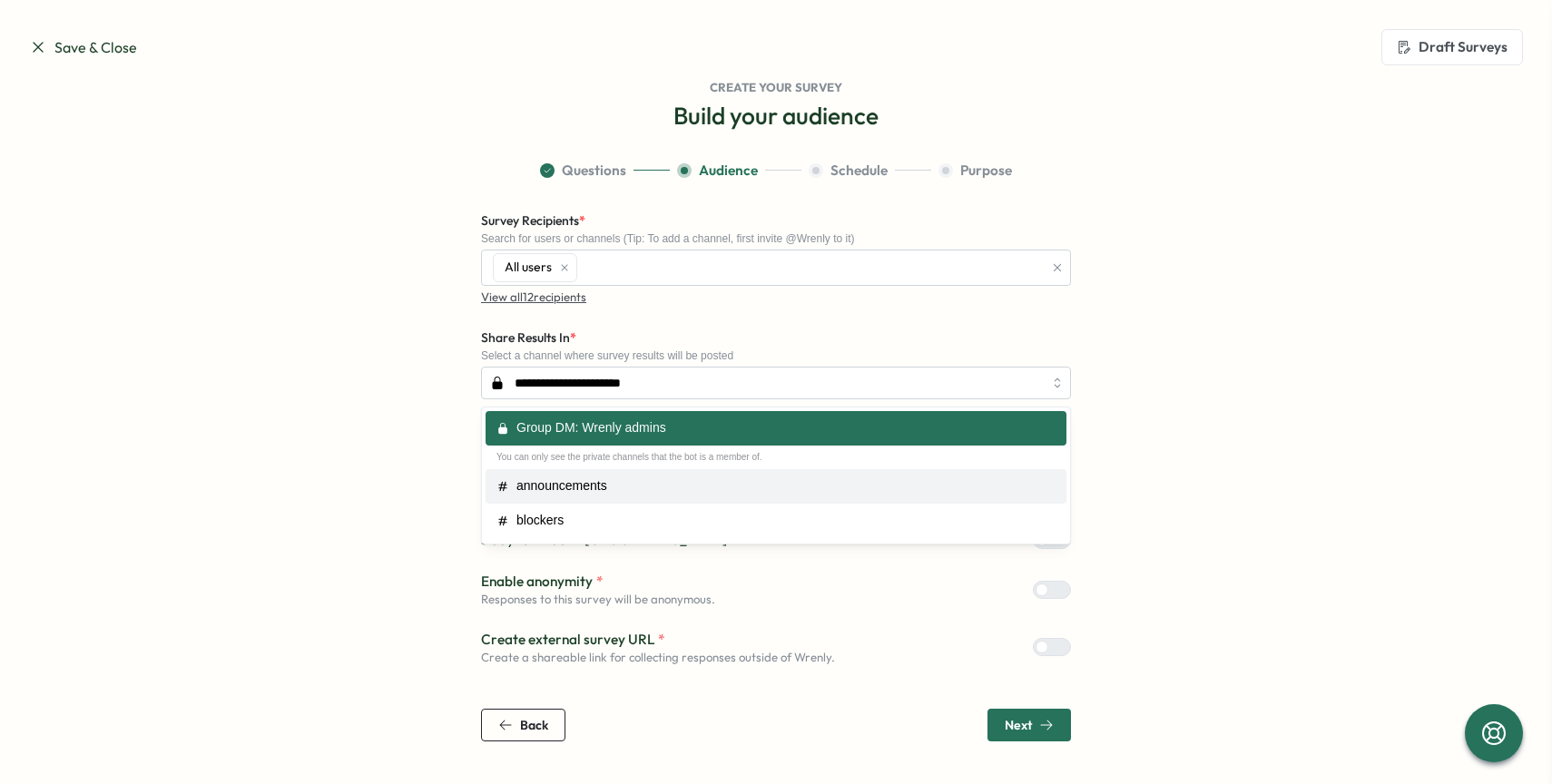 click on "**********" at bounding box center [776, 451] 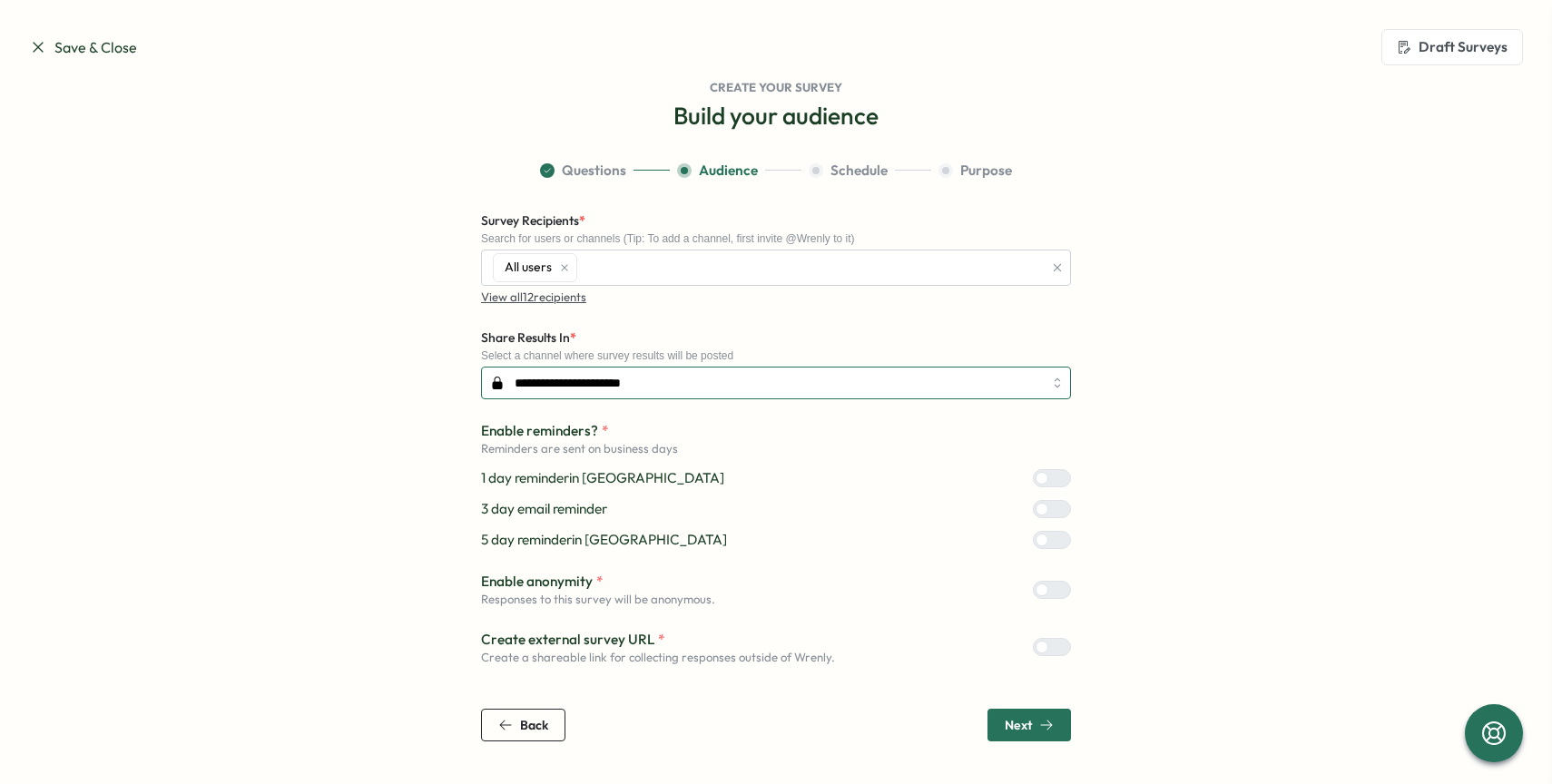 click on "**********" at bounding box center [776, 383] 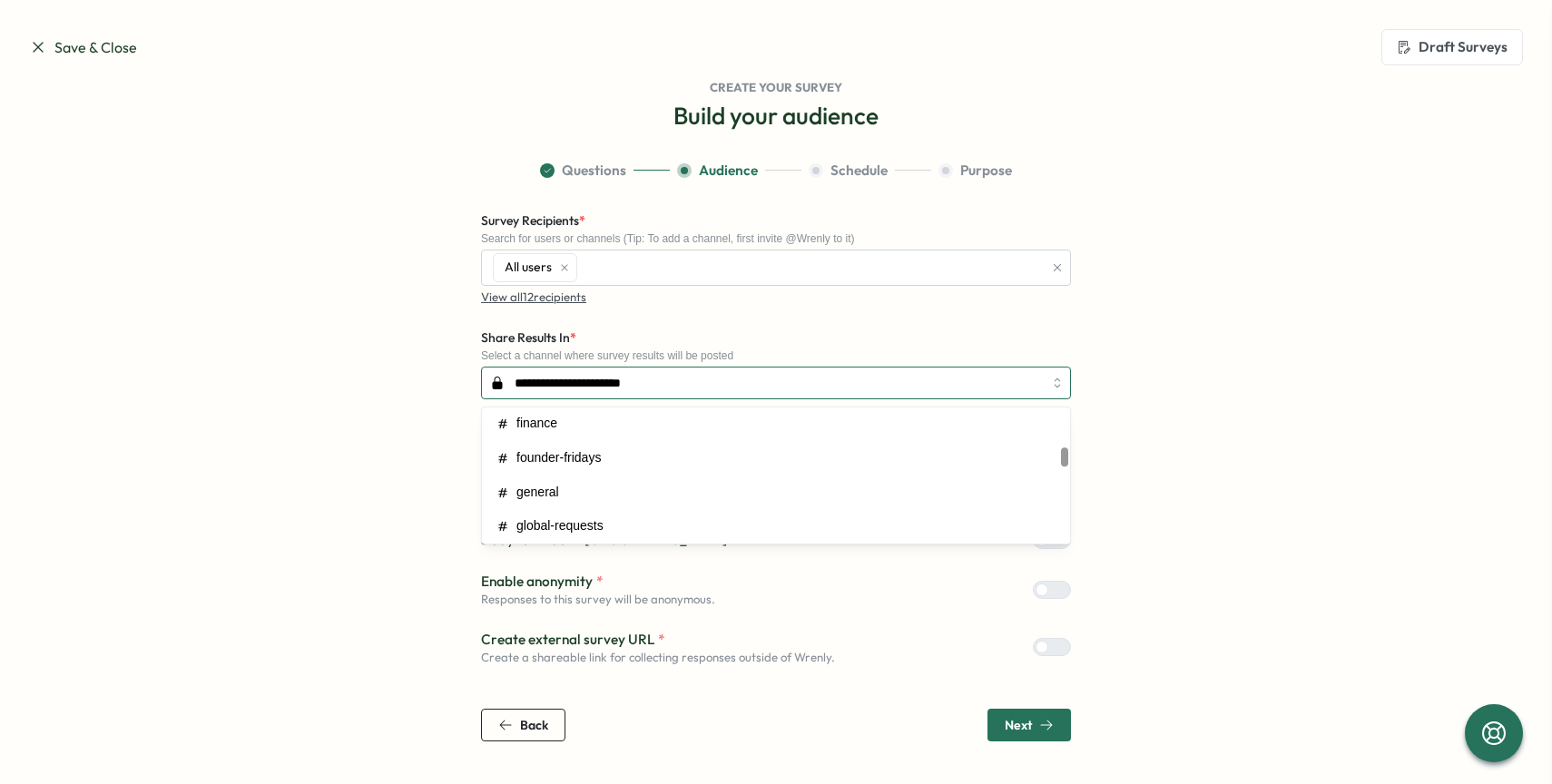 scroll, scrollTop: 265, scrollLeft: 0, axis: vertical 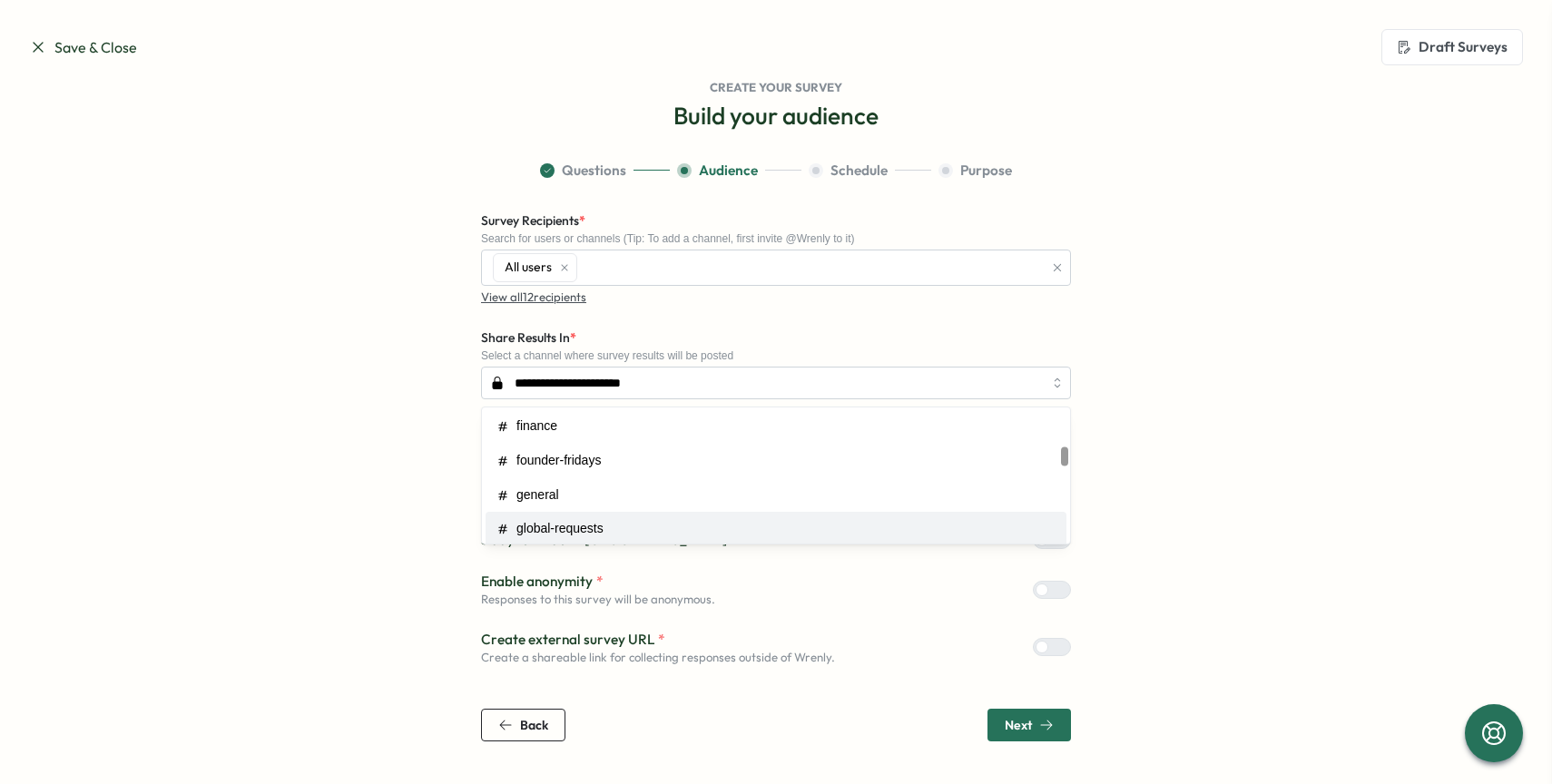 click on "**********" at bounding box center [776, 451] 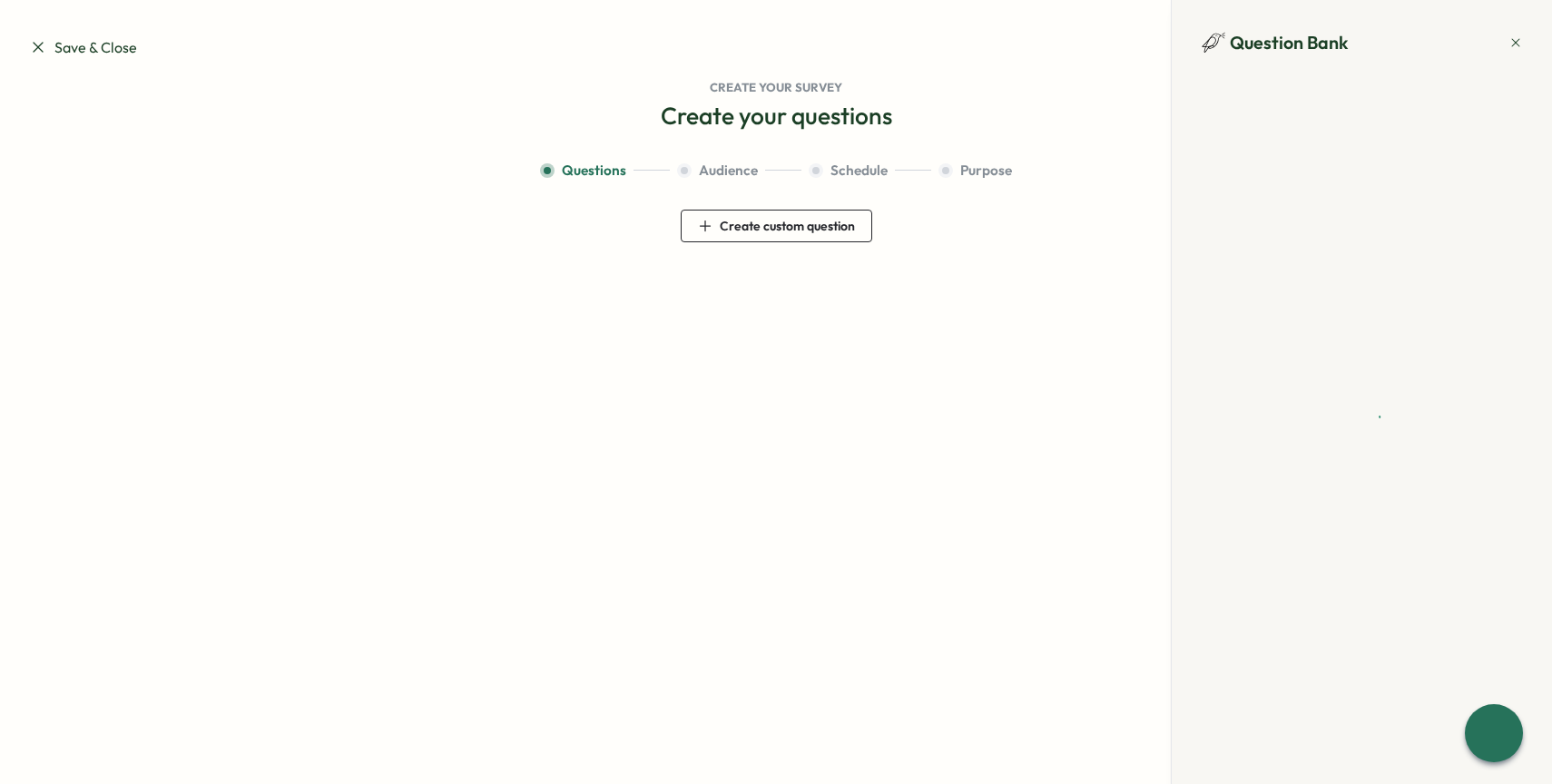 scroll, scrollTop: 0, scrollLeft: 0, axis: both 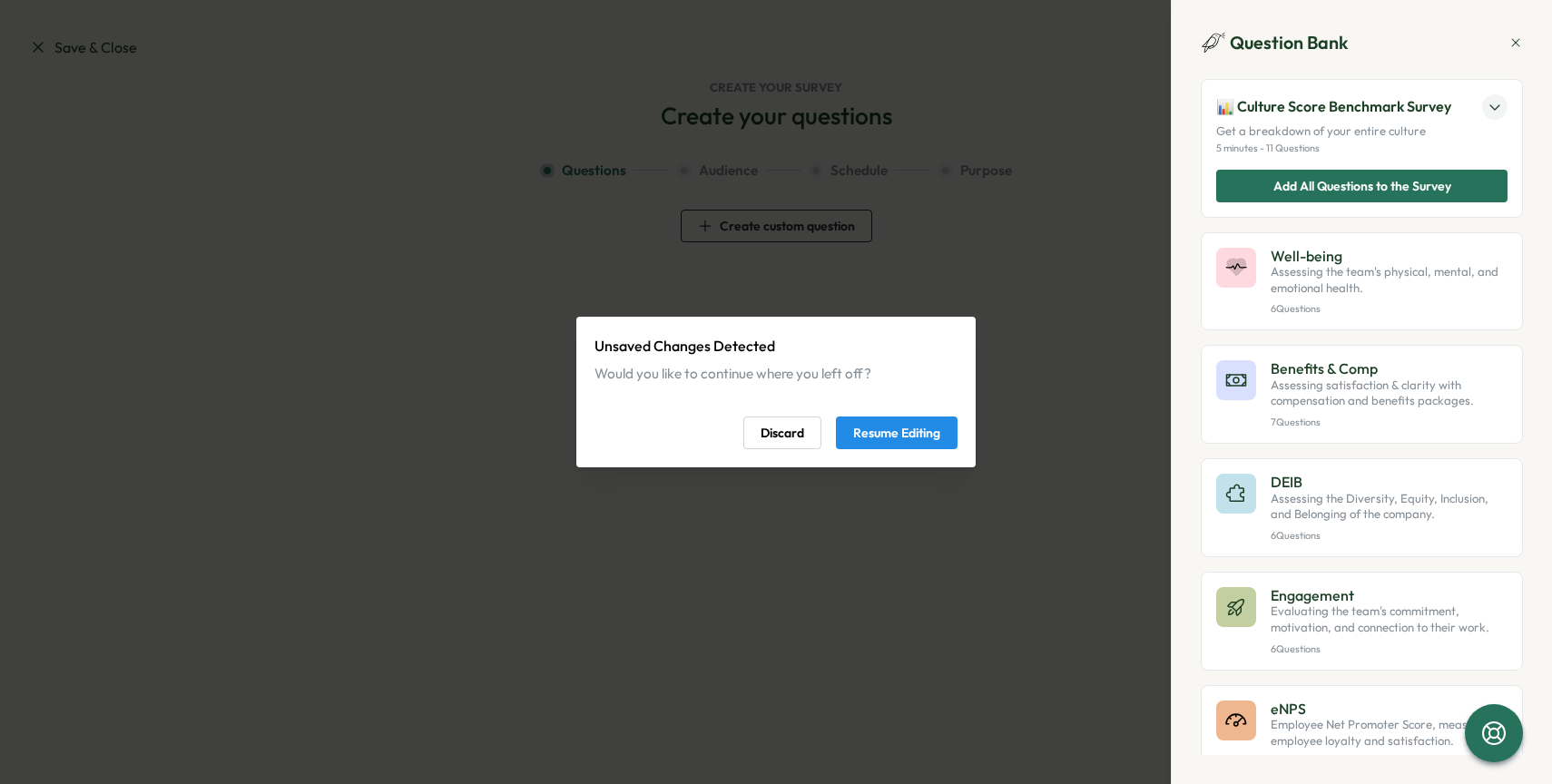 click on "Resume Editing" at bounding box center [897, 433] 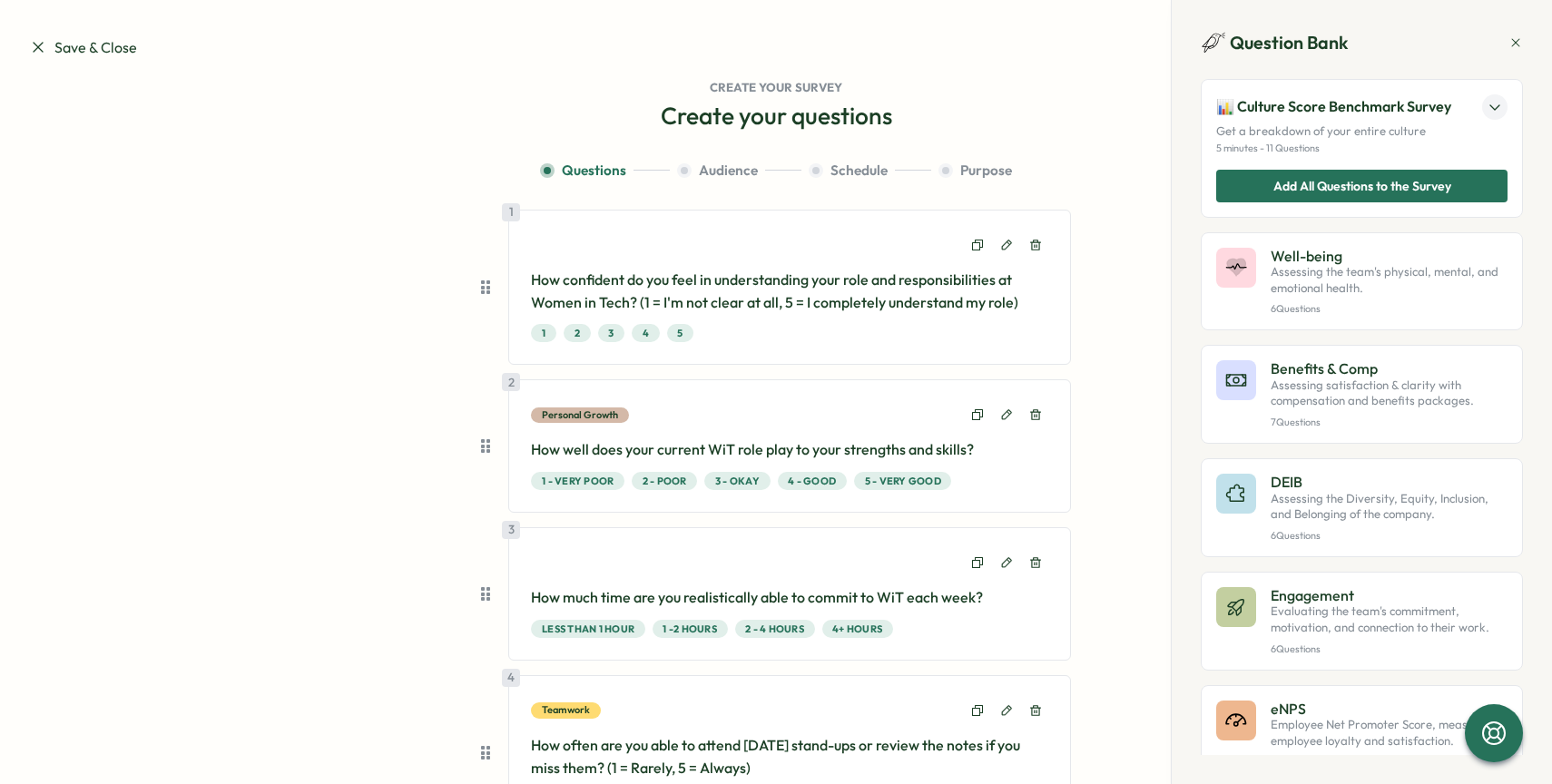 click 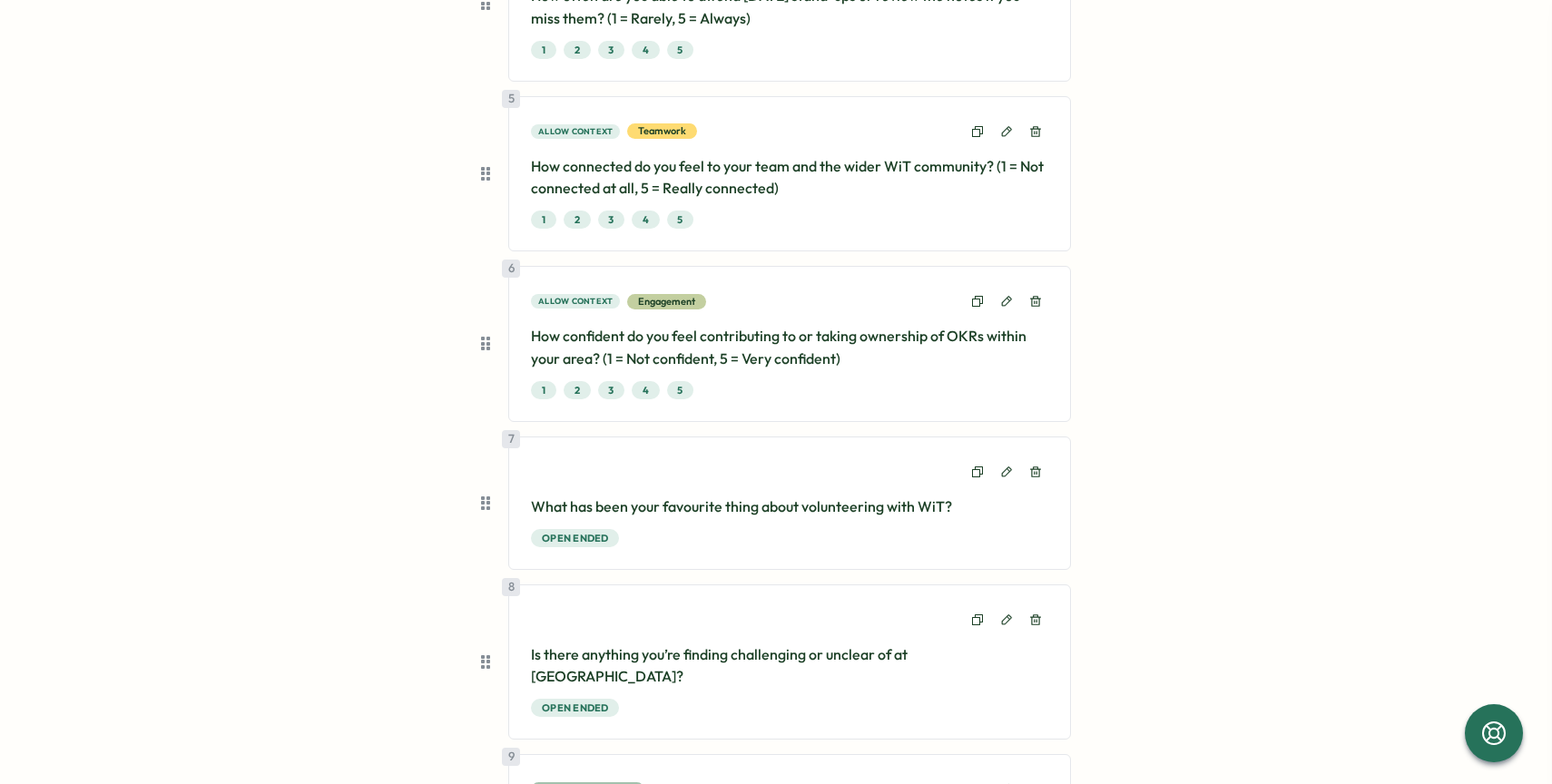 scroll, scrollTop: 1132, scrollLeft: 0, axis: vertical 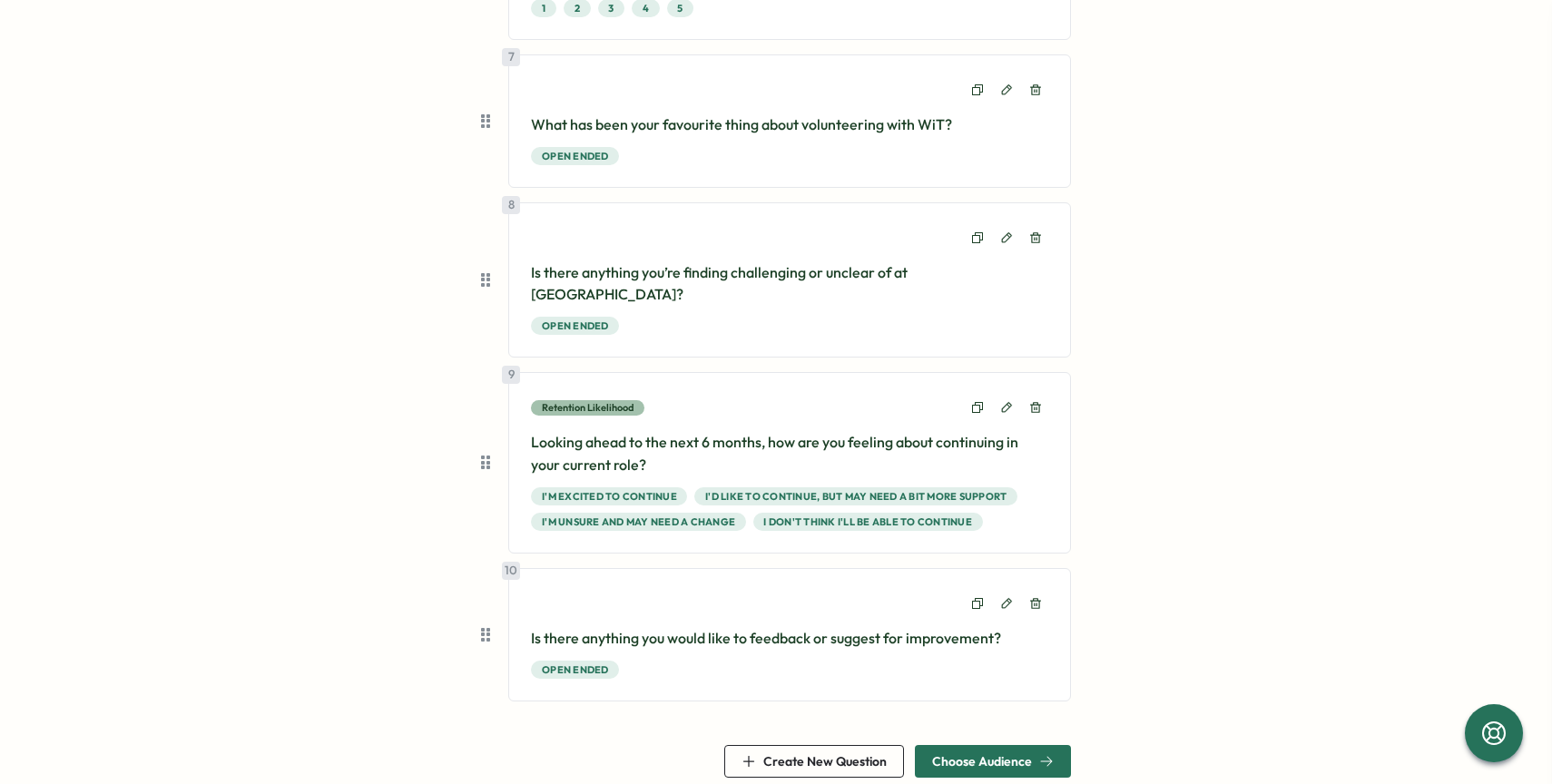 click on "Choose Audience" at bounding box center (982, 761) 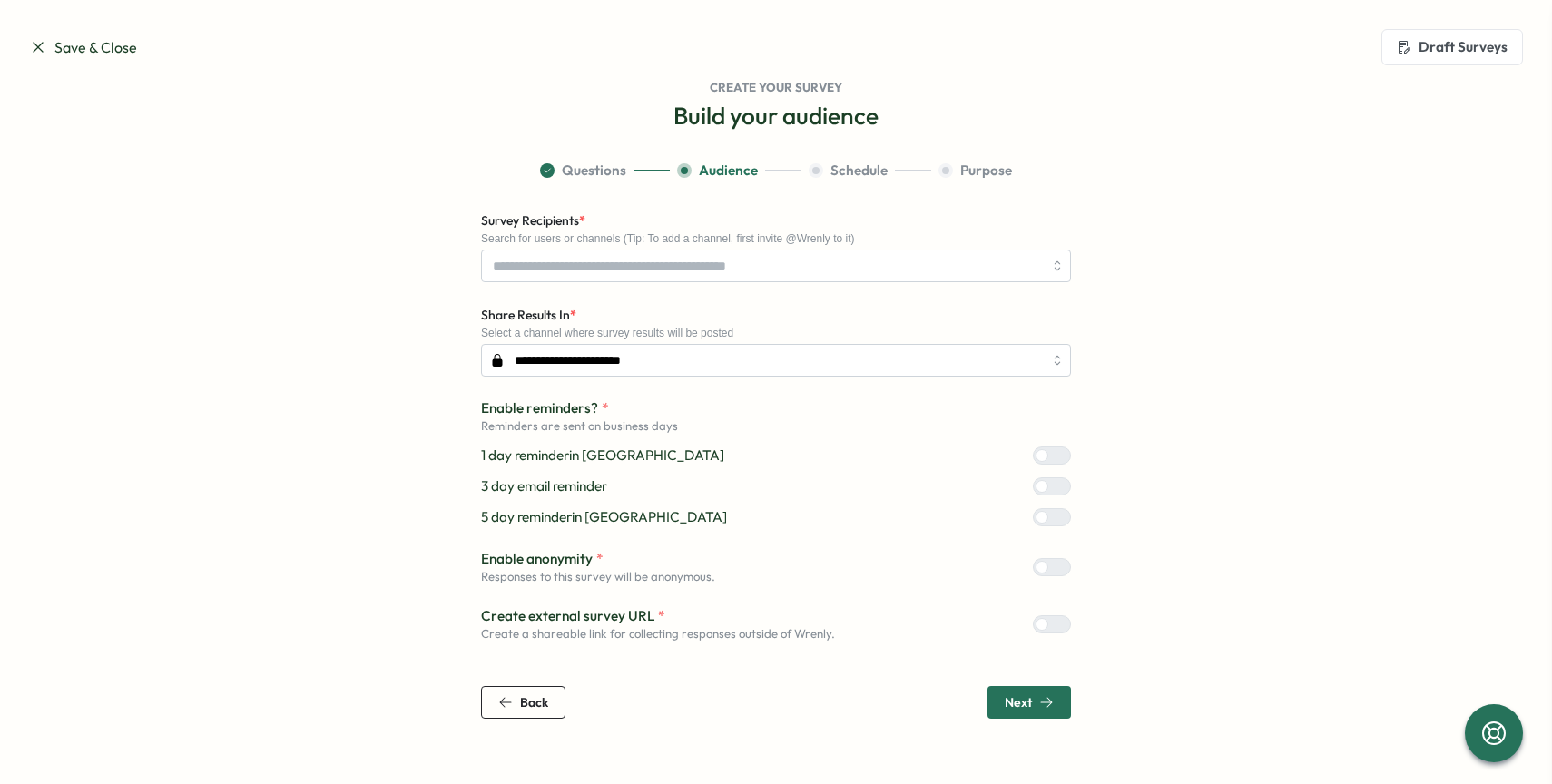 scroll, scrollTop: 0, scrollLeft: 0, axis: both 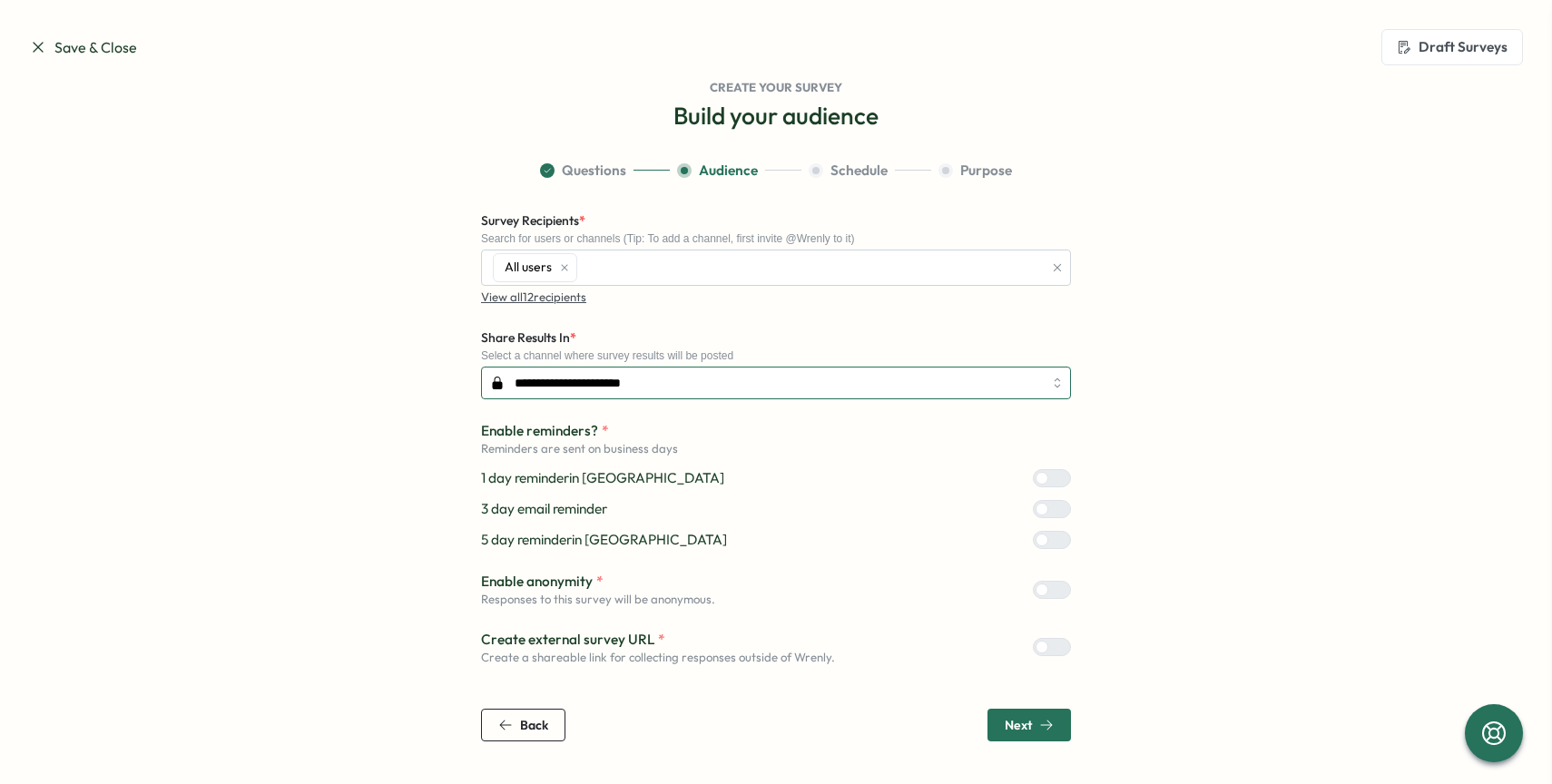 click on "**********" at bounding box center (776, 383) 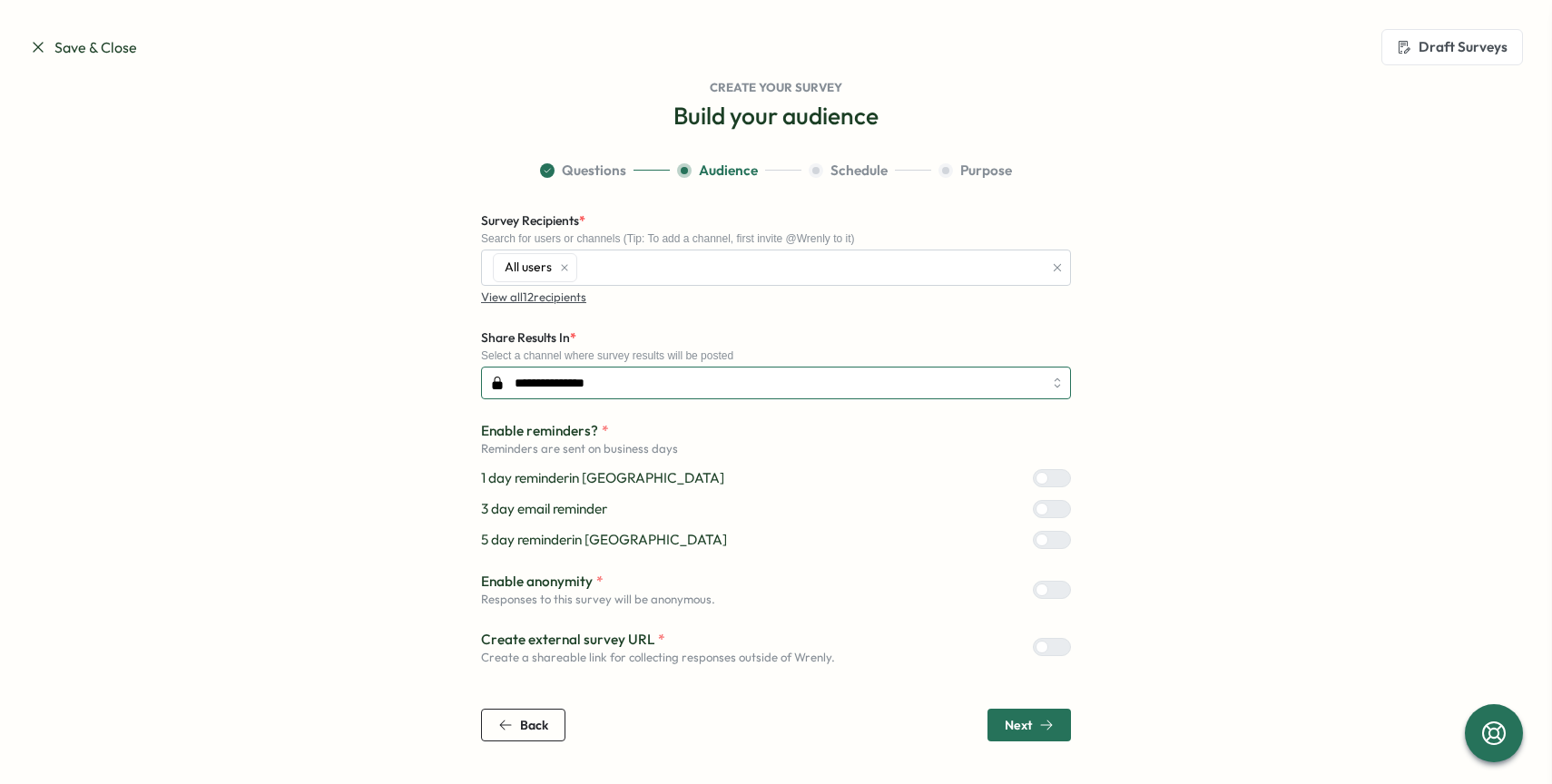 type on "**********" 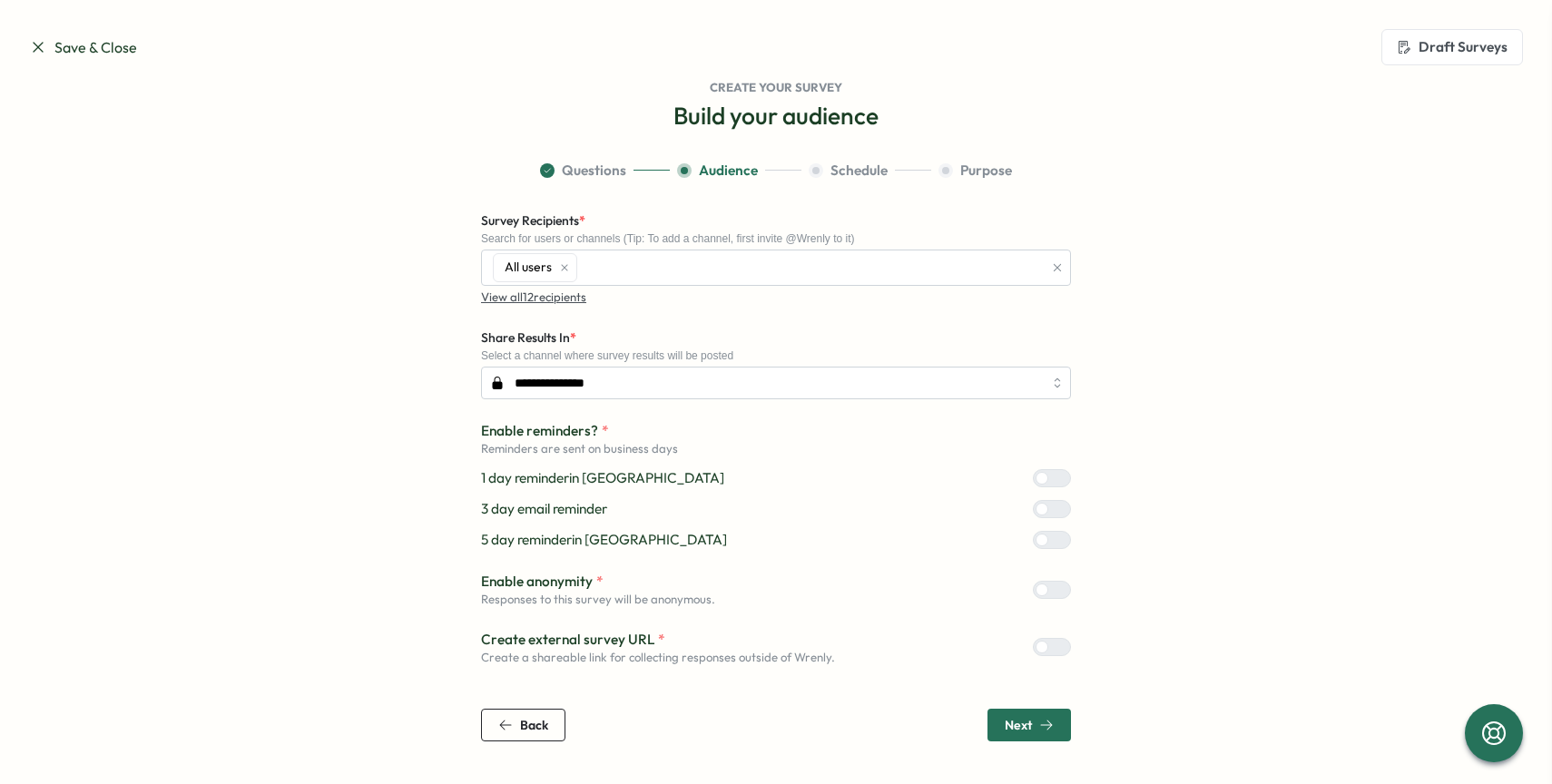 click at bounding box center (1052, 478) 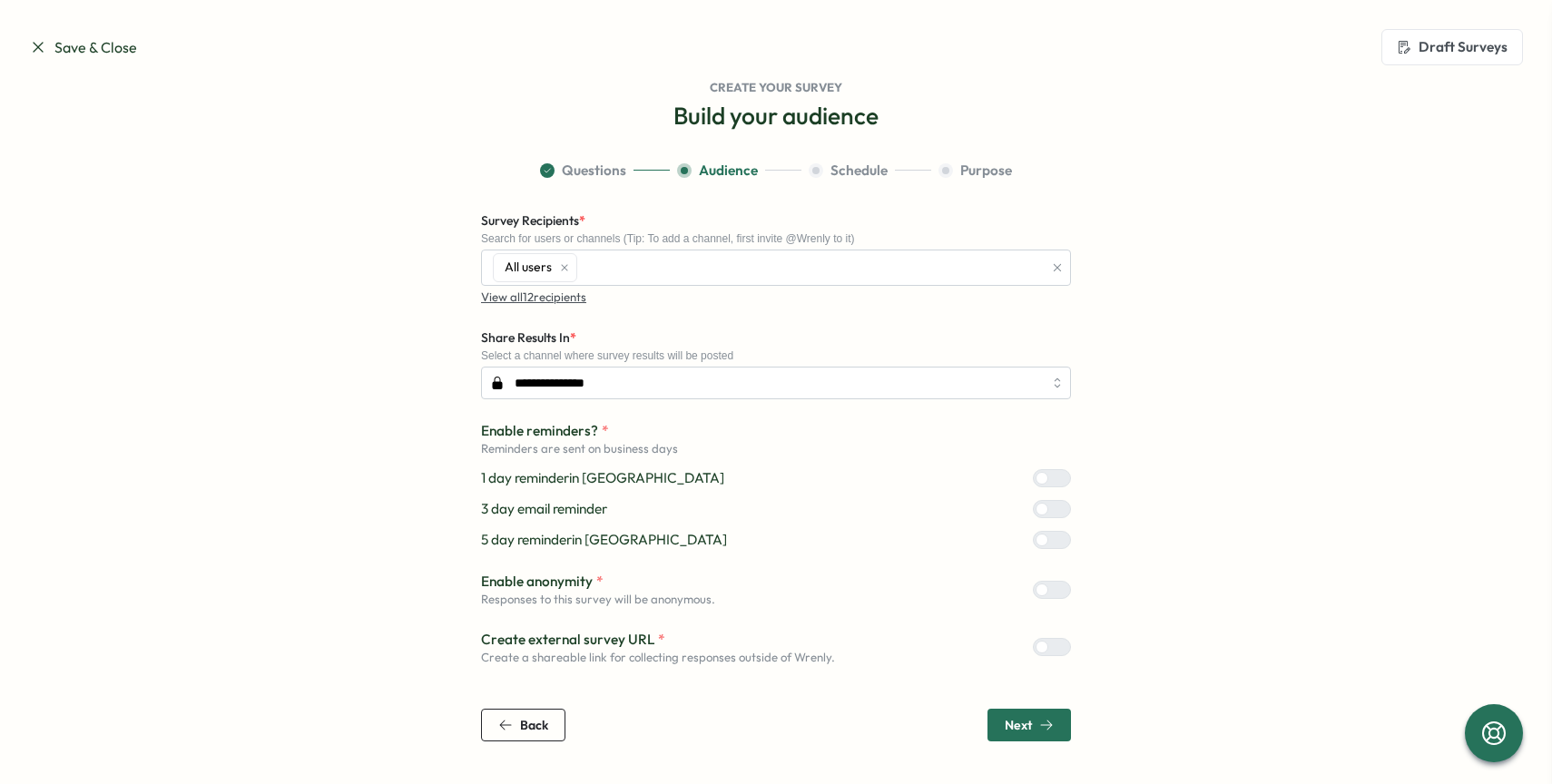 click on "Next" at bounding box center [1018, 725] 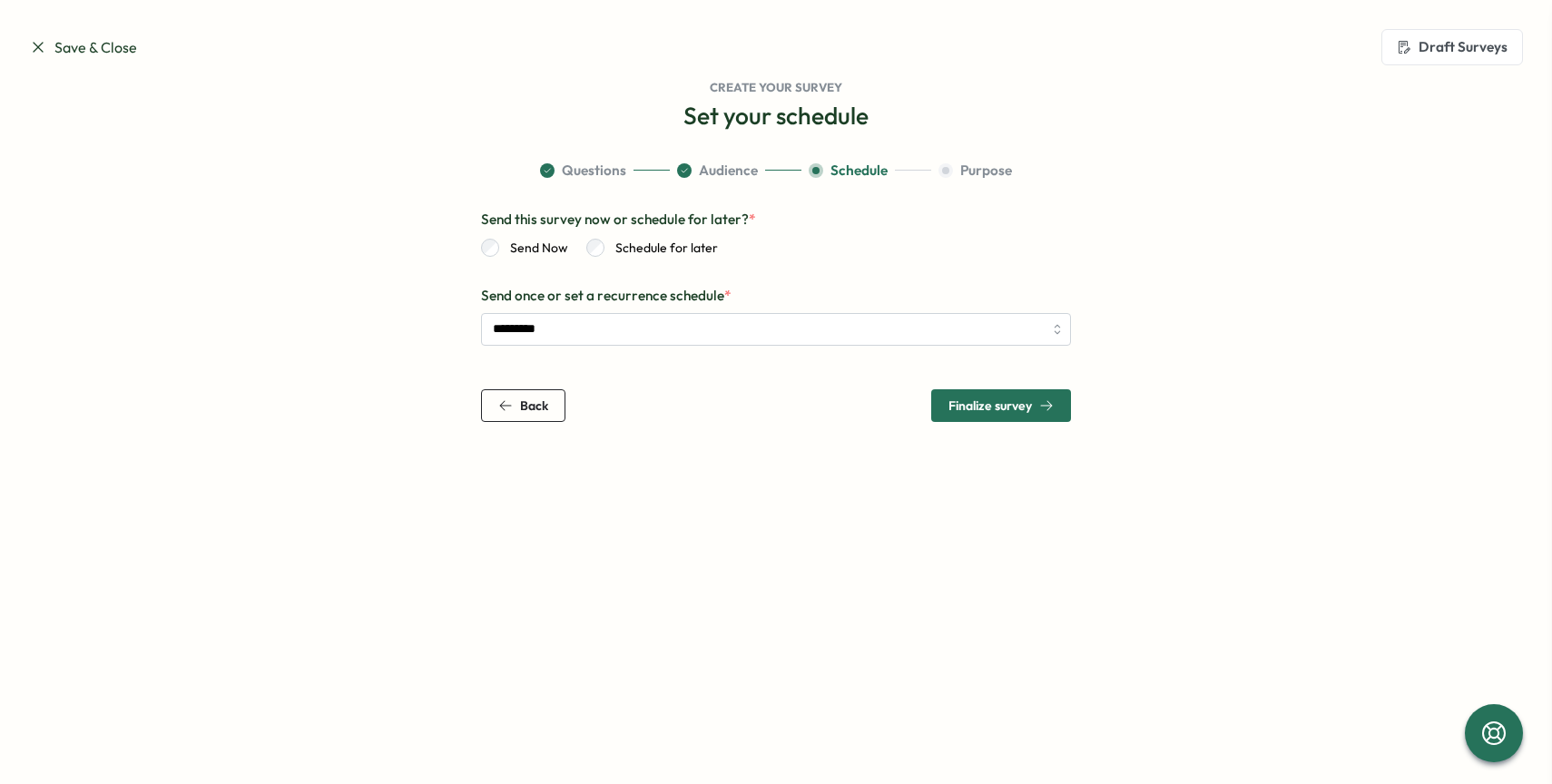 click on "Schedule for later" at bounding box center [661, 248] 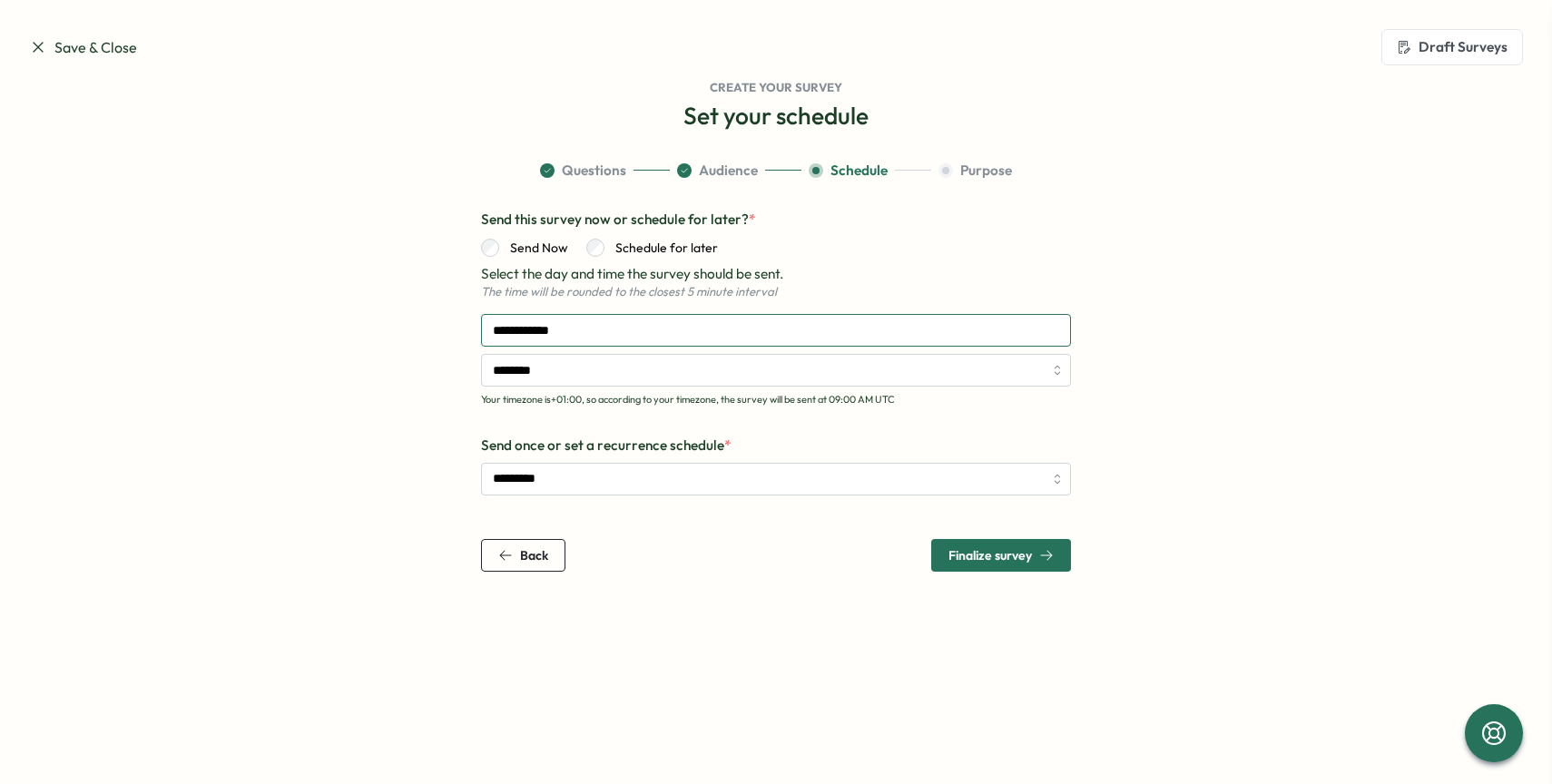 click on "**********" at bounding box center [776, 330] 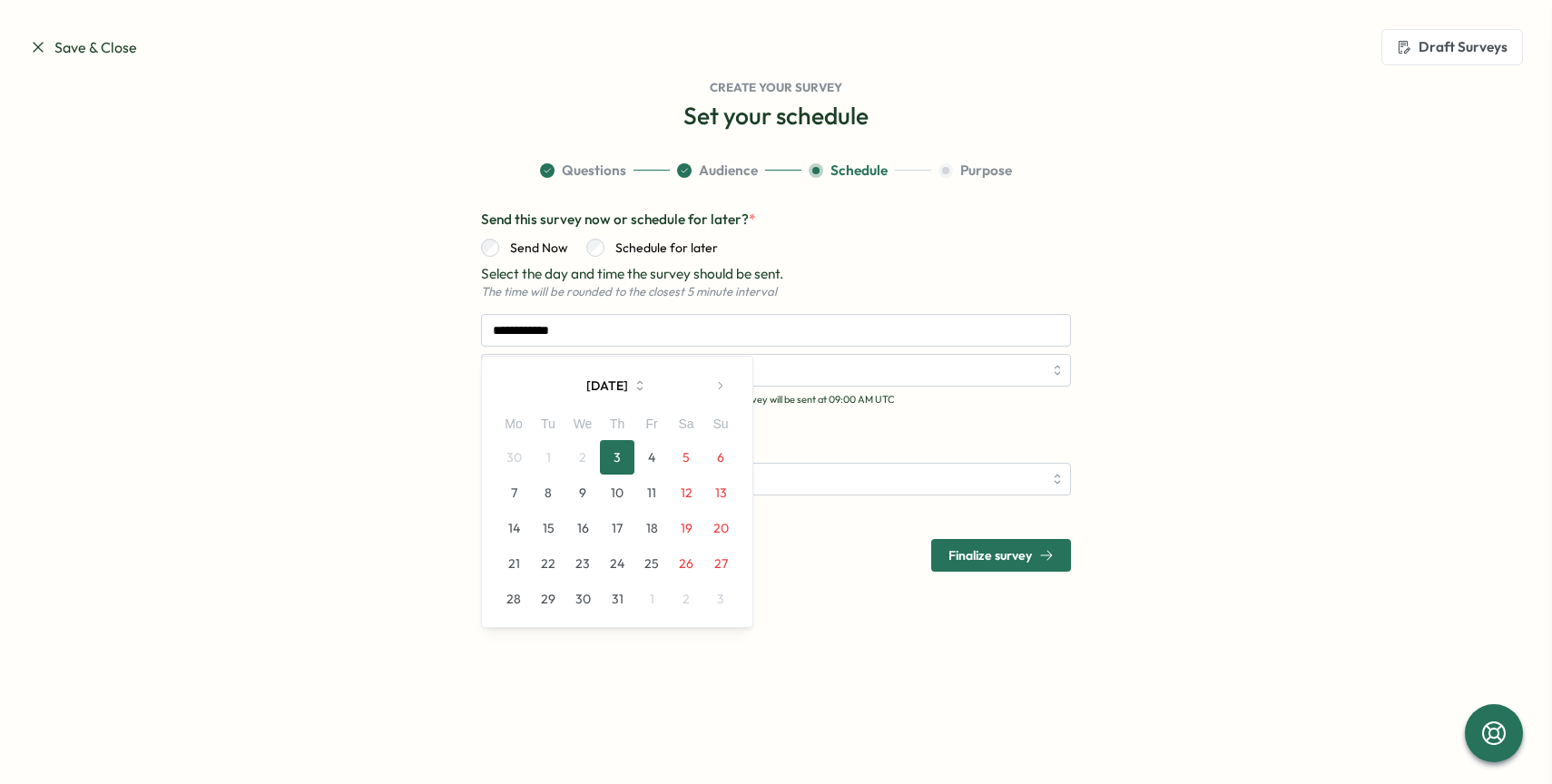 click on "4" at bounding box center [652, 457] 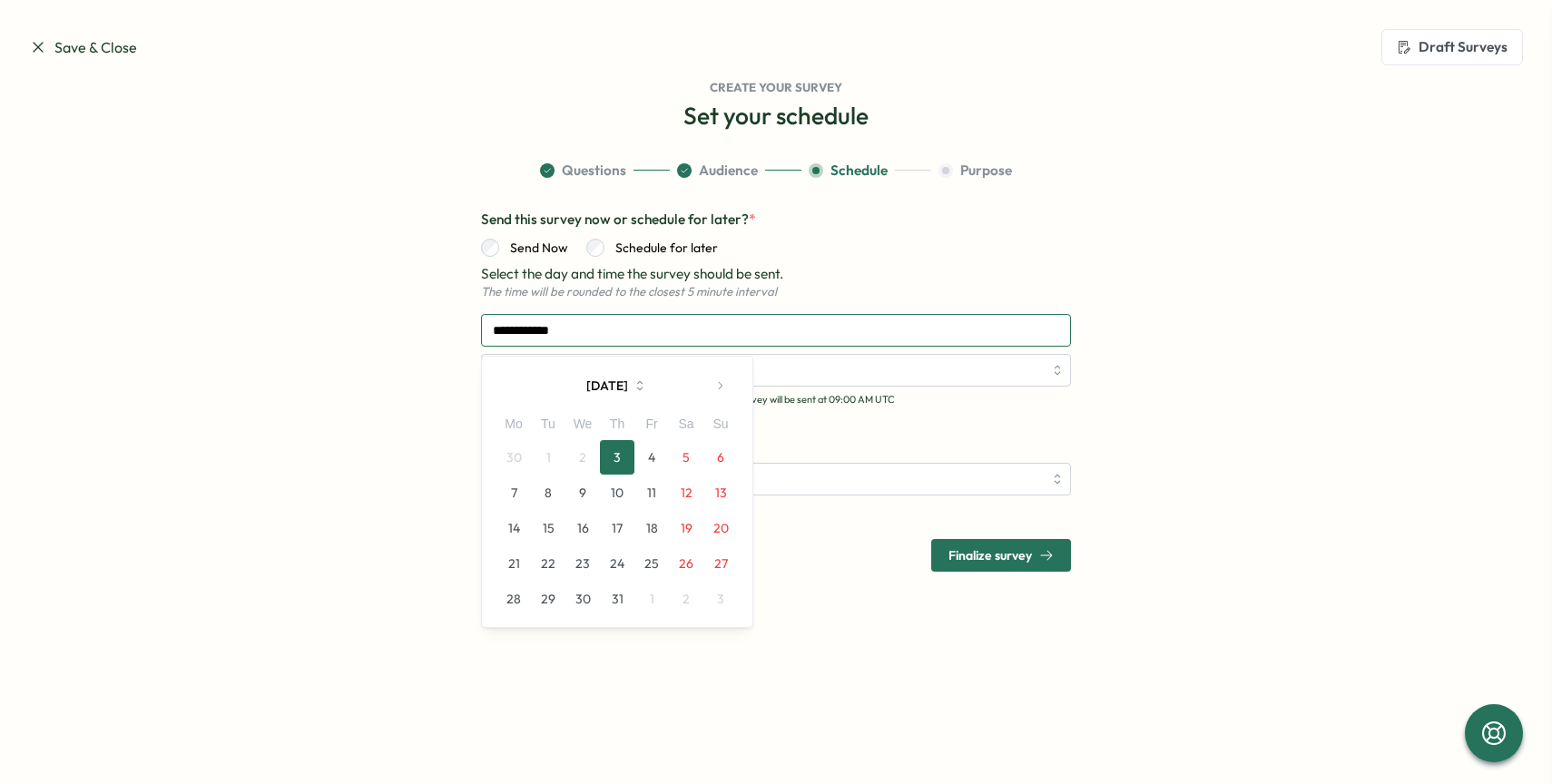 type on "**********" 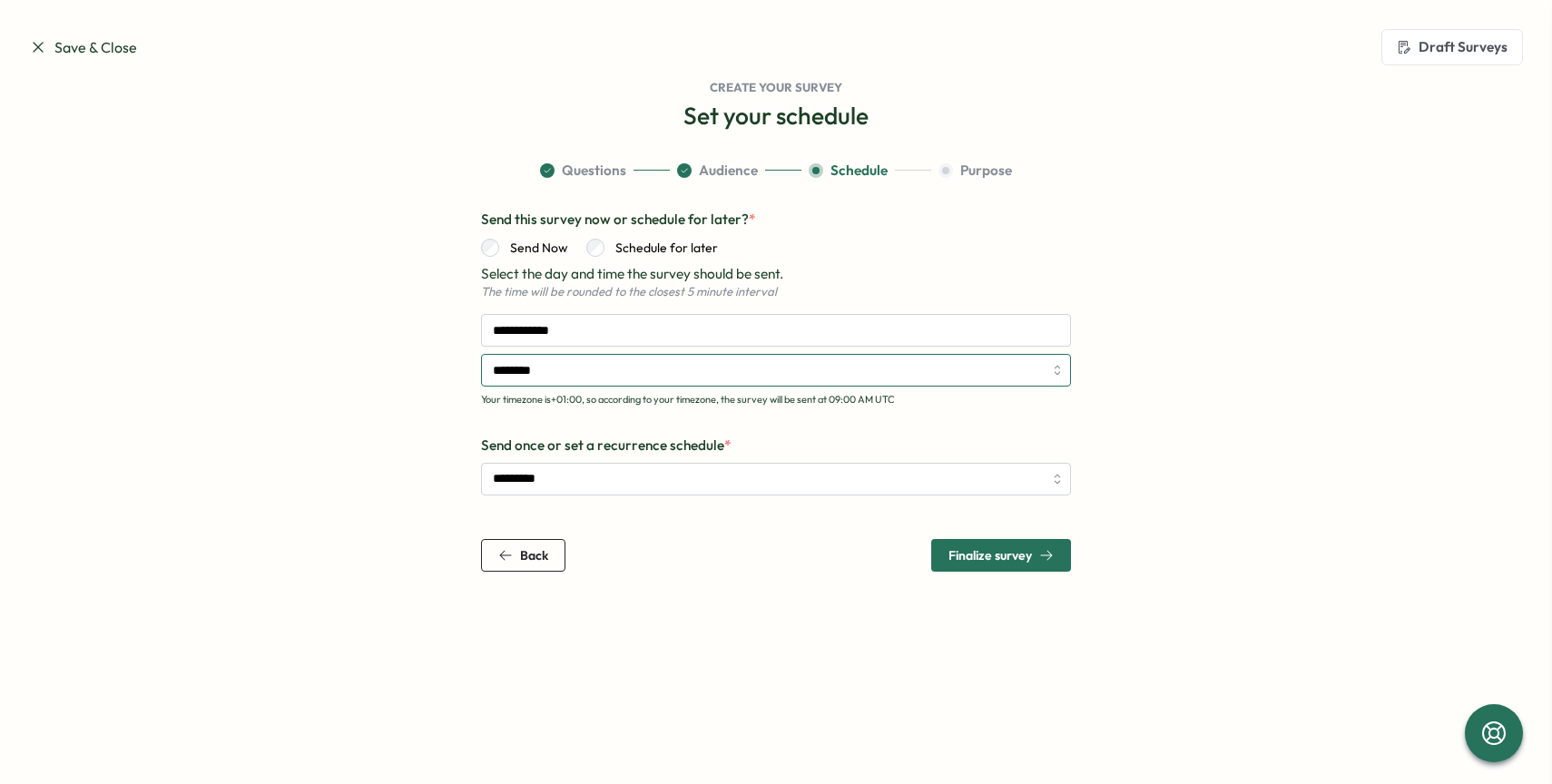 click on "********" at bounding box center (776, 370) 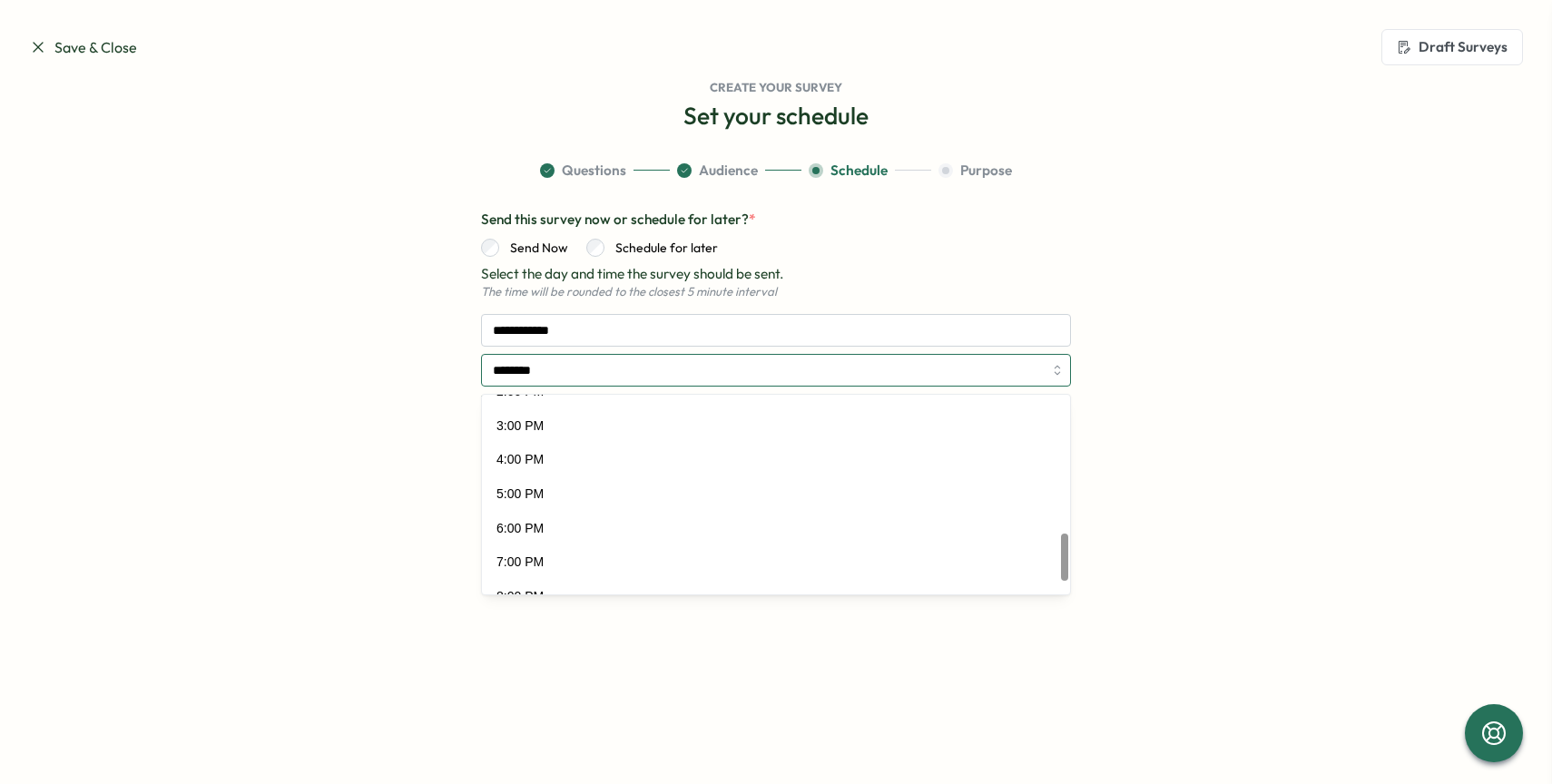 scroll, scrollTop: 628, scrollLeft: 0, axis: vertical 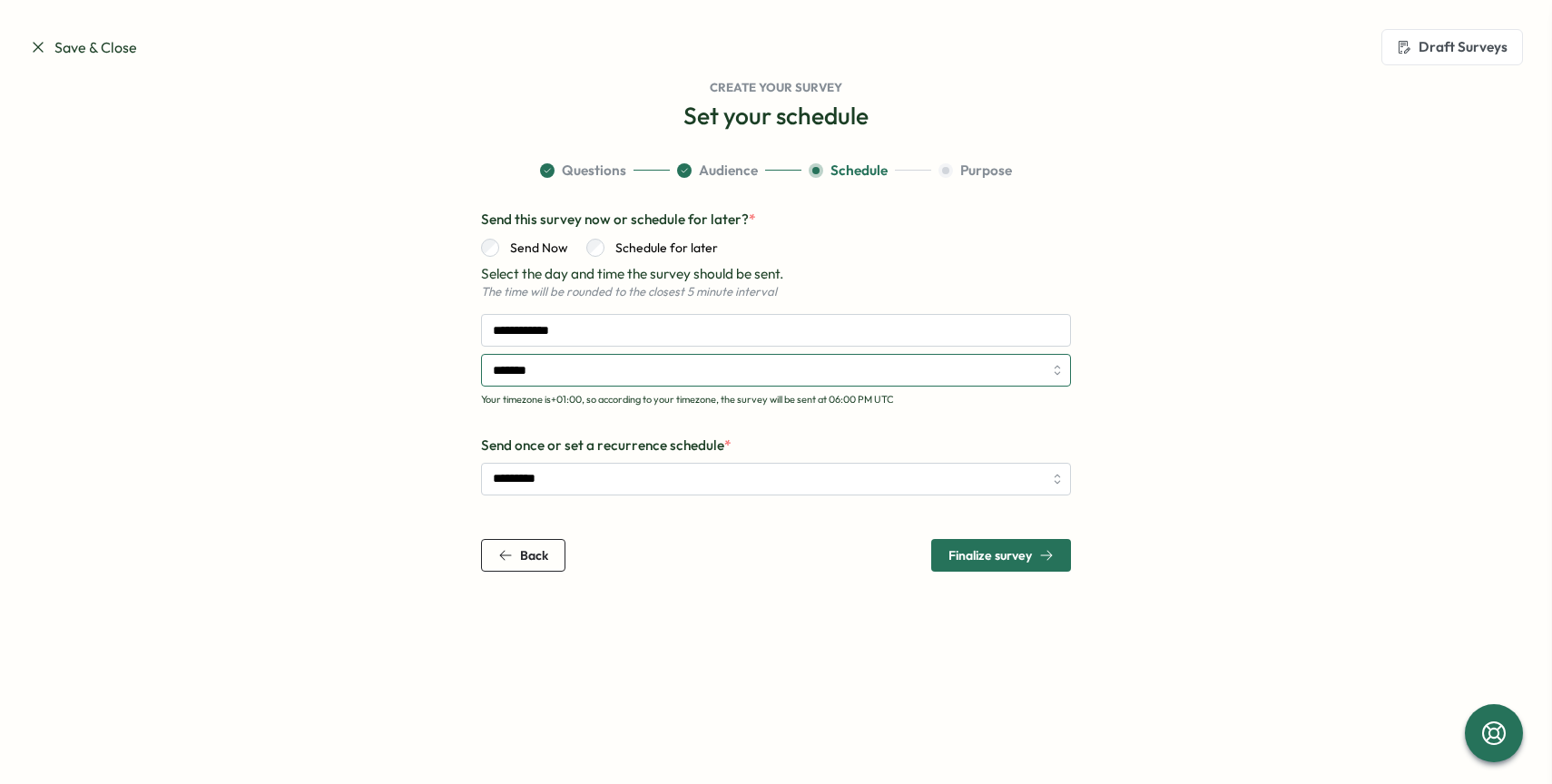 click on "*******" at bounding box center [776, 370] 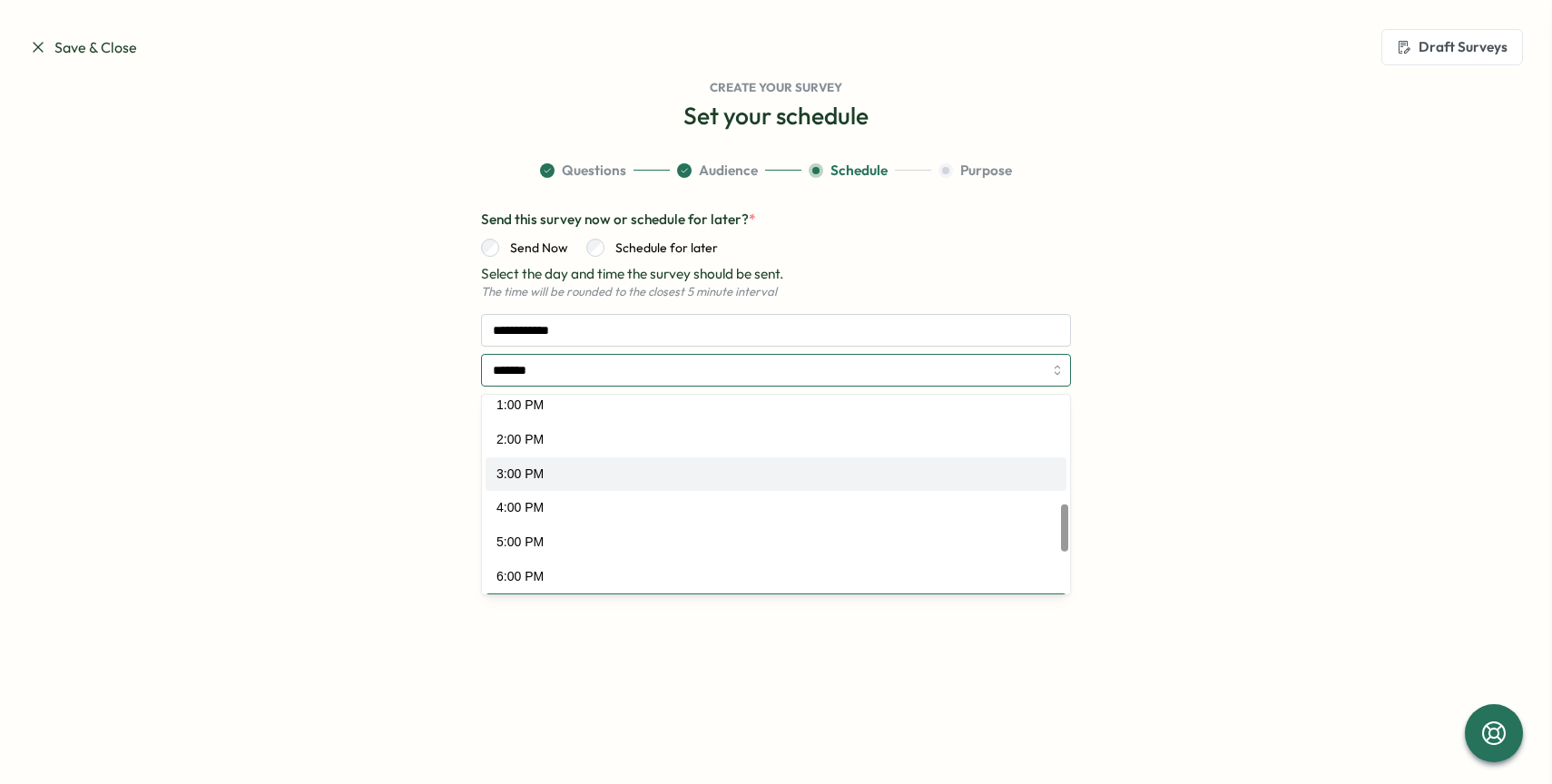 scroll, scrollTop: 452, scrollLeft: 0, axis: vertical 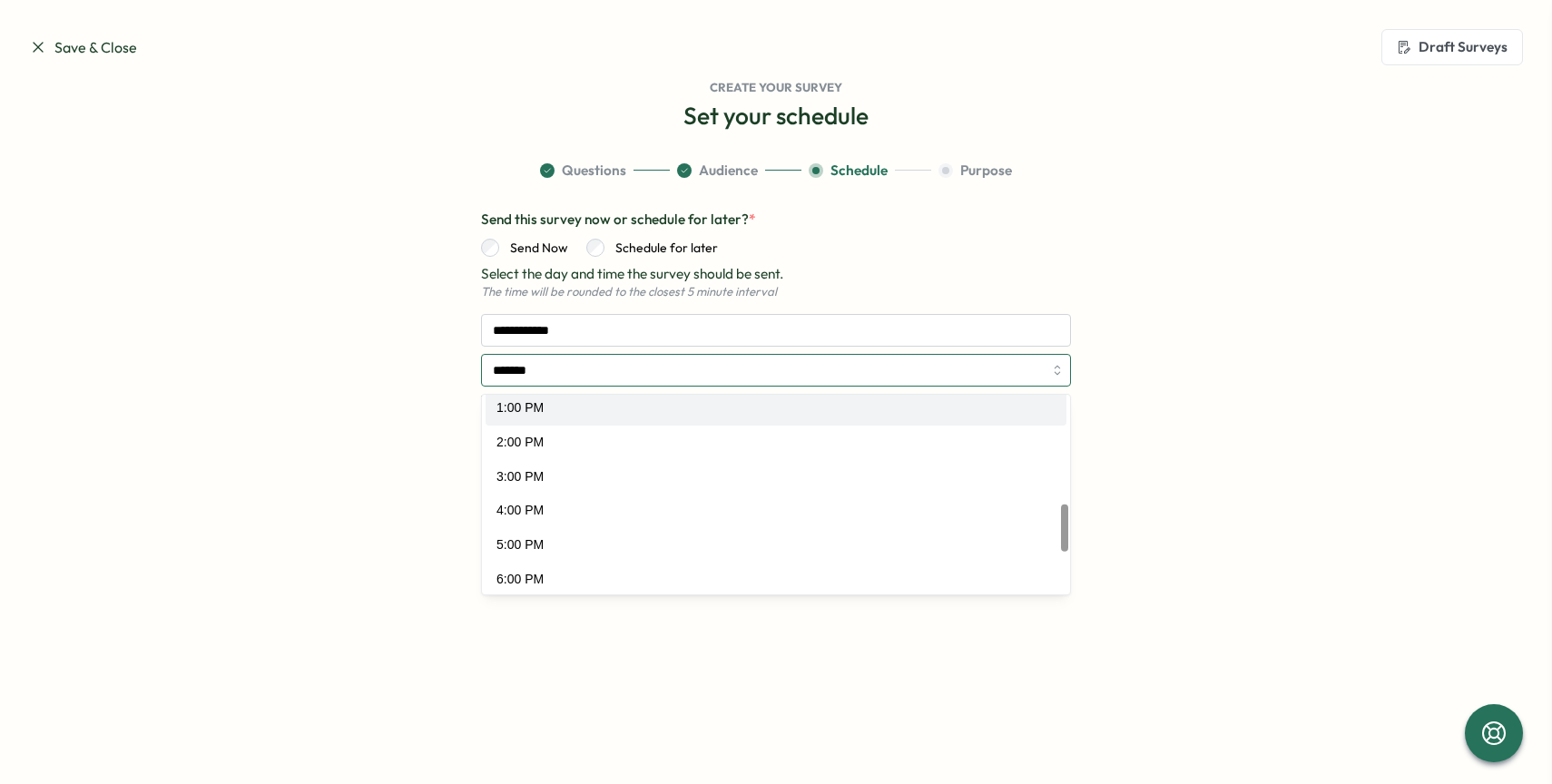 type on "*******" 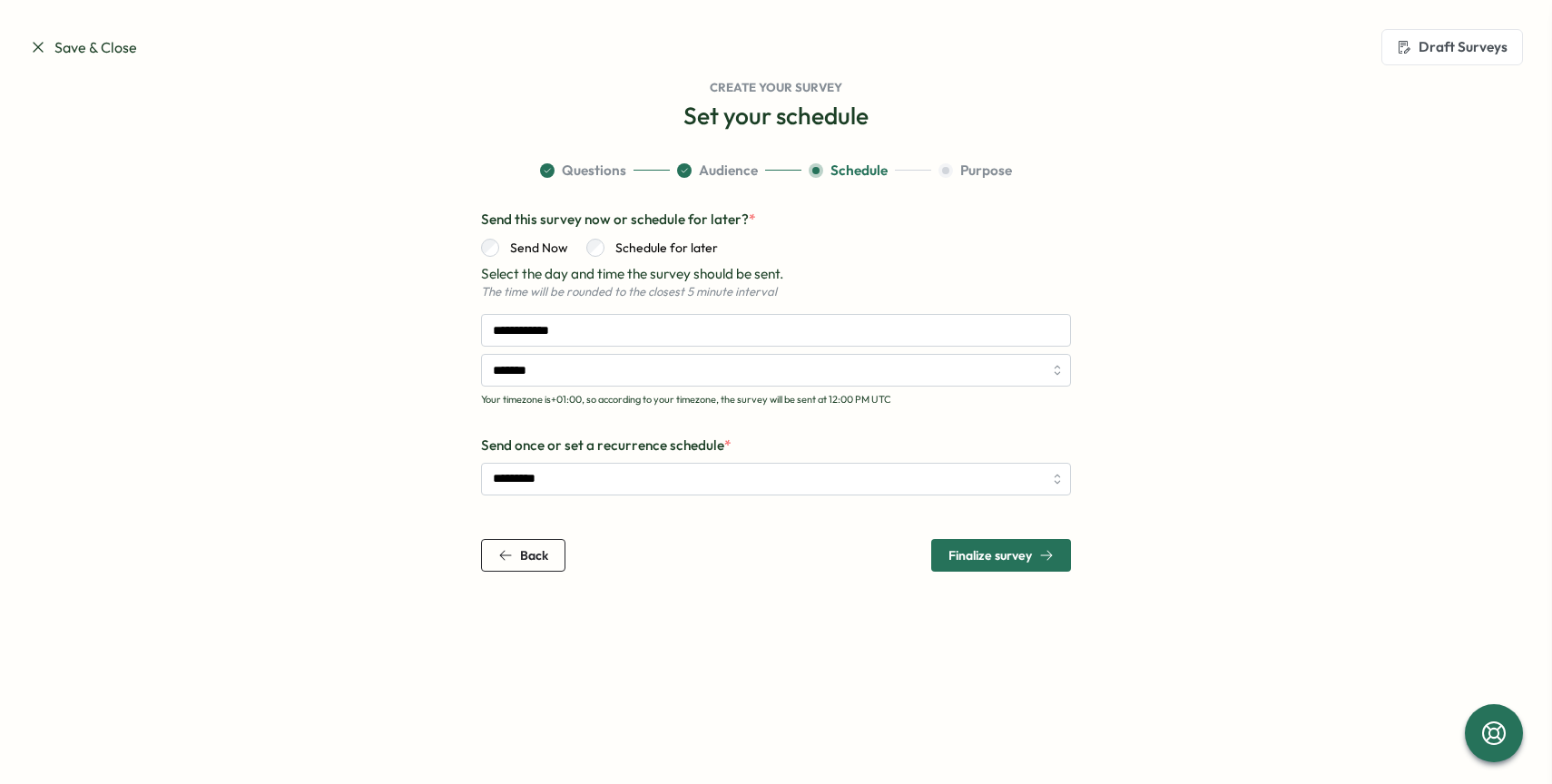 click on "**********" at bounding box center [776, 366] 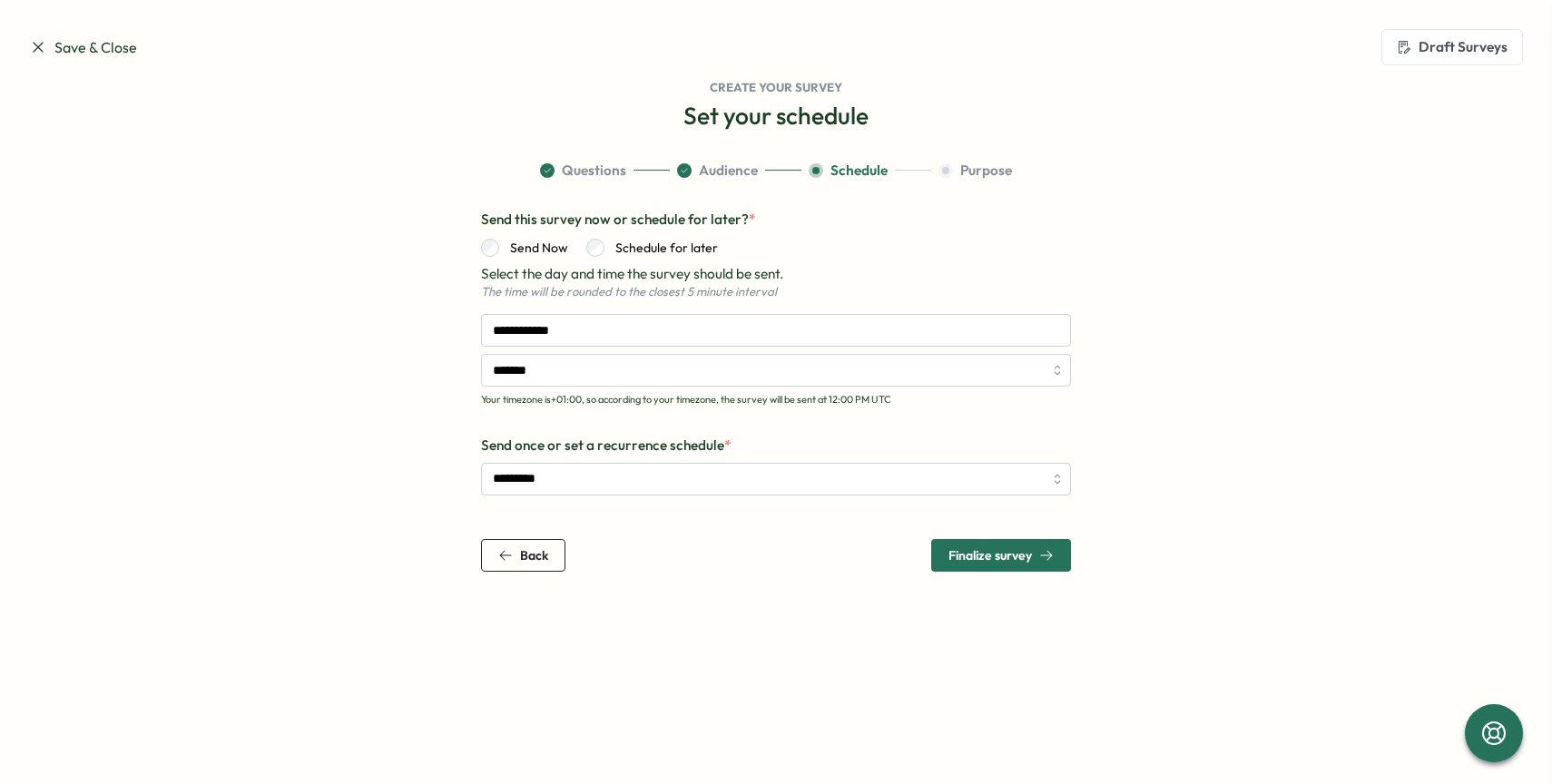 click on "*********" at bounding box center [776, 479] 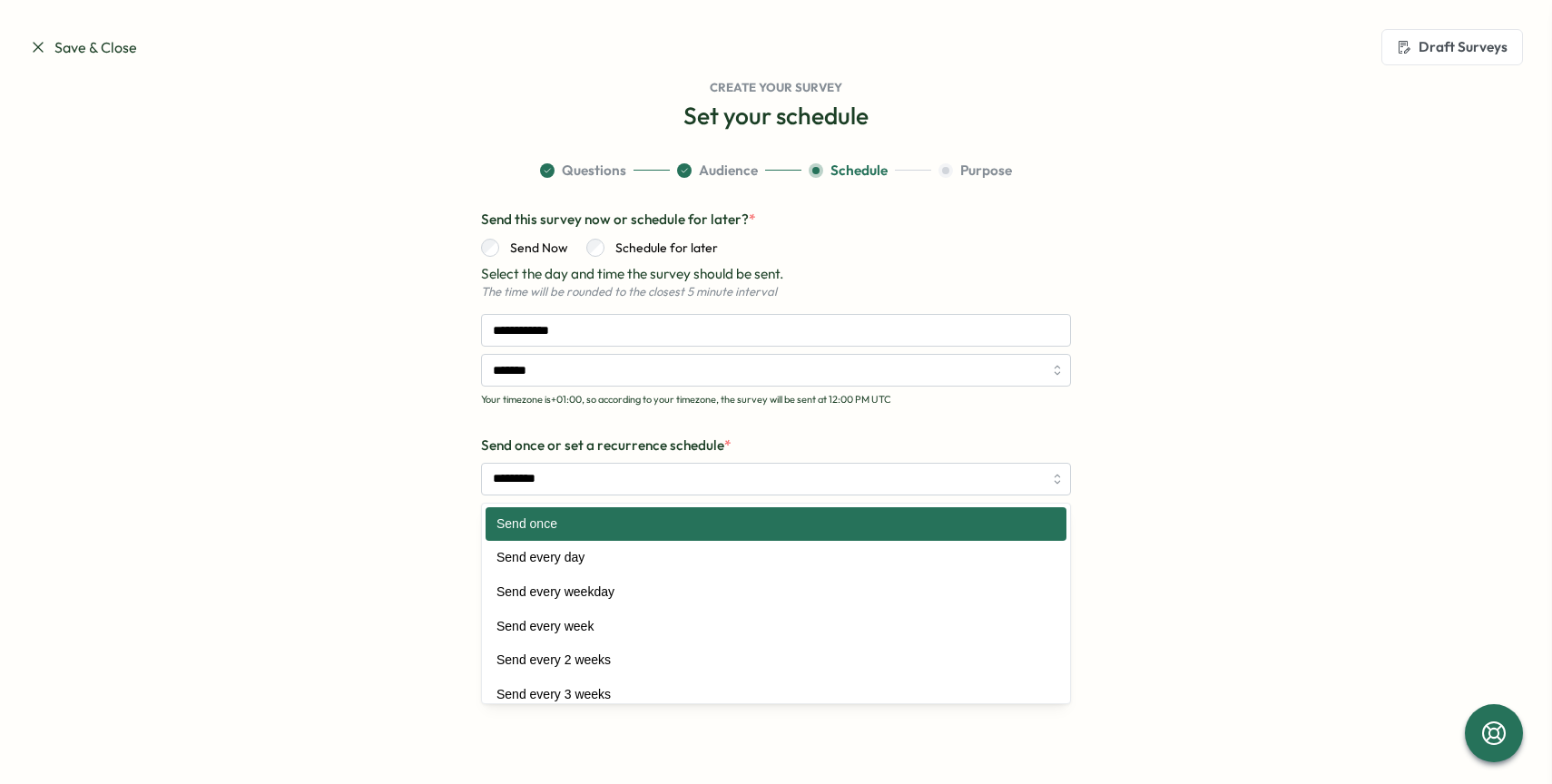 click on "**********" at bounding box center [776, 366] 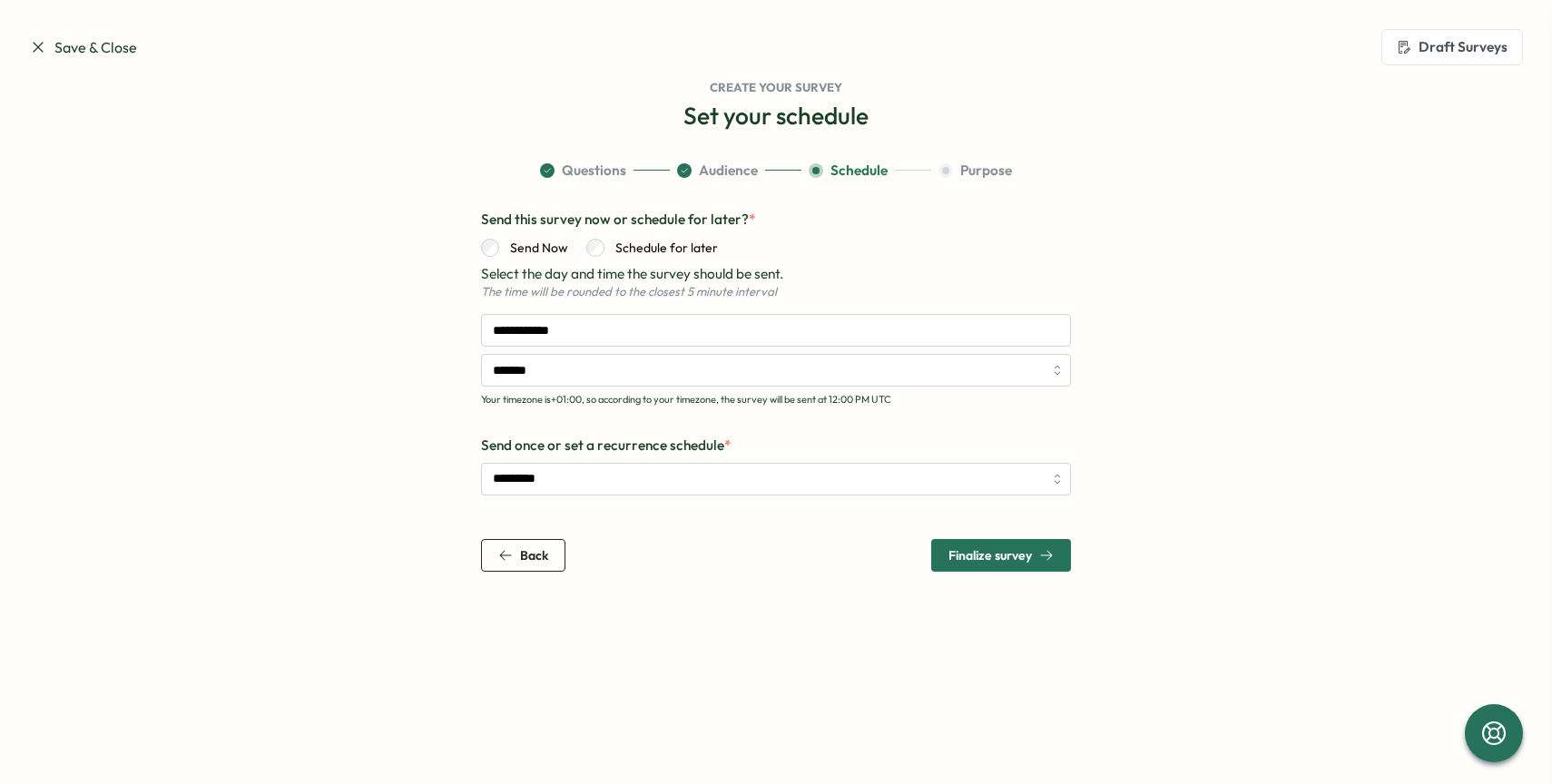 click on "Finalize survey" at bounding box center [990, 555] 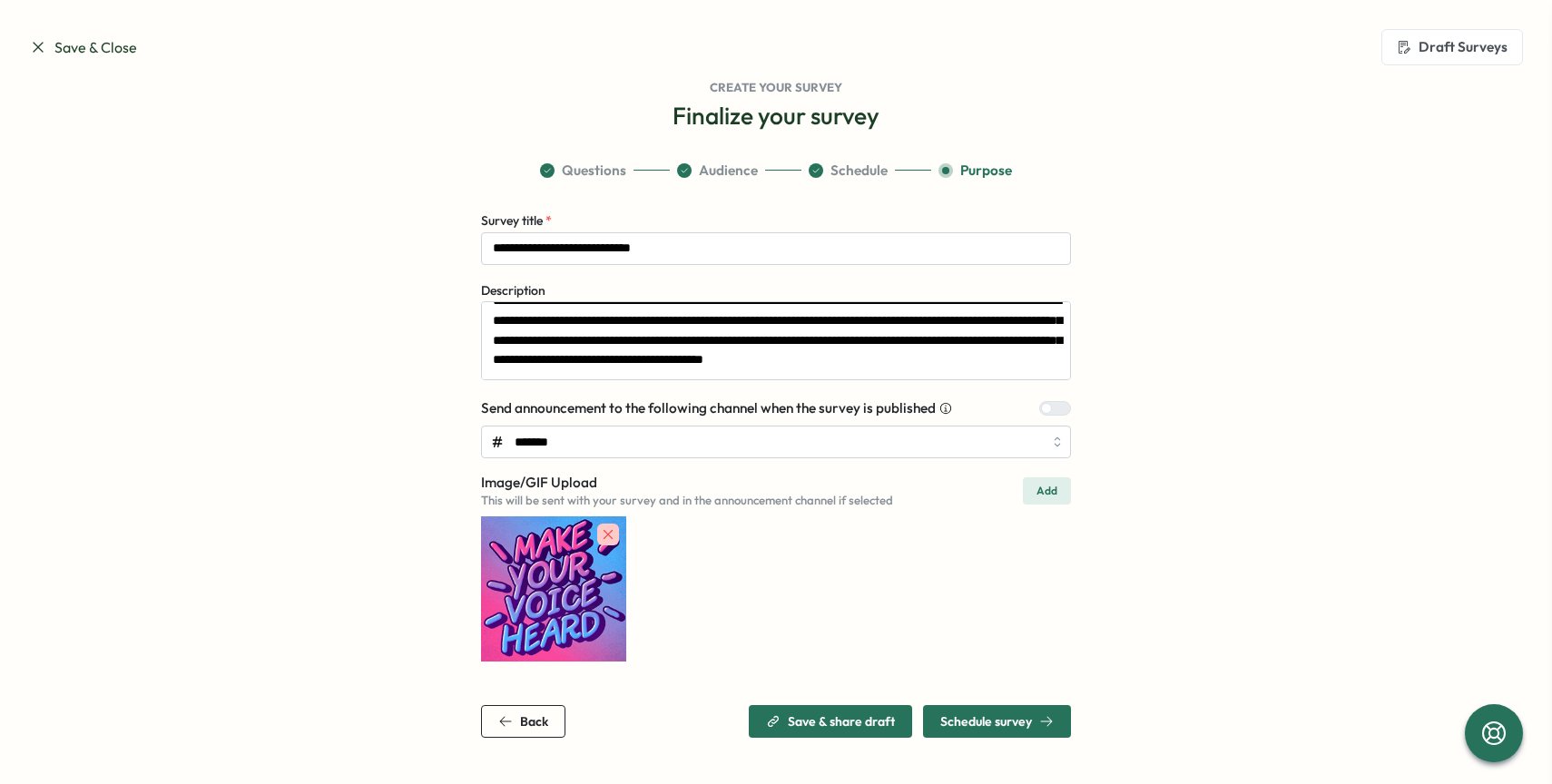 scroll, scrollTop: 0, scrollLeft: 0, axis: both 